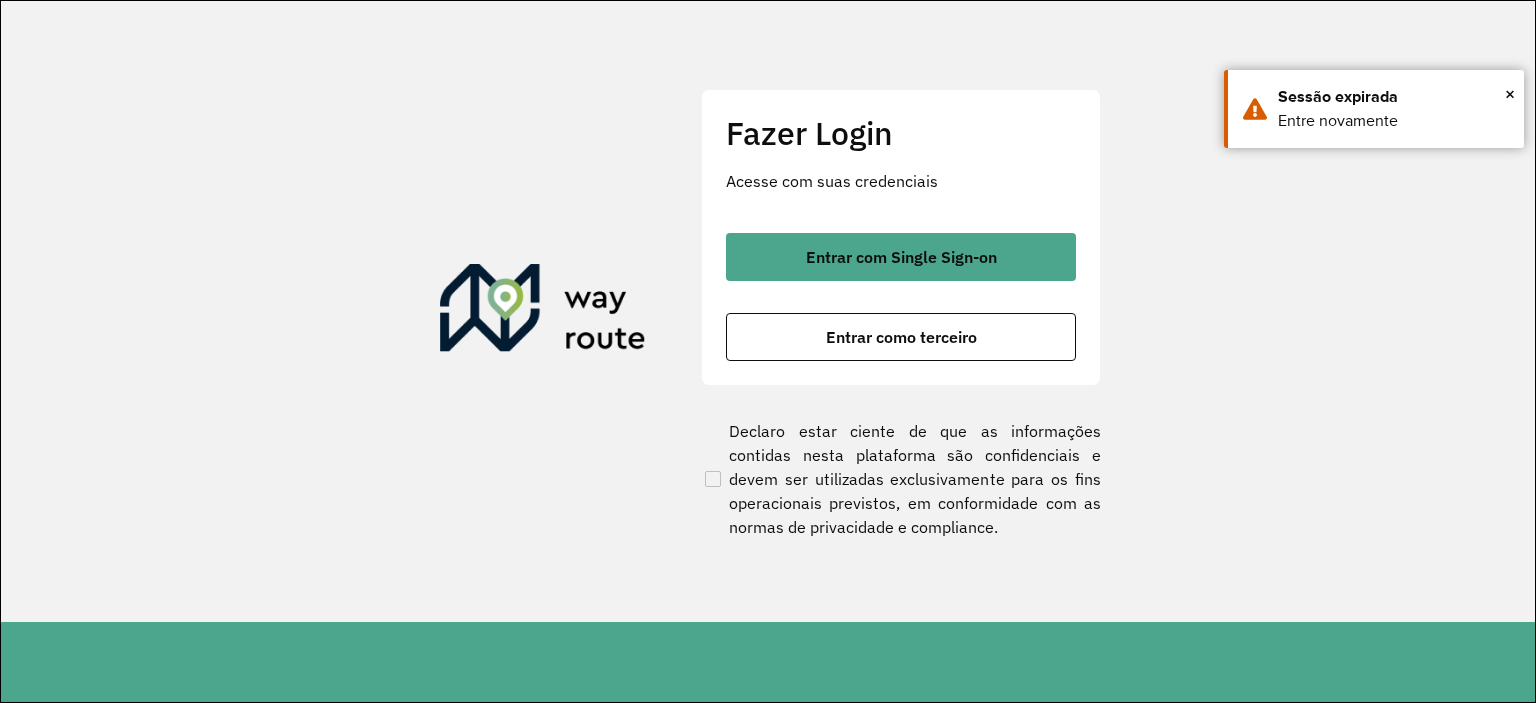 scroll, scrollTop: 0, scrollLeft: 0, axis: both 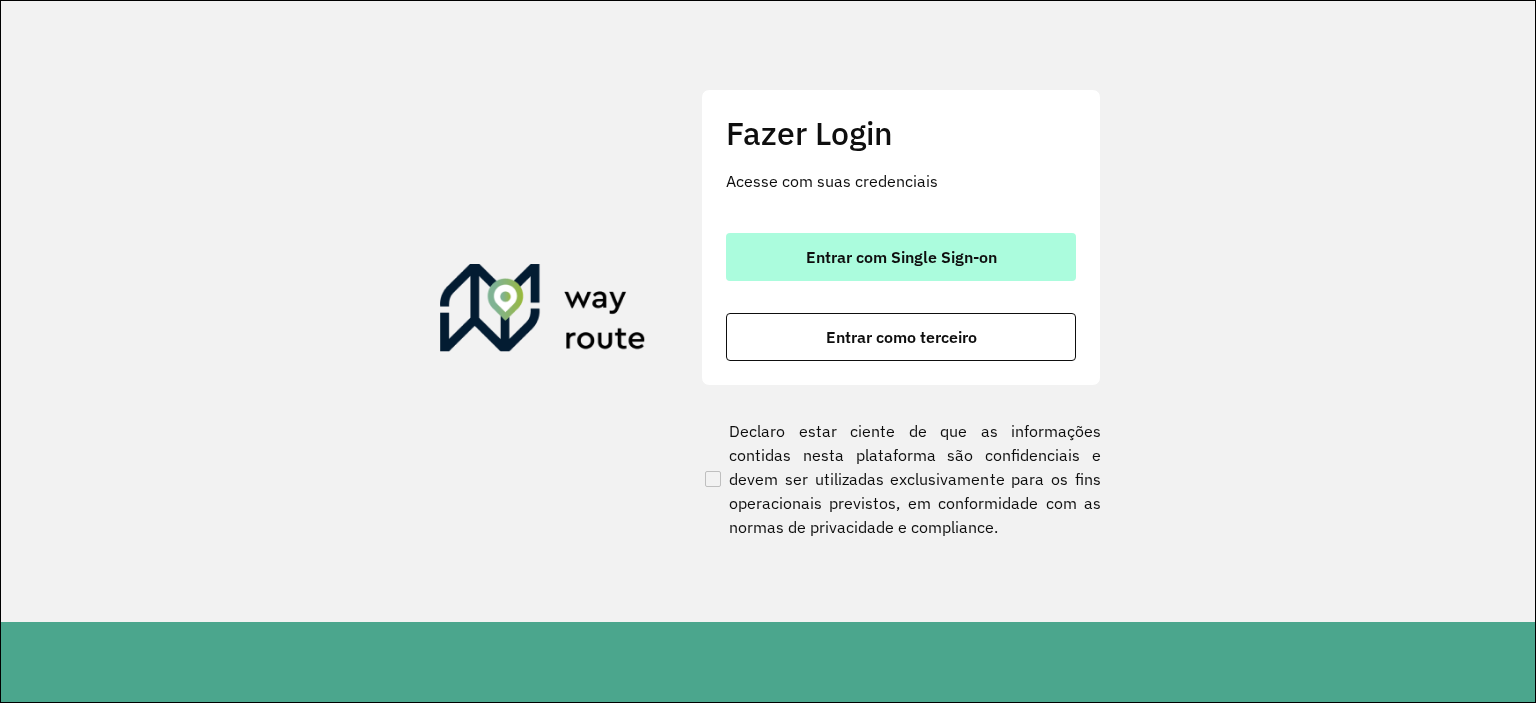click on "Entrar com Single Sign-on" at bounding box center [901, 257] 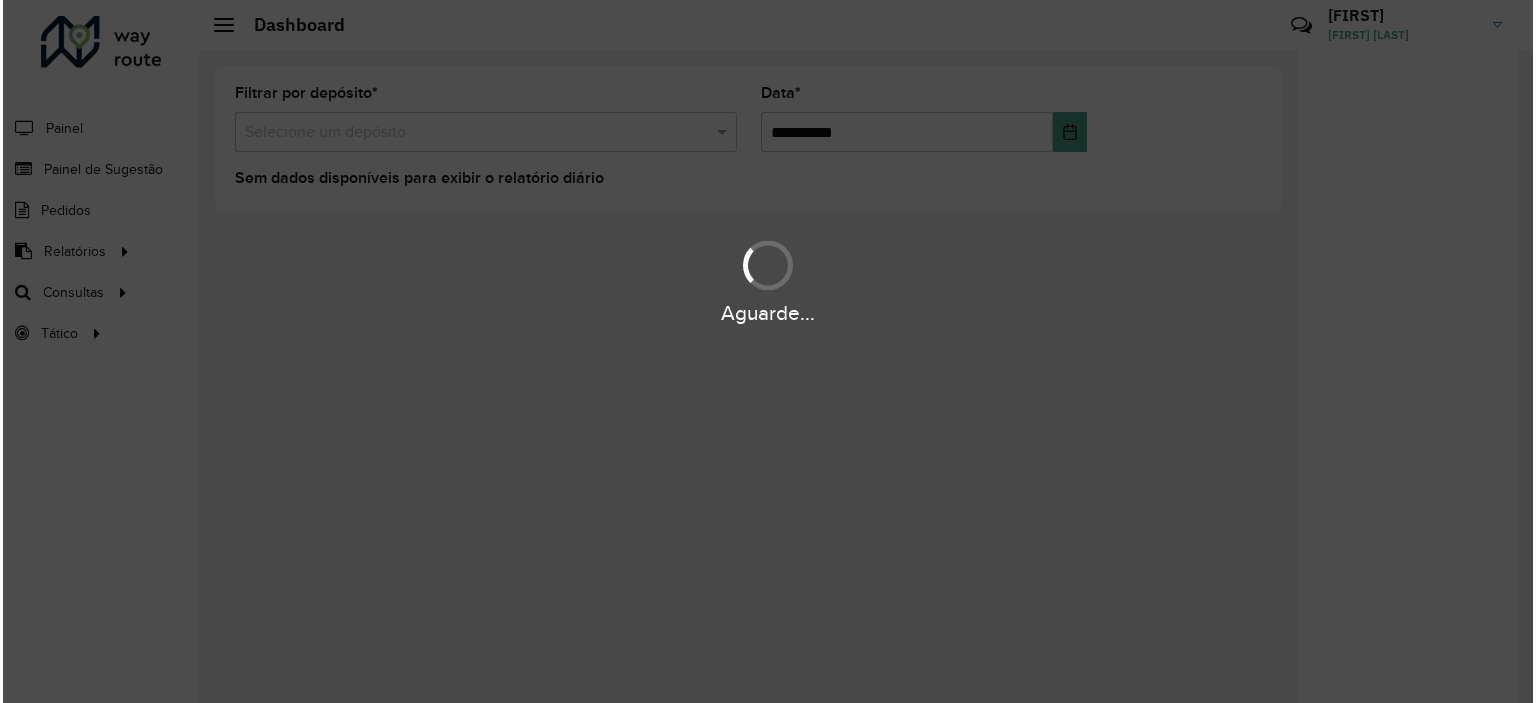 scroll, scrollTop: 0, scrollLeft: 0, axis: both 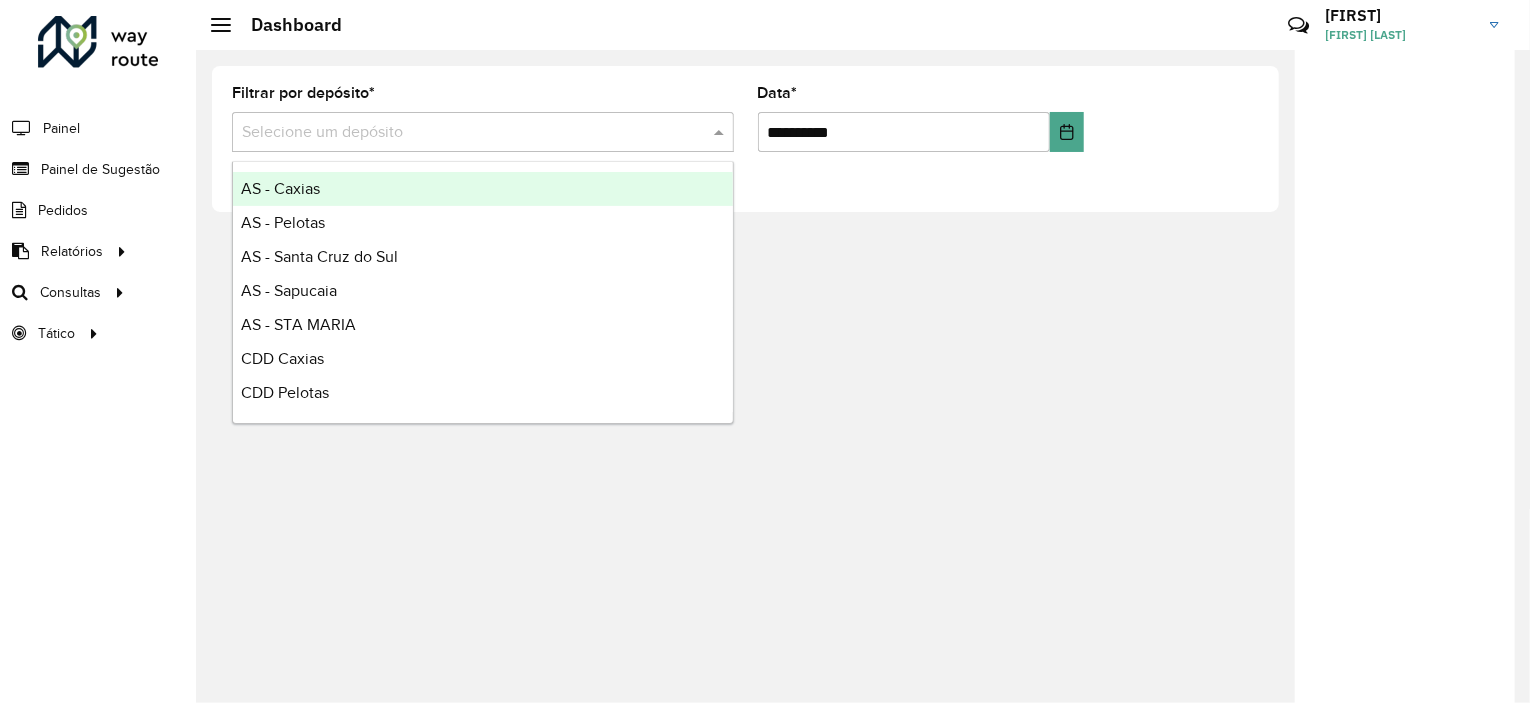 click at bounding box center (463, 133) 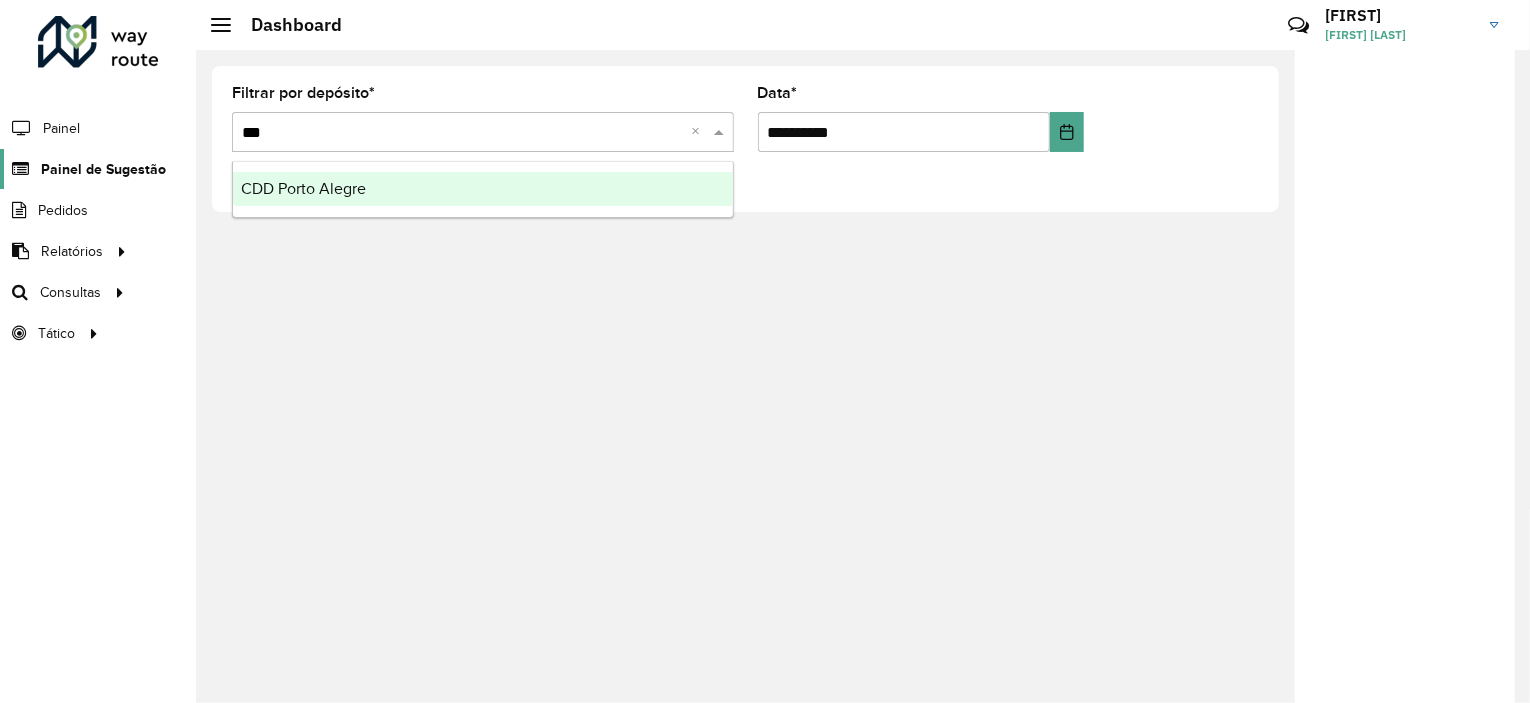 type on "***" 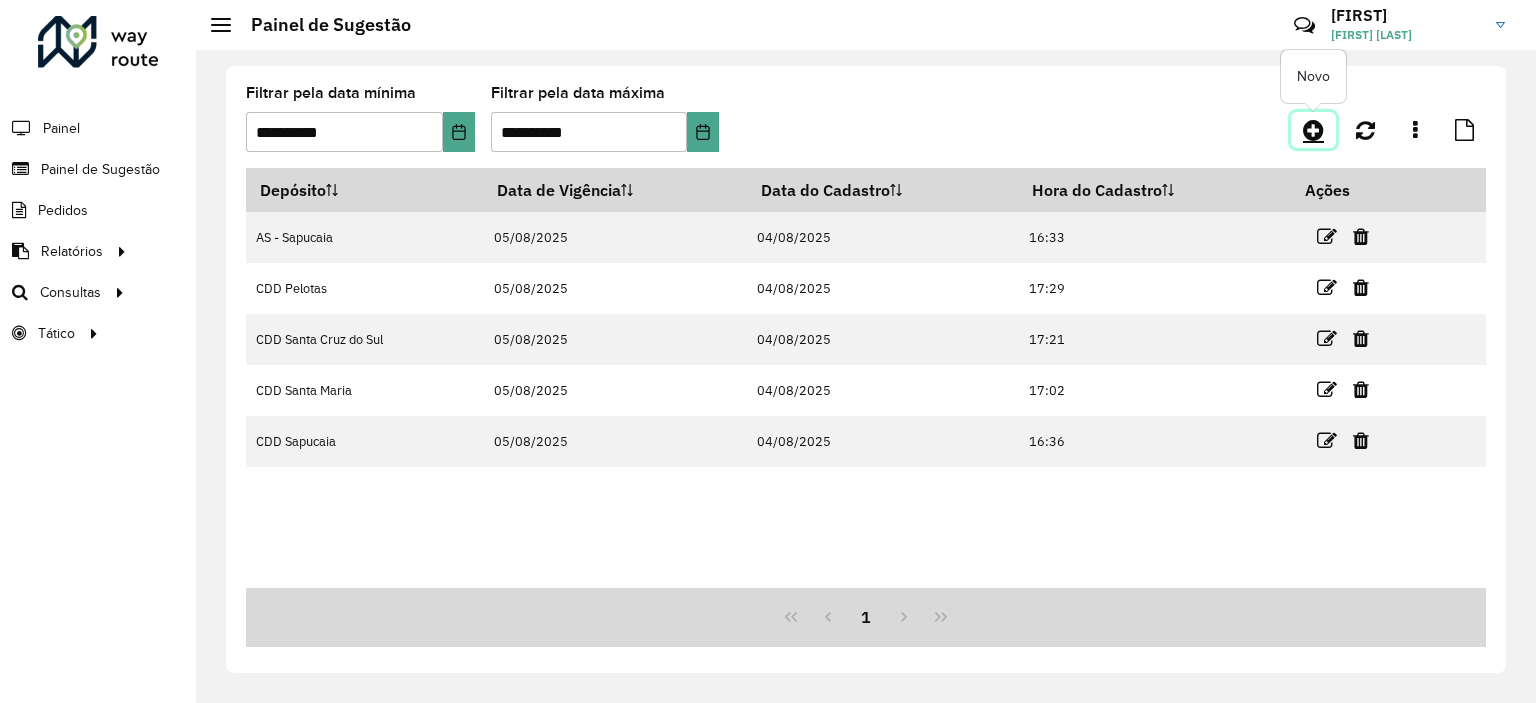 click 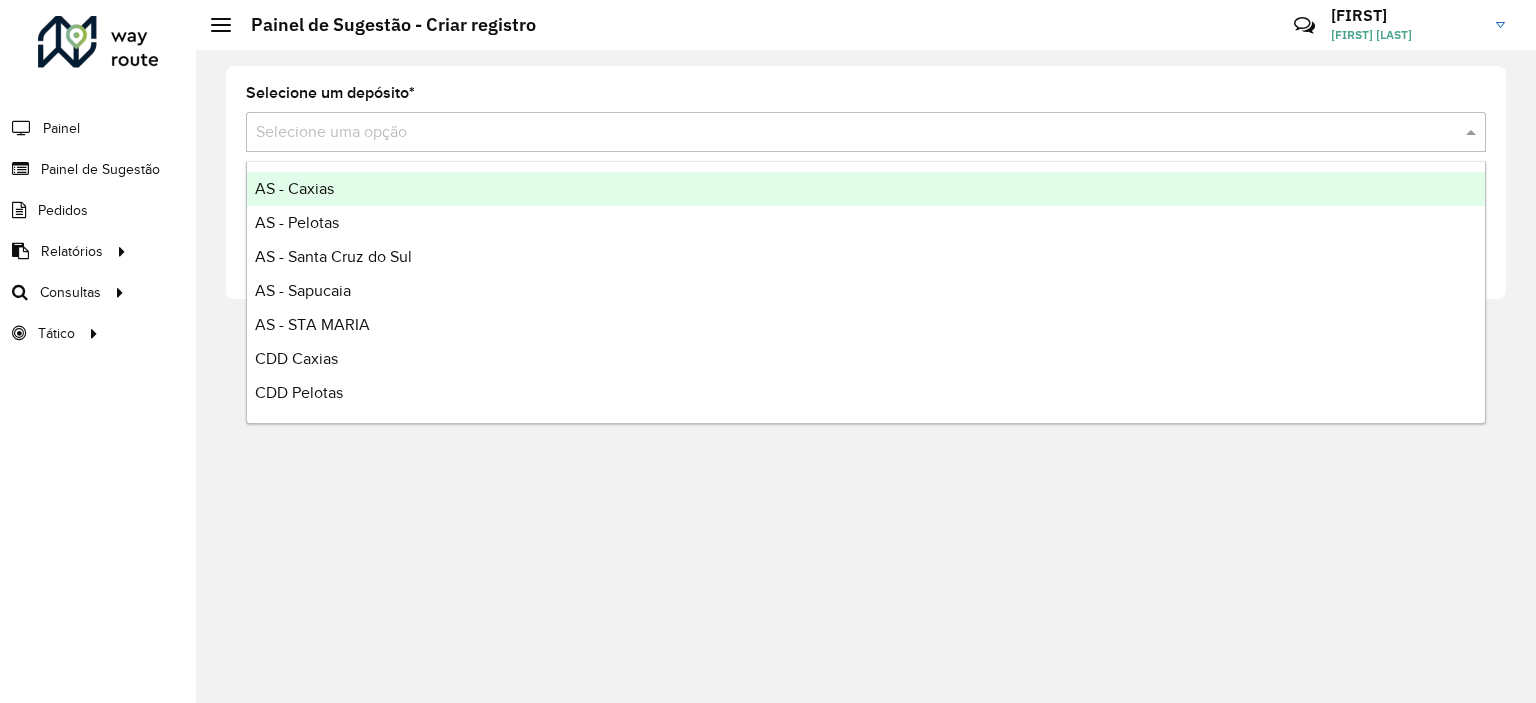 click at bounding box center [846, 133] 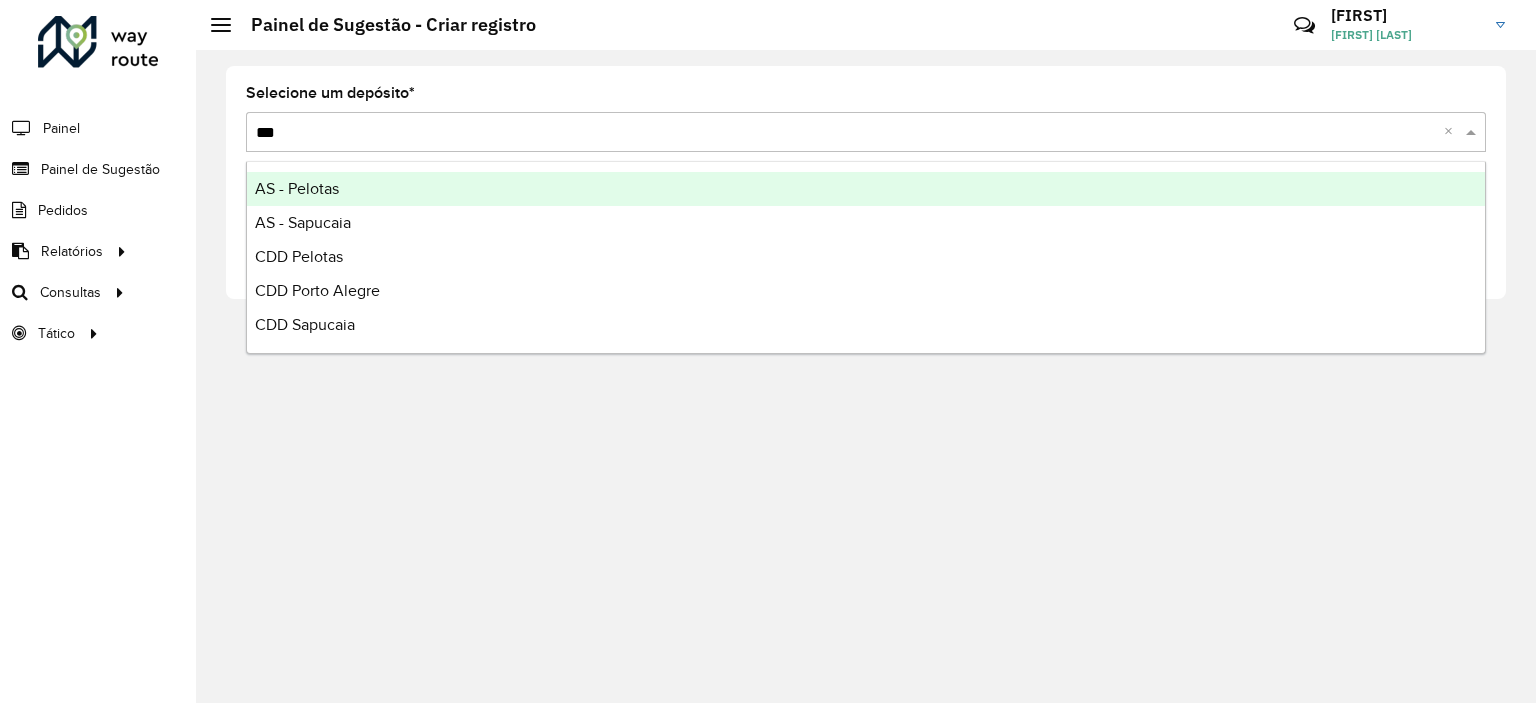 type on "****" 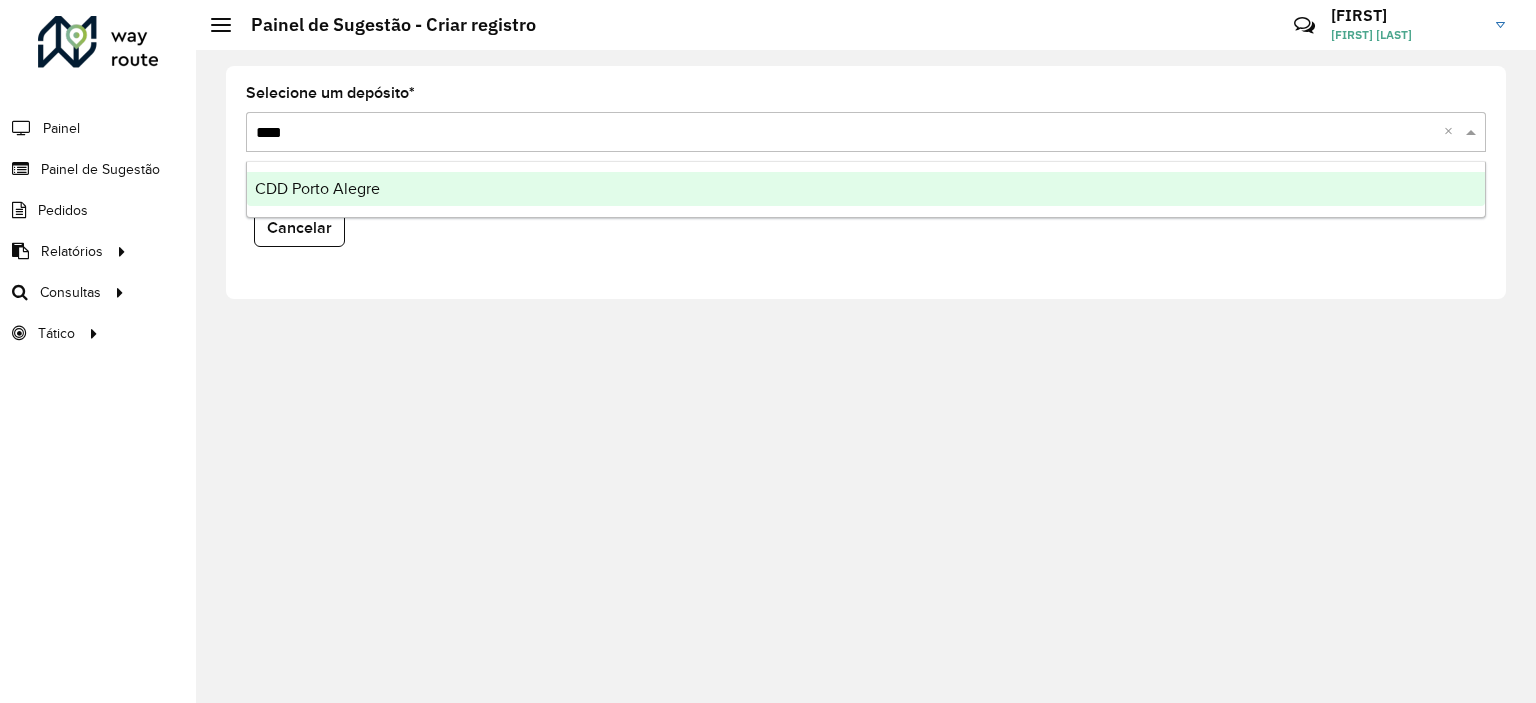 click on "CDD Porto Alegre" at bounding box center [317, 188] 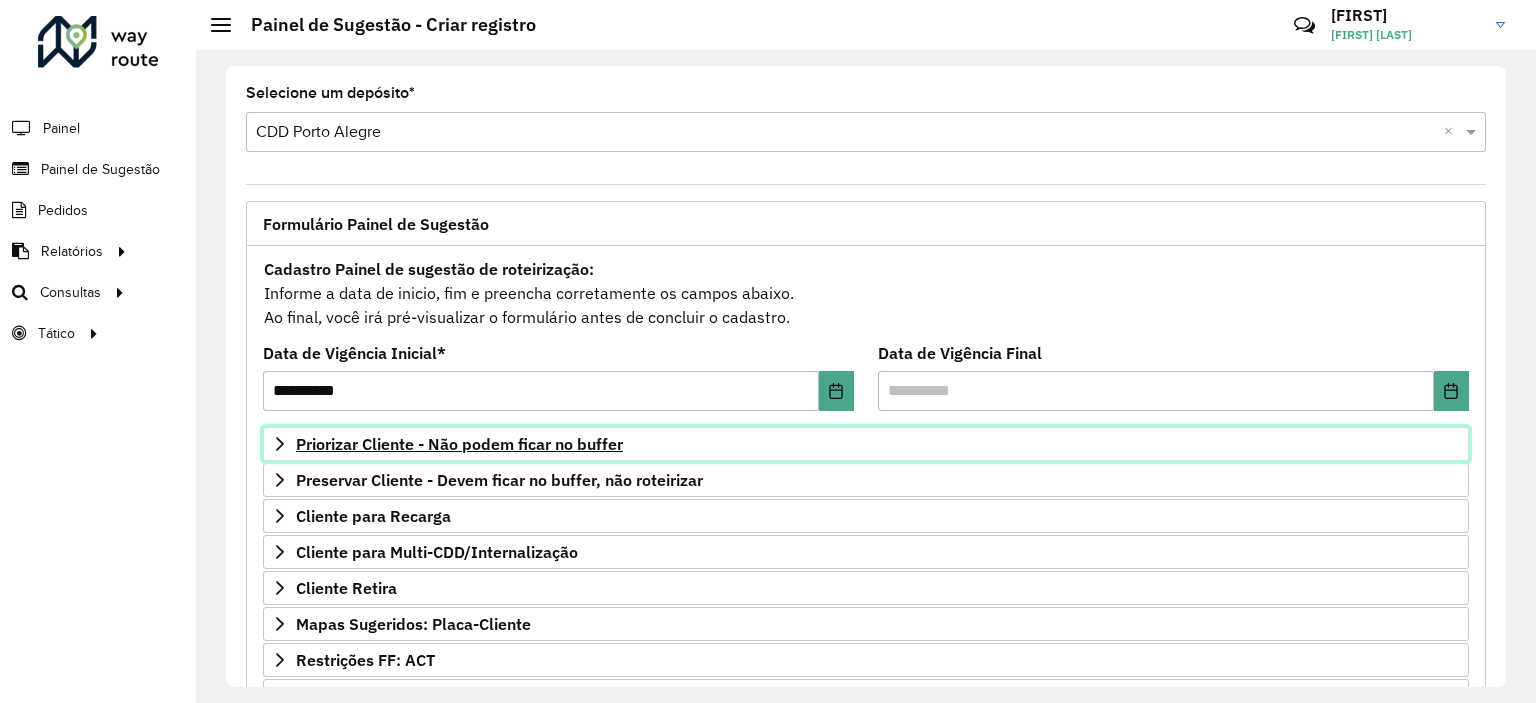 click on "Priorizar Cliente - Não podem ficar no buffer" at bounding box center [459, 444] 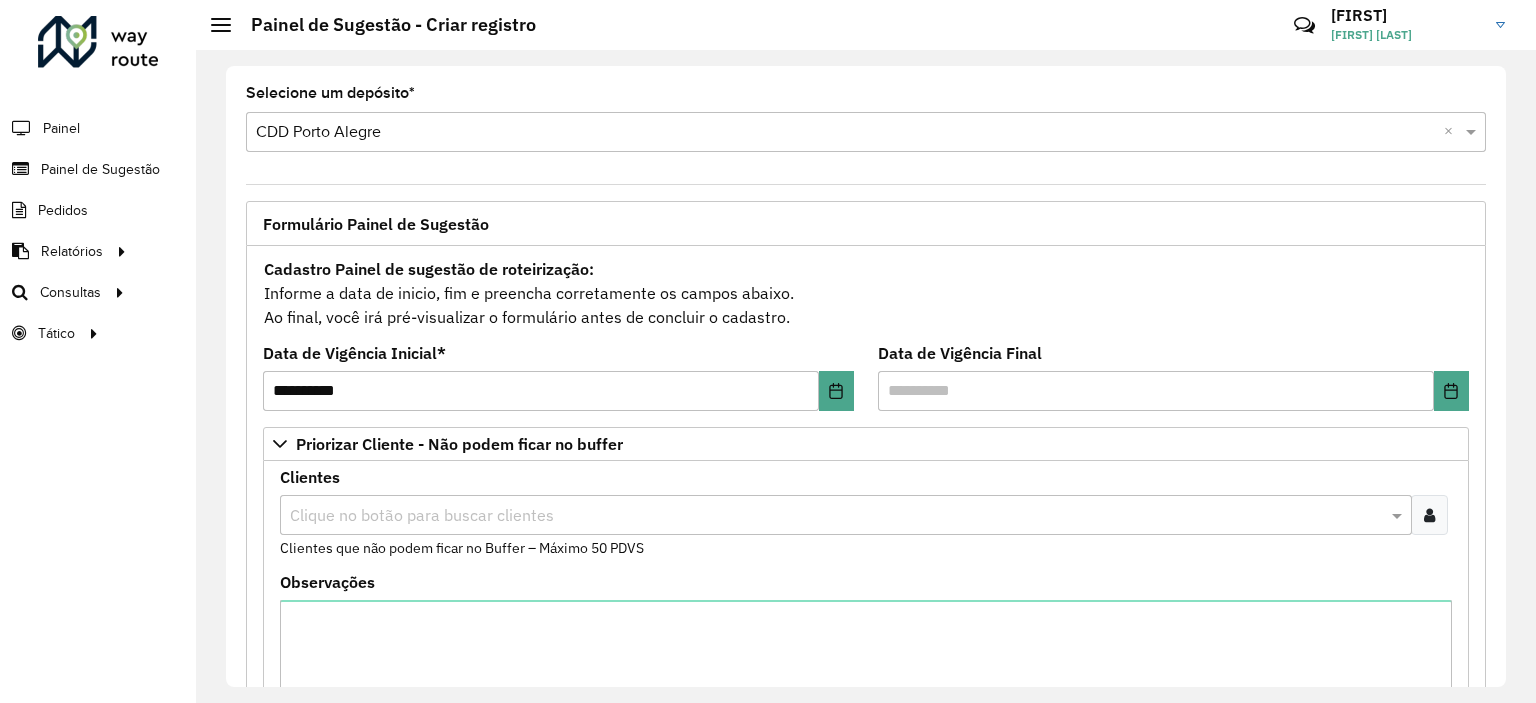 click at bounding box center (836, 516) 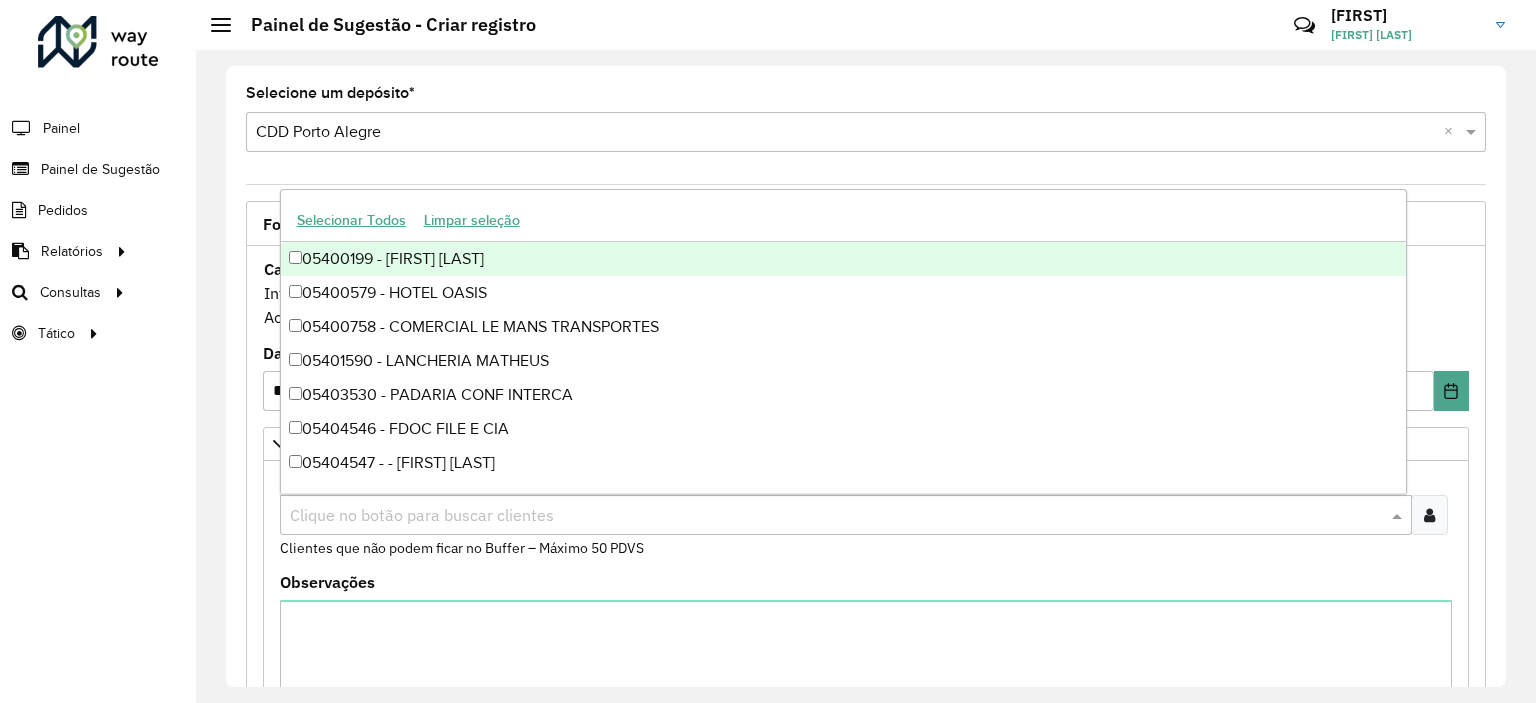 paste on "*****" 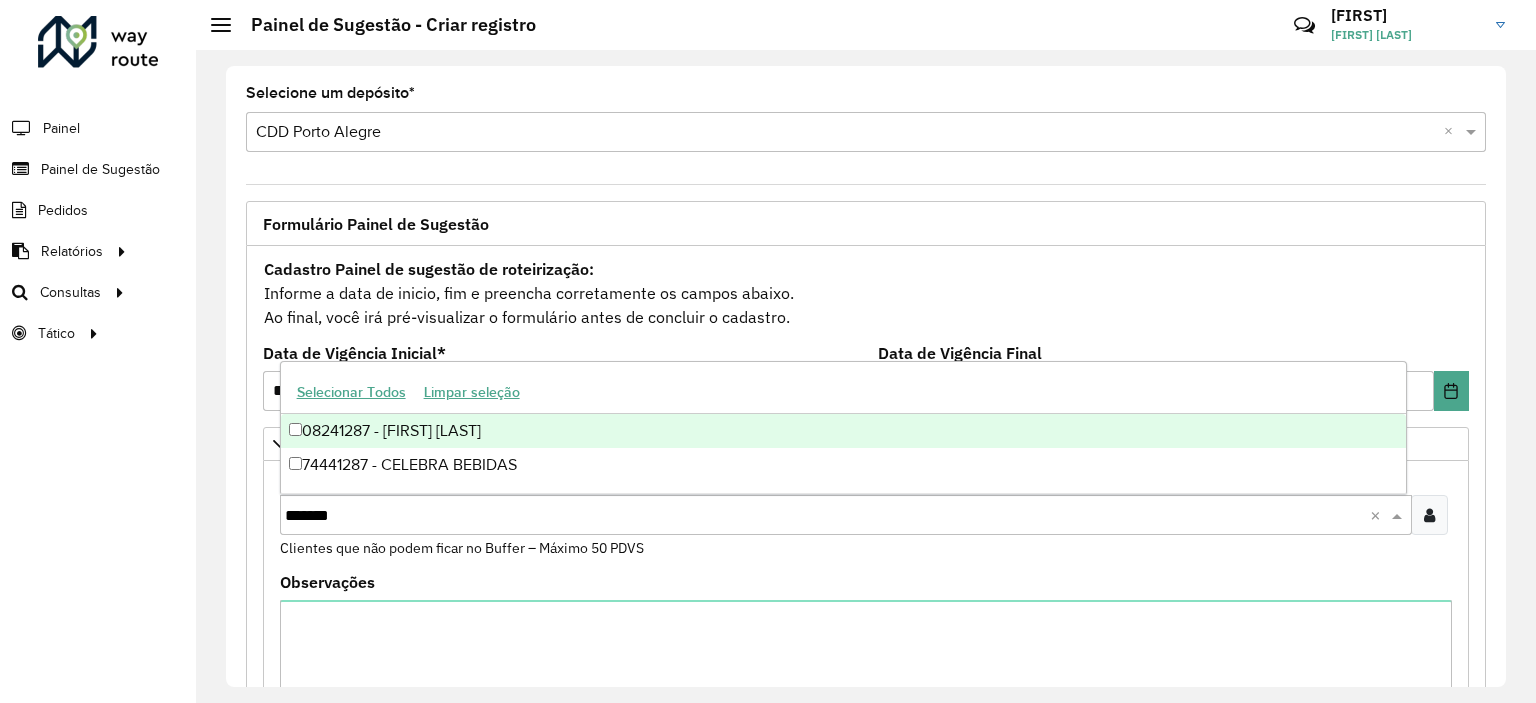 type on "*****" 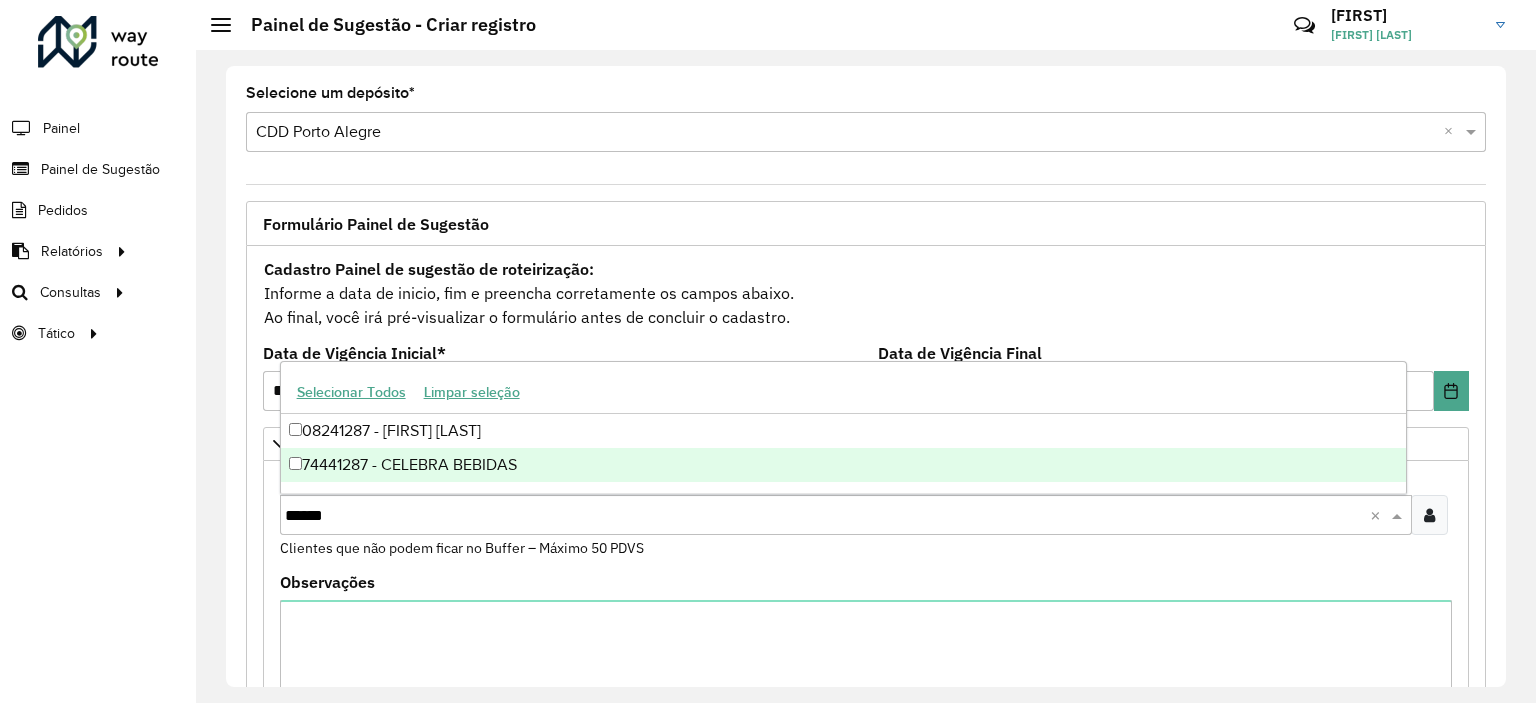 click on "74441287 - CELEBRA BEBIDAS" at bounding box center [843, 465] 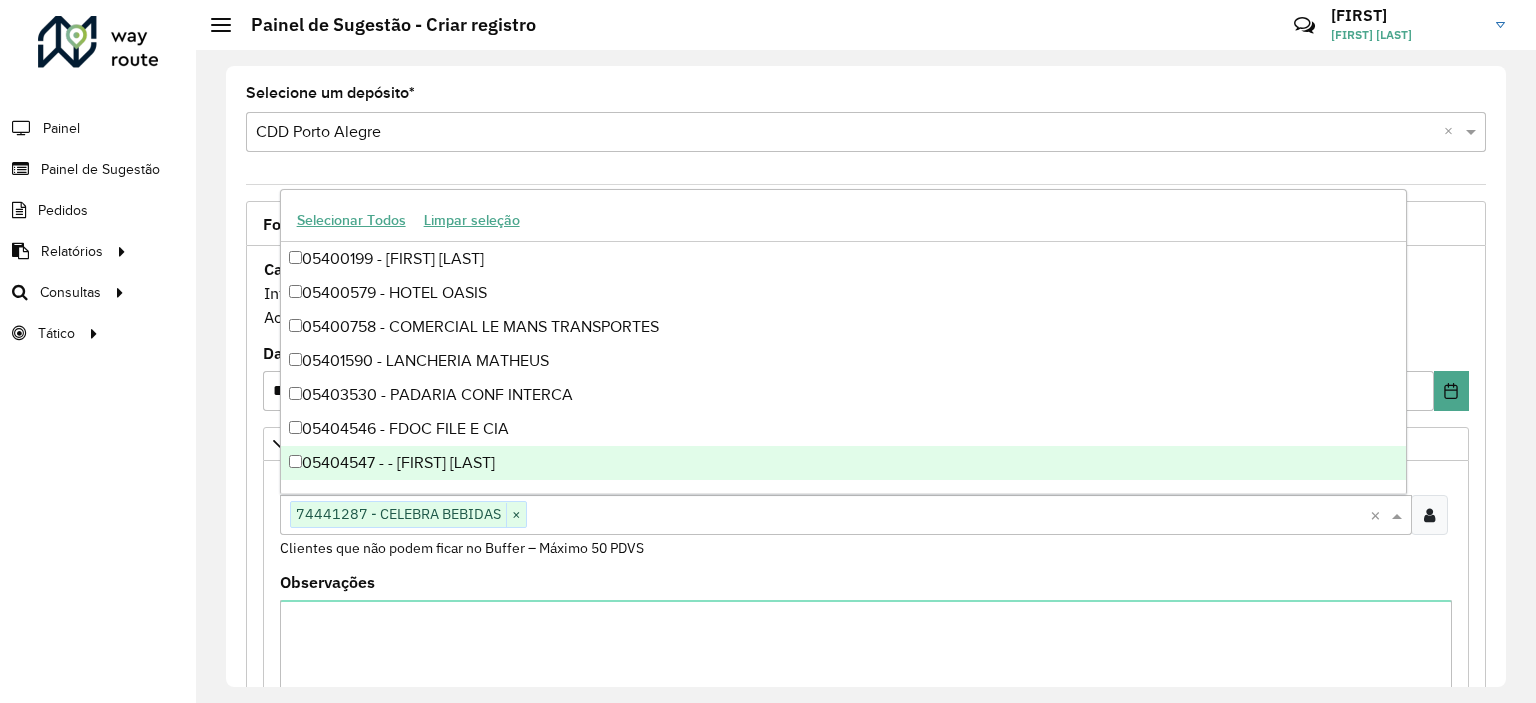 paste on "*****" 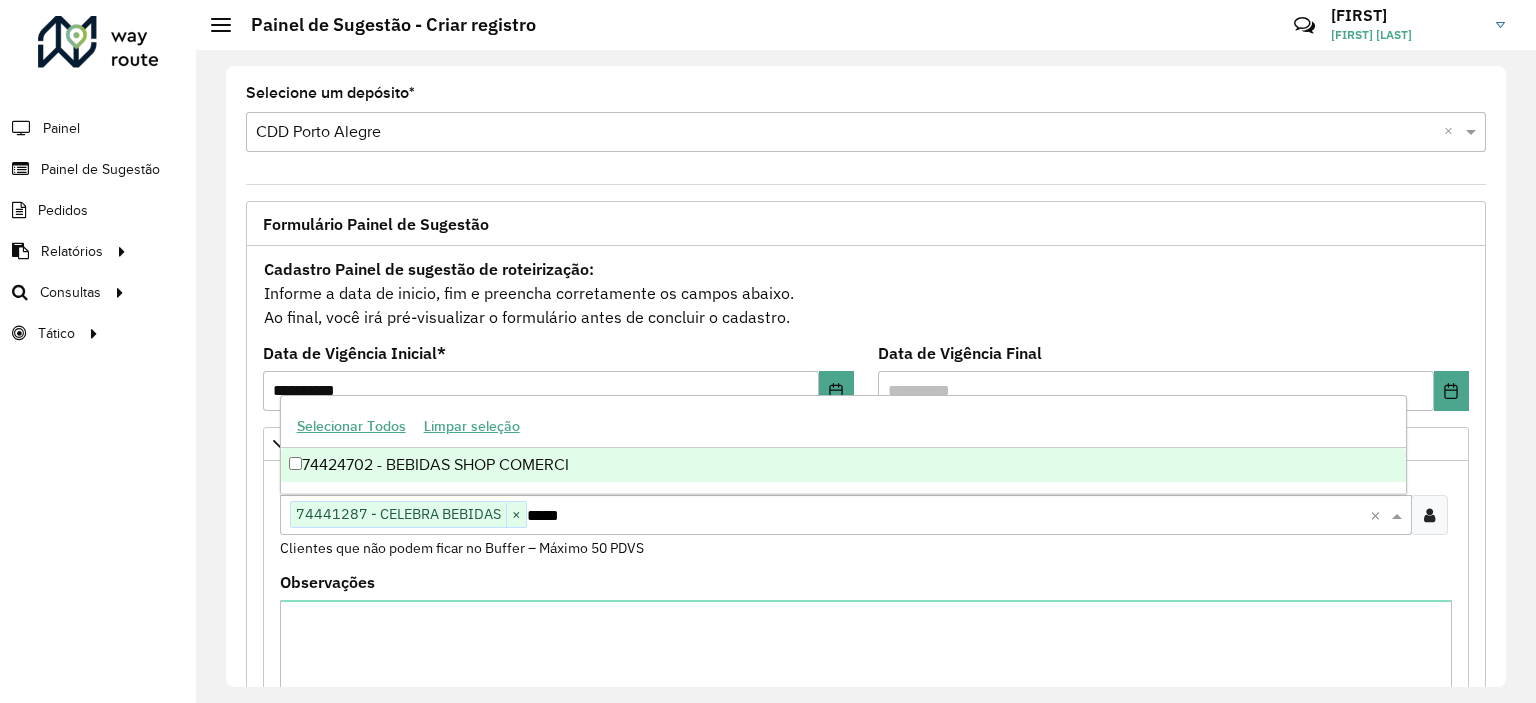 click on "74424702 - BEBIDAS SHOP COMERCI" at bounding box center (843, 465) 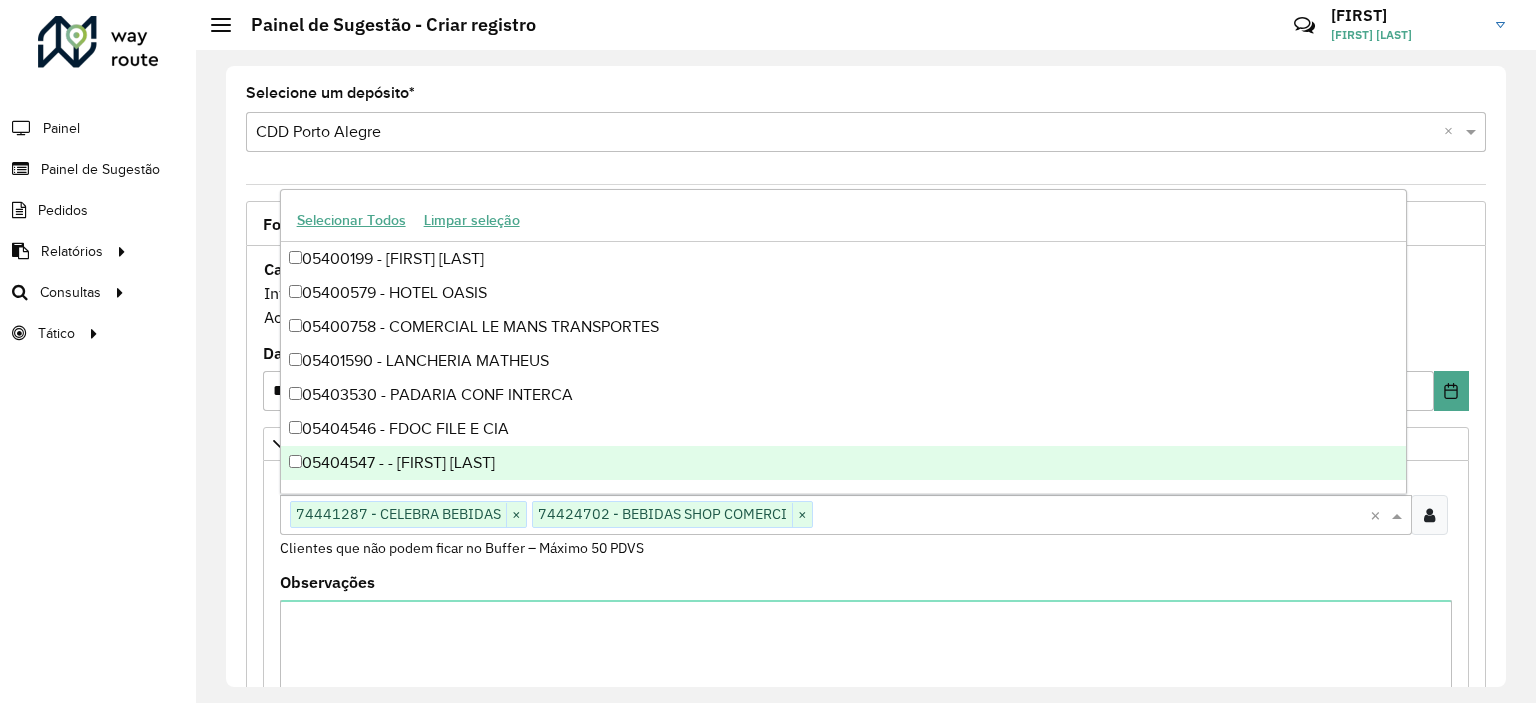 paste on "*****" 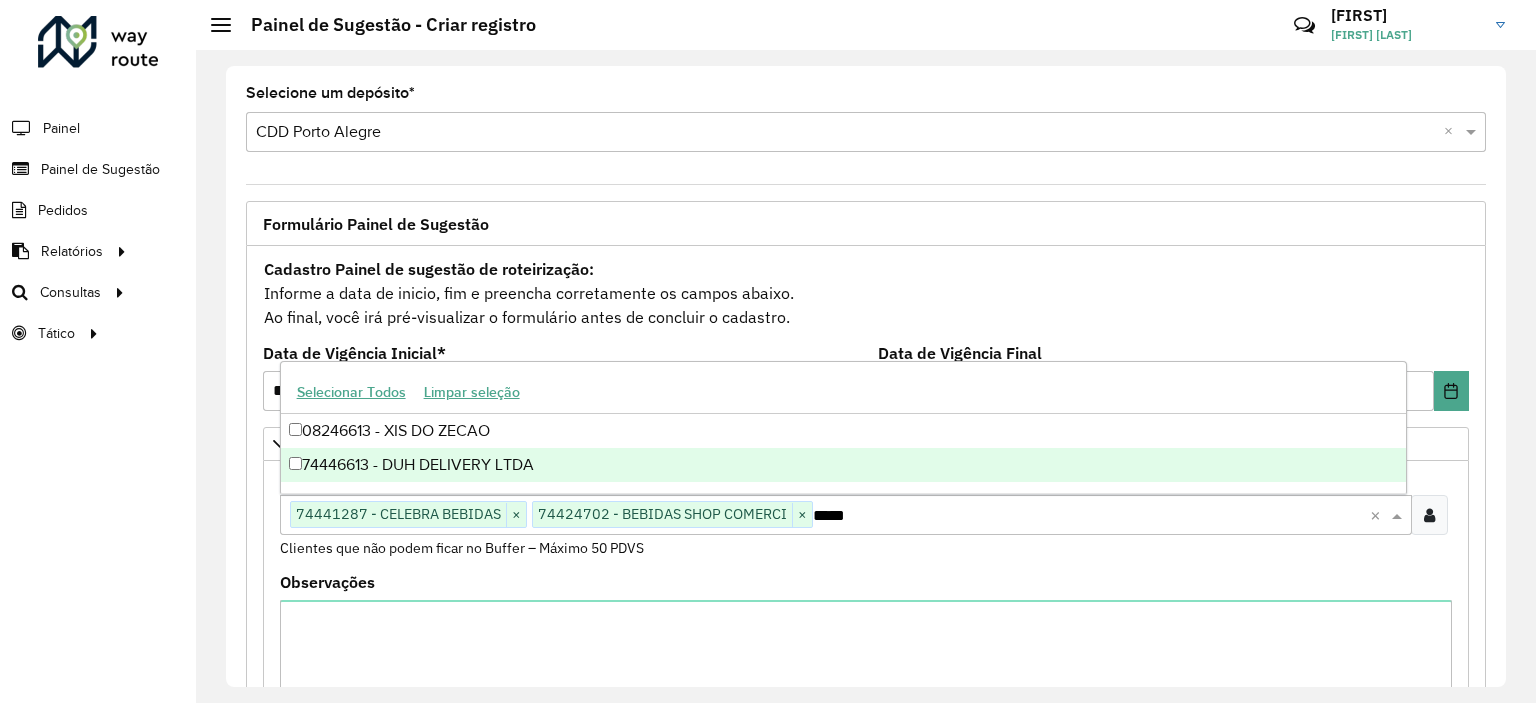 click on "74446613 - DUH DELIVERY LTDA" at bounding box center (843, 465) 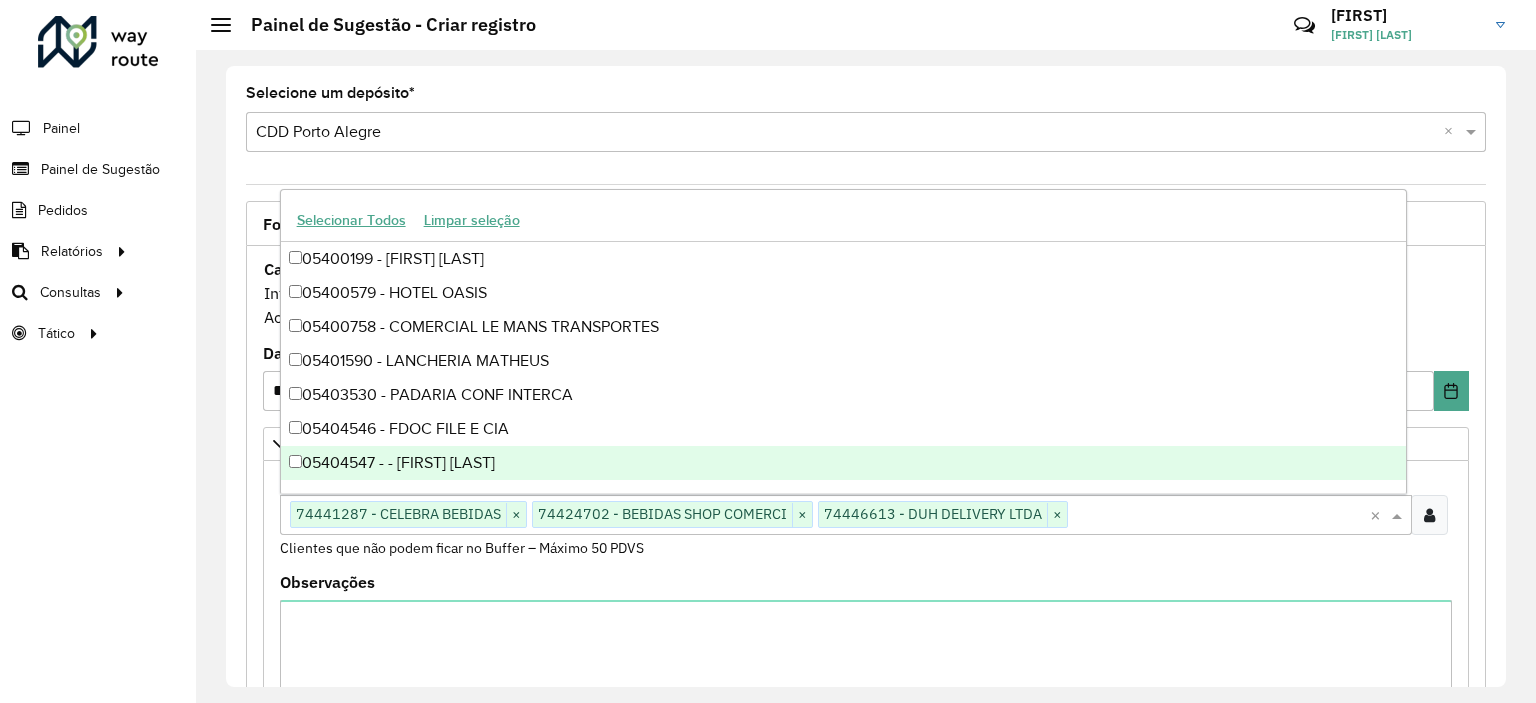 paste on "*****" 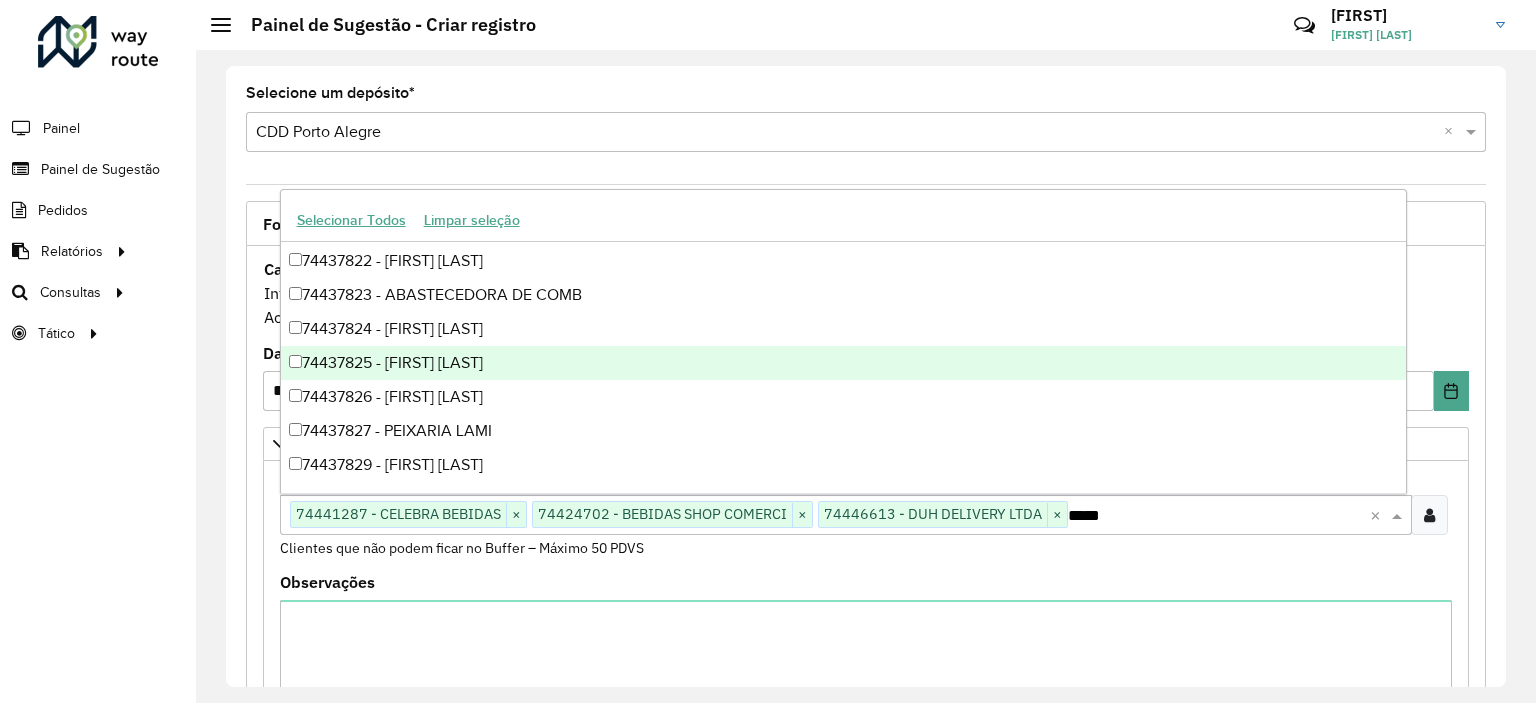 scroll, scrollTop: 100, scrollLeft: 0, axis: vertical 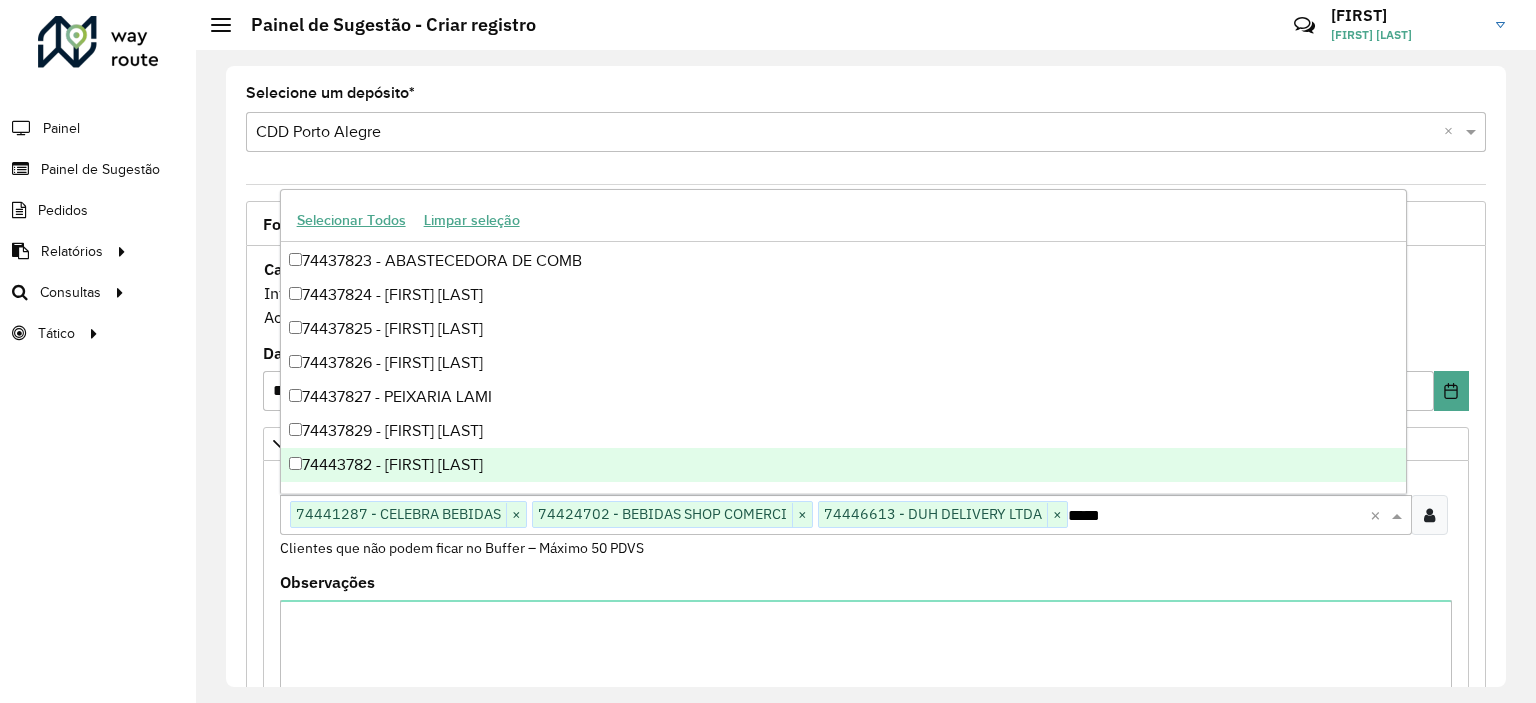 click on "74443782 - [FIRST] [LAST]" at bounding box center (843, 465) 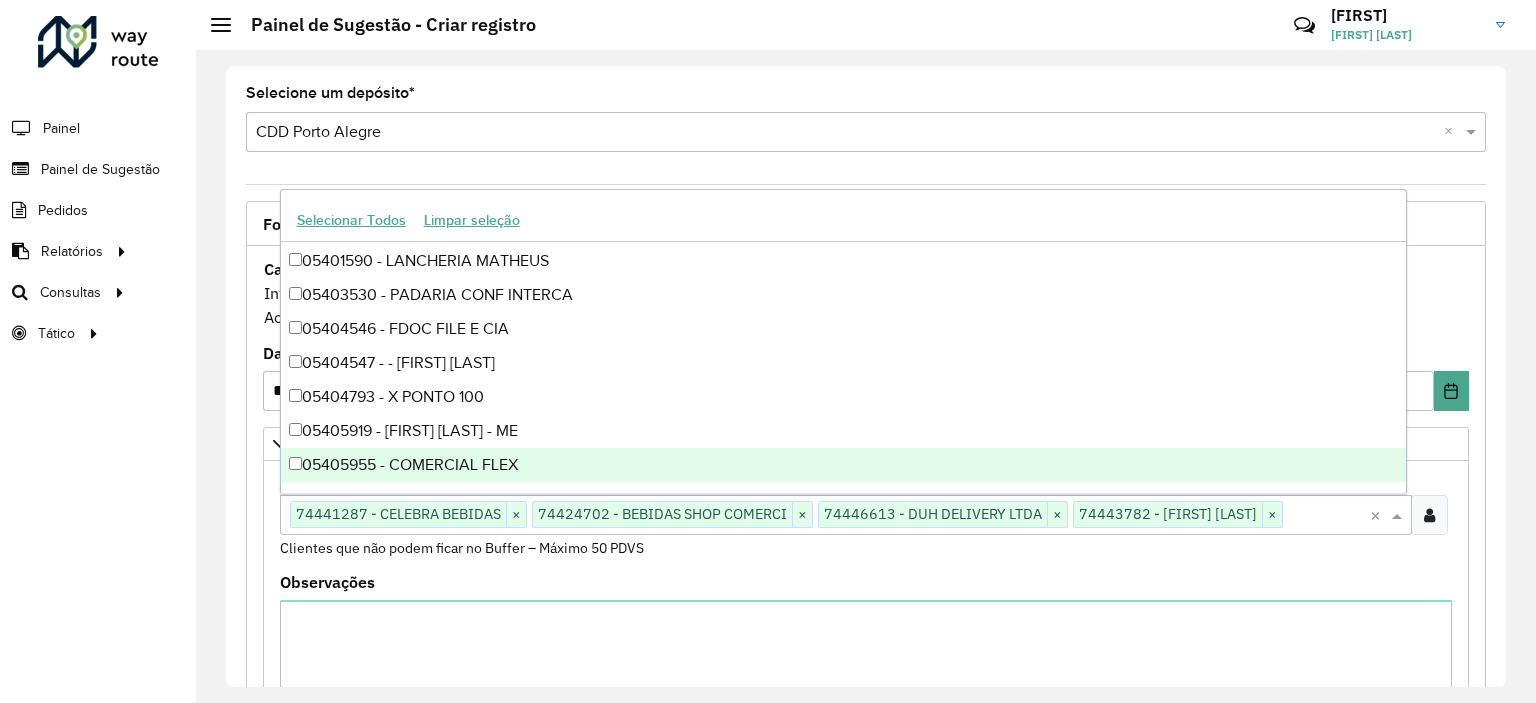 paste on "*****" 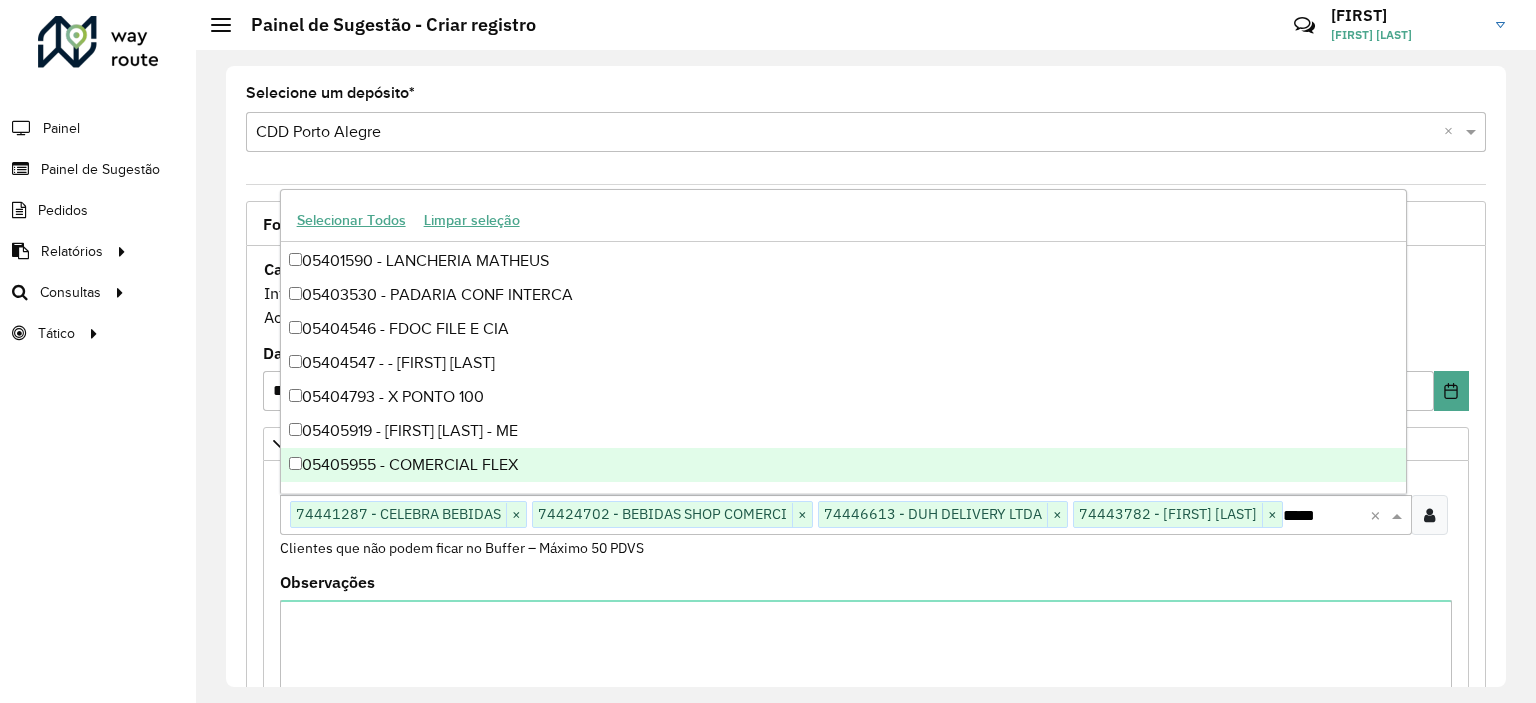 scroll, scrollTop: 0, scrollLeft: 27, axis: horizontal 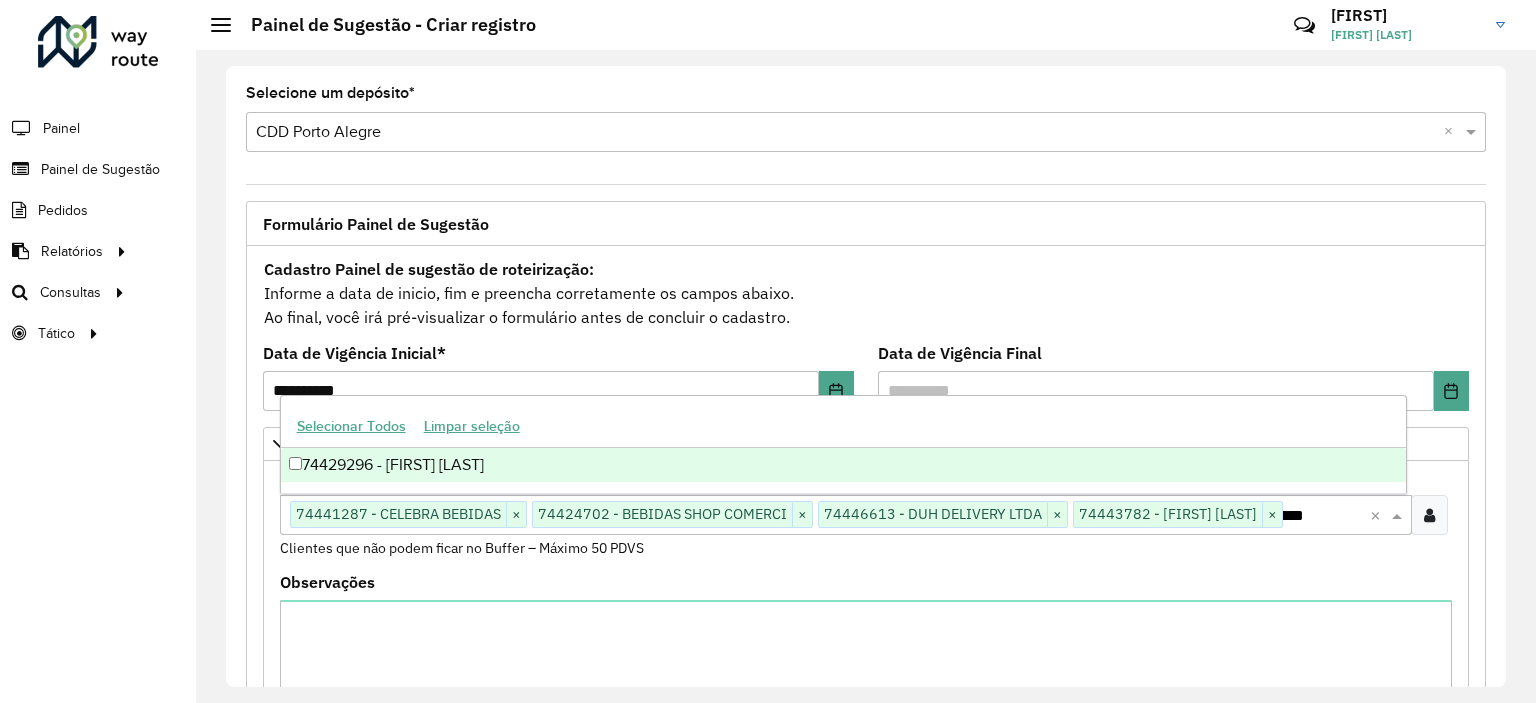 click on "74429296 - [FIRST] [LAST]" at bounding box center (843, 465) 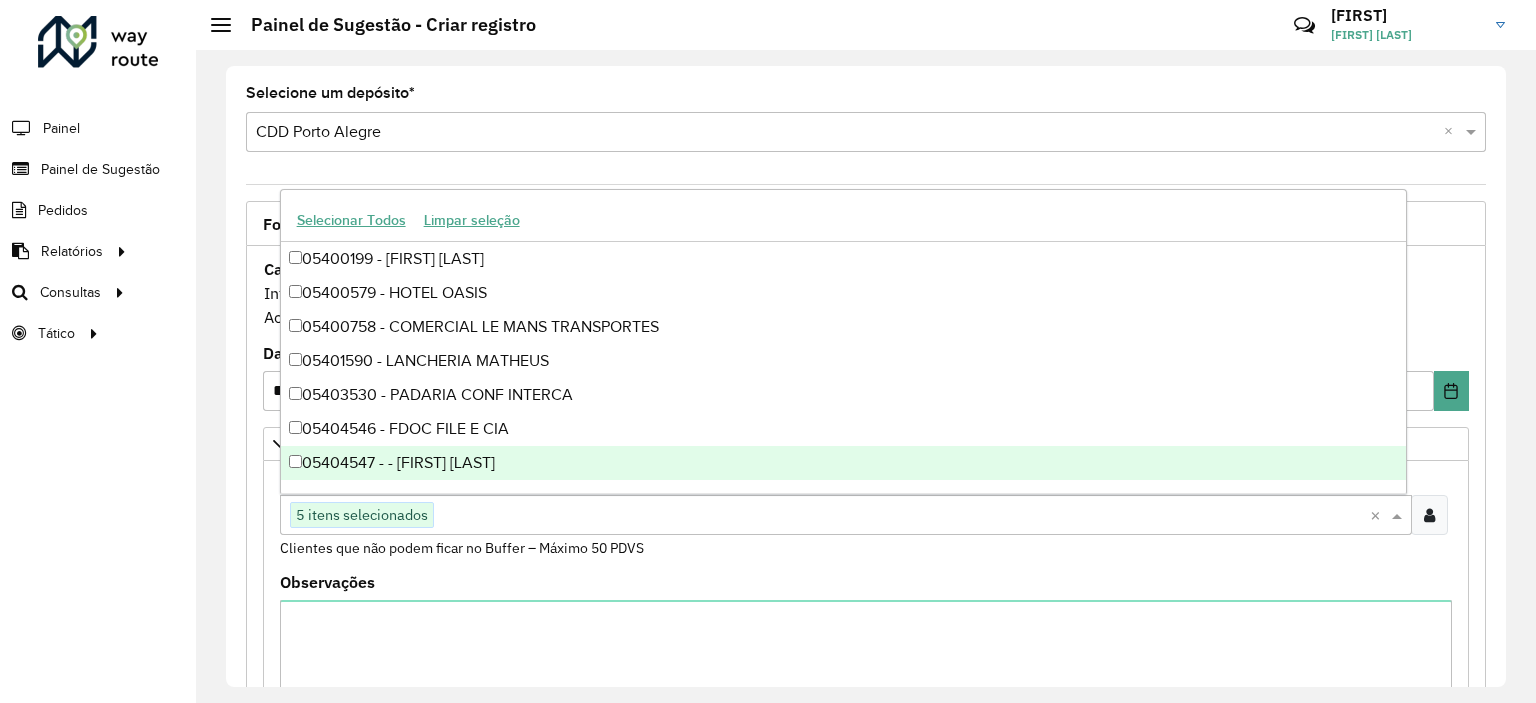 scroll, scrollTop: 0, scrollLeft: 0, axis: both 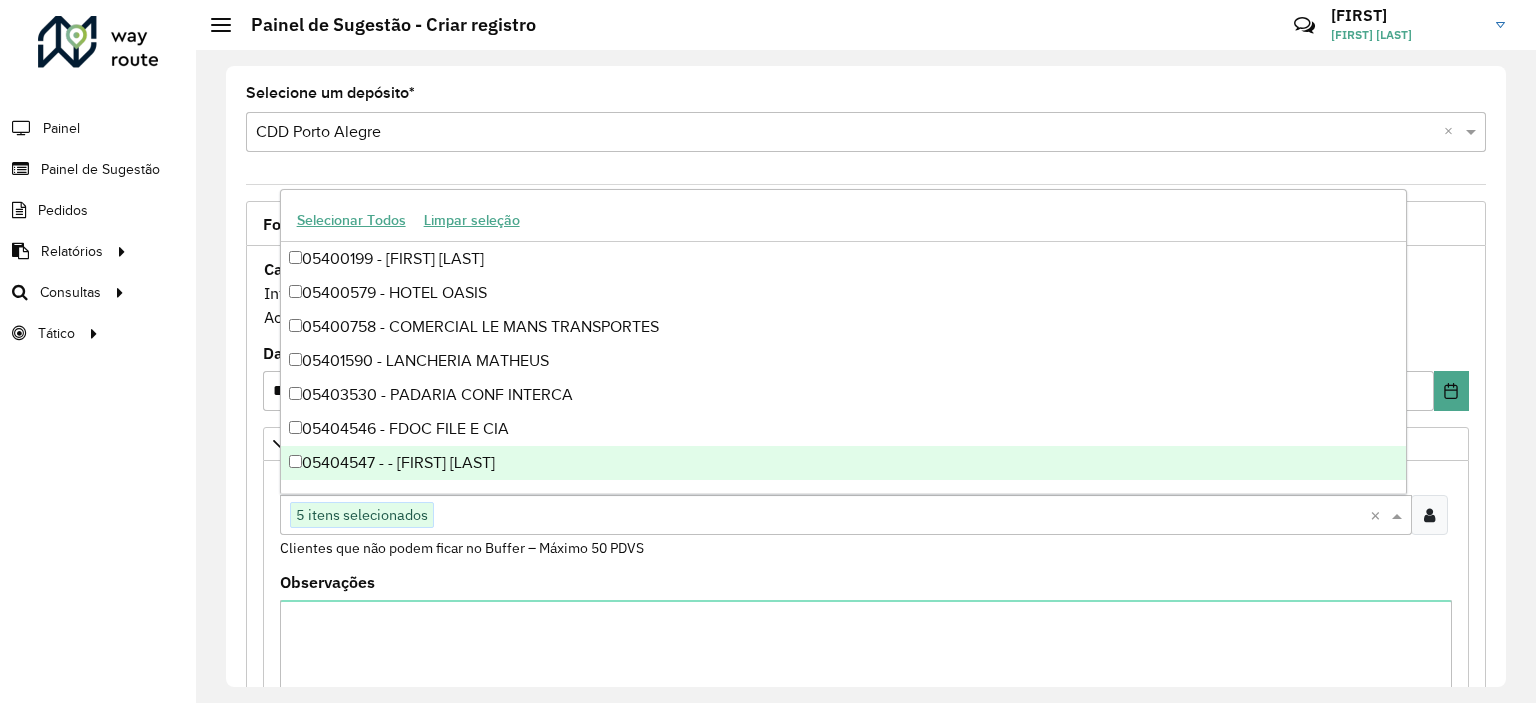 paste on "*****" 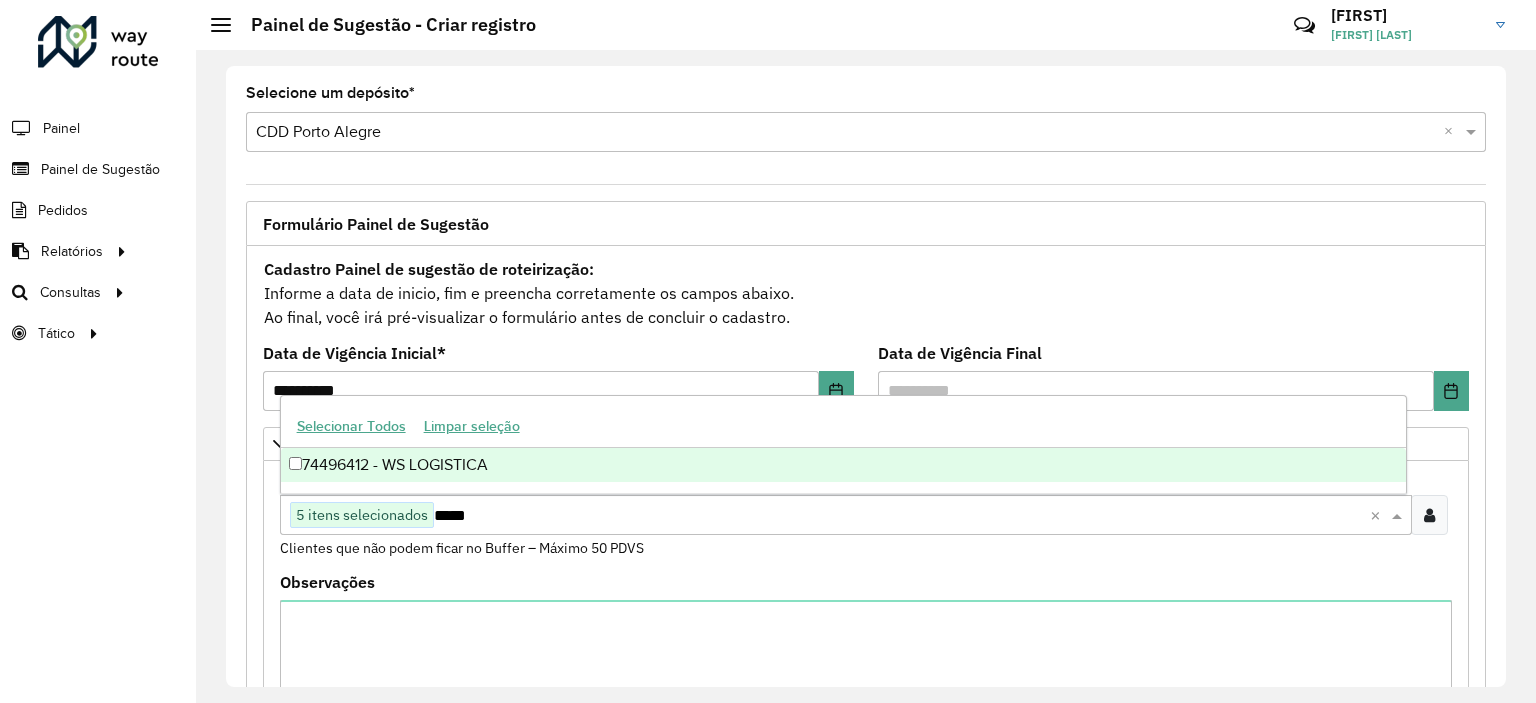 click on "74496412 - WS LOGISTICA" at bounding box center (843, 465) 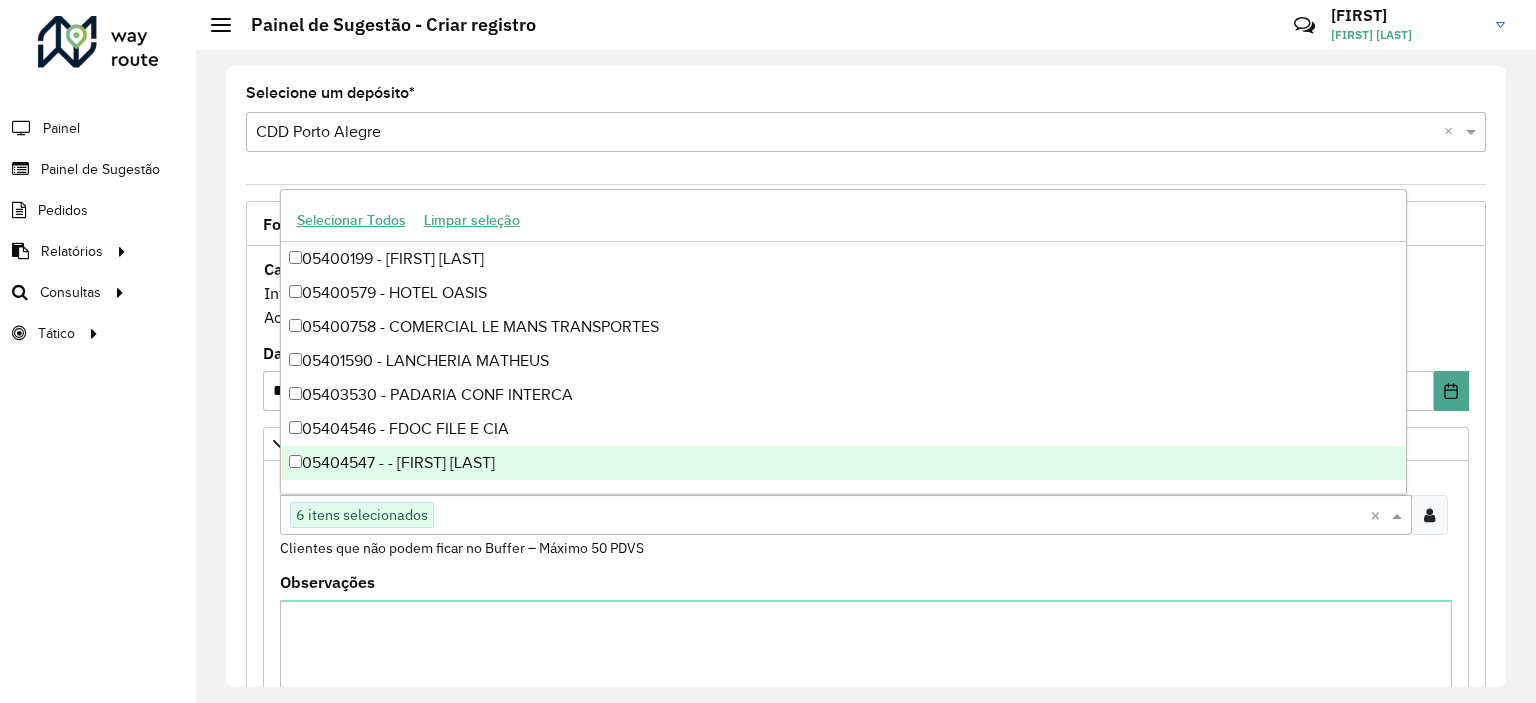 click on "Observações" at bounding box center [866, 672] 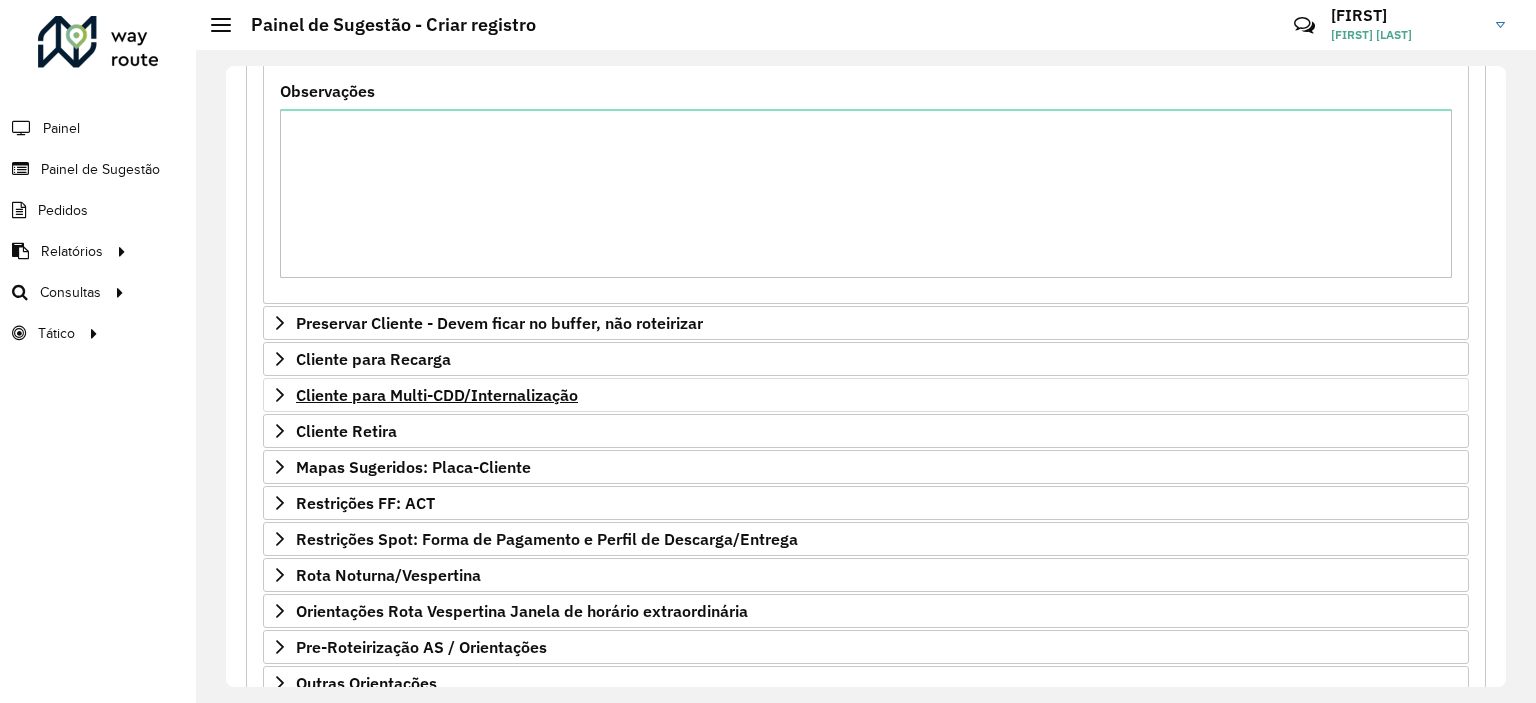 scroll, scrollTop: 500, scrollLeft: 0, axis: vertical 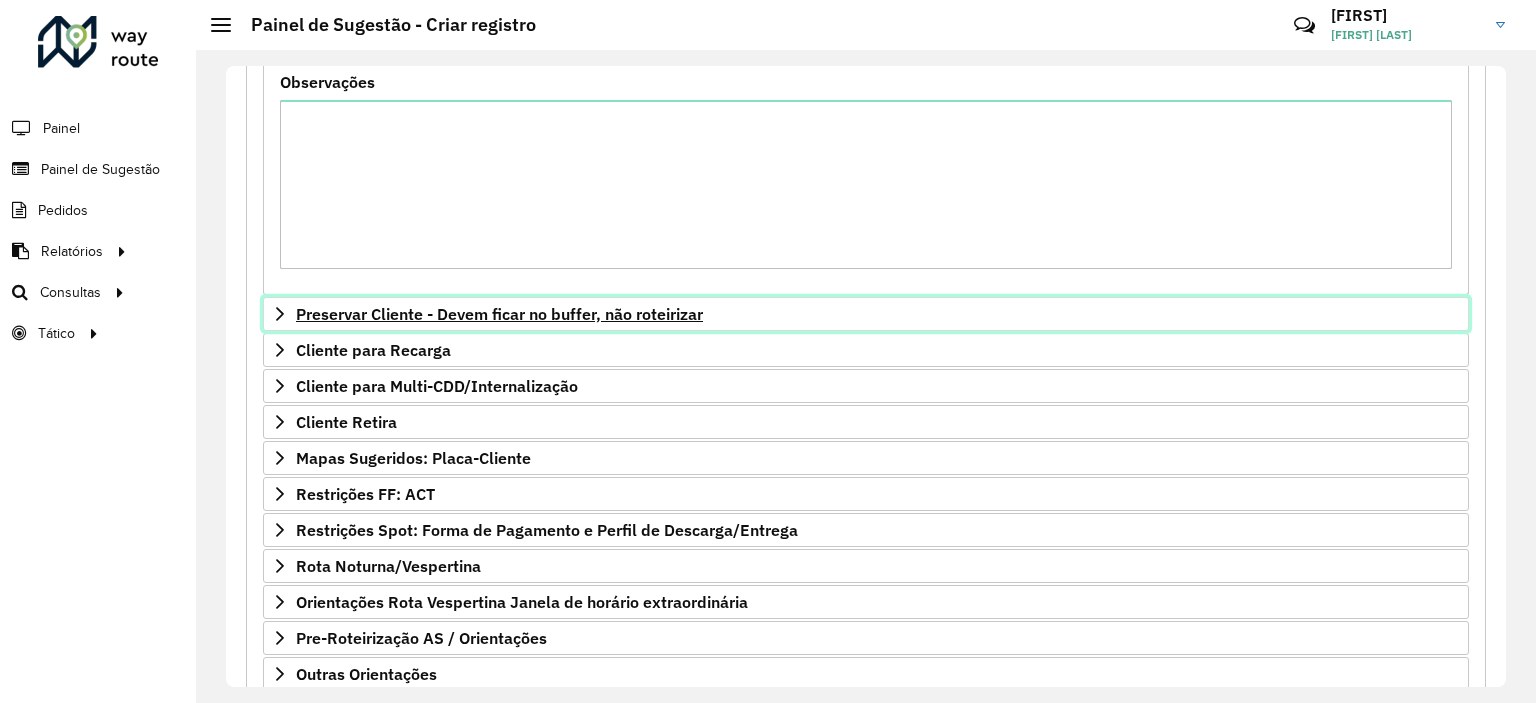 click on "Preservar Cliente - Devem ficar no buffer, não roteirizar" at bounding box center (866, 314) 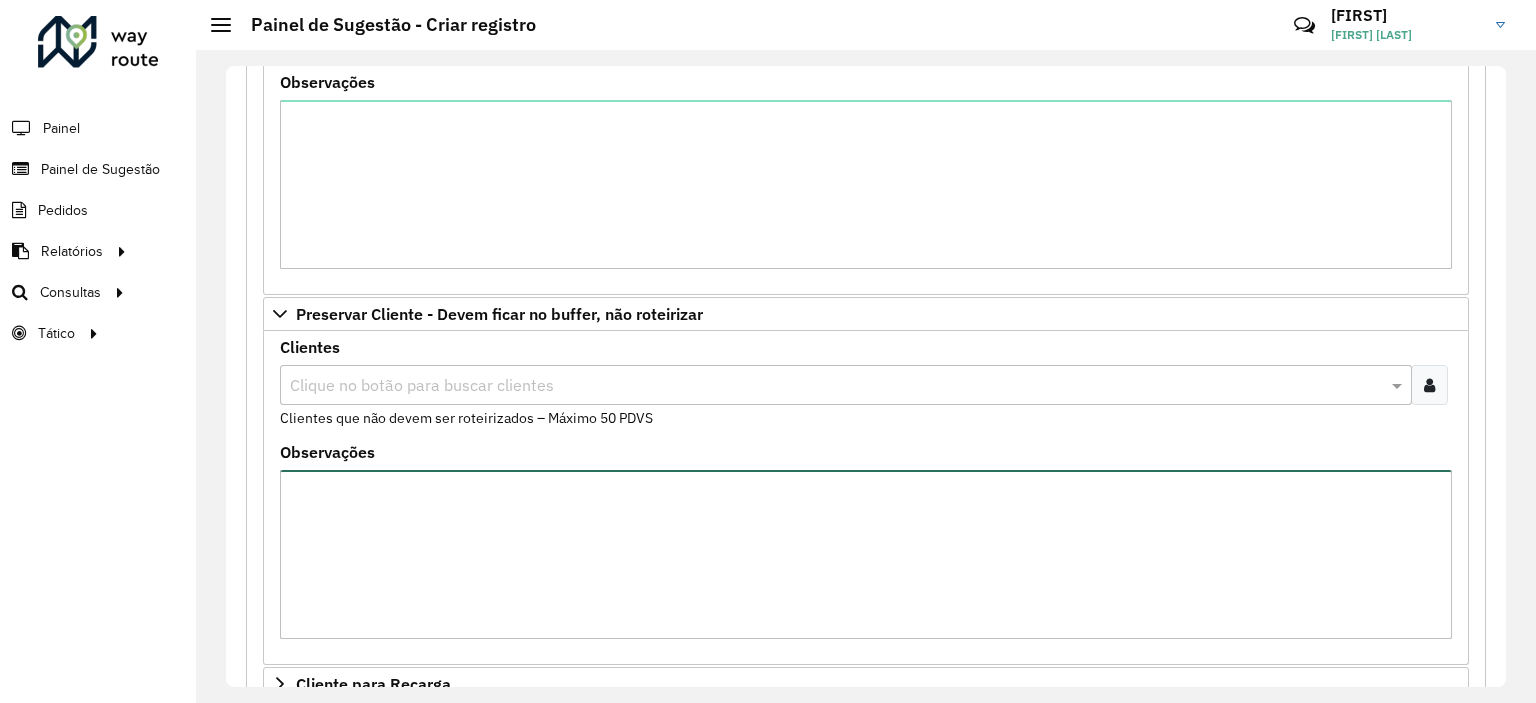 click on "Observações" at bounding box center (866, 554) 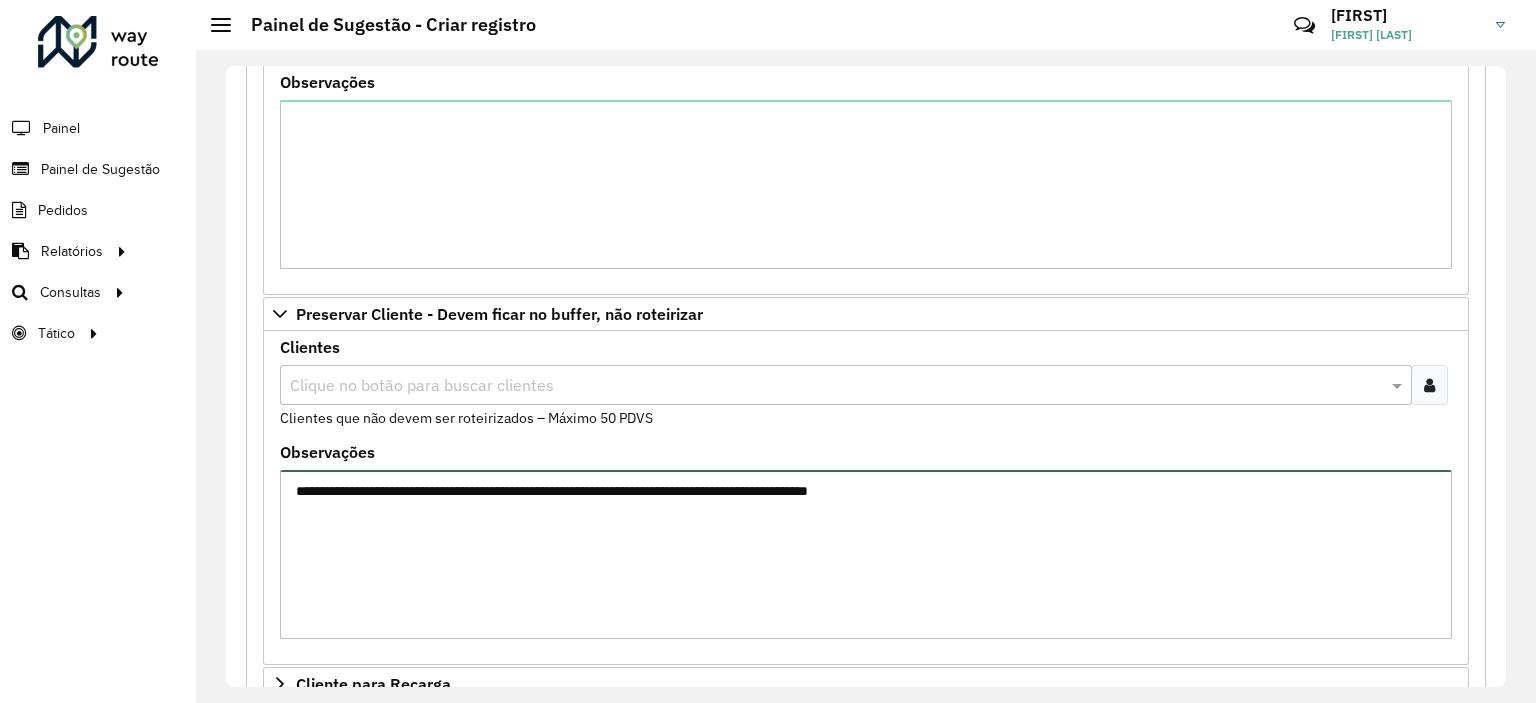 click on "**********" at bounding box center [866, 554] 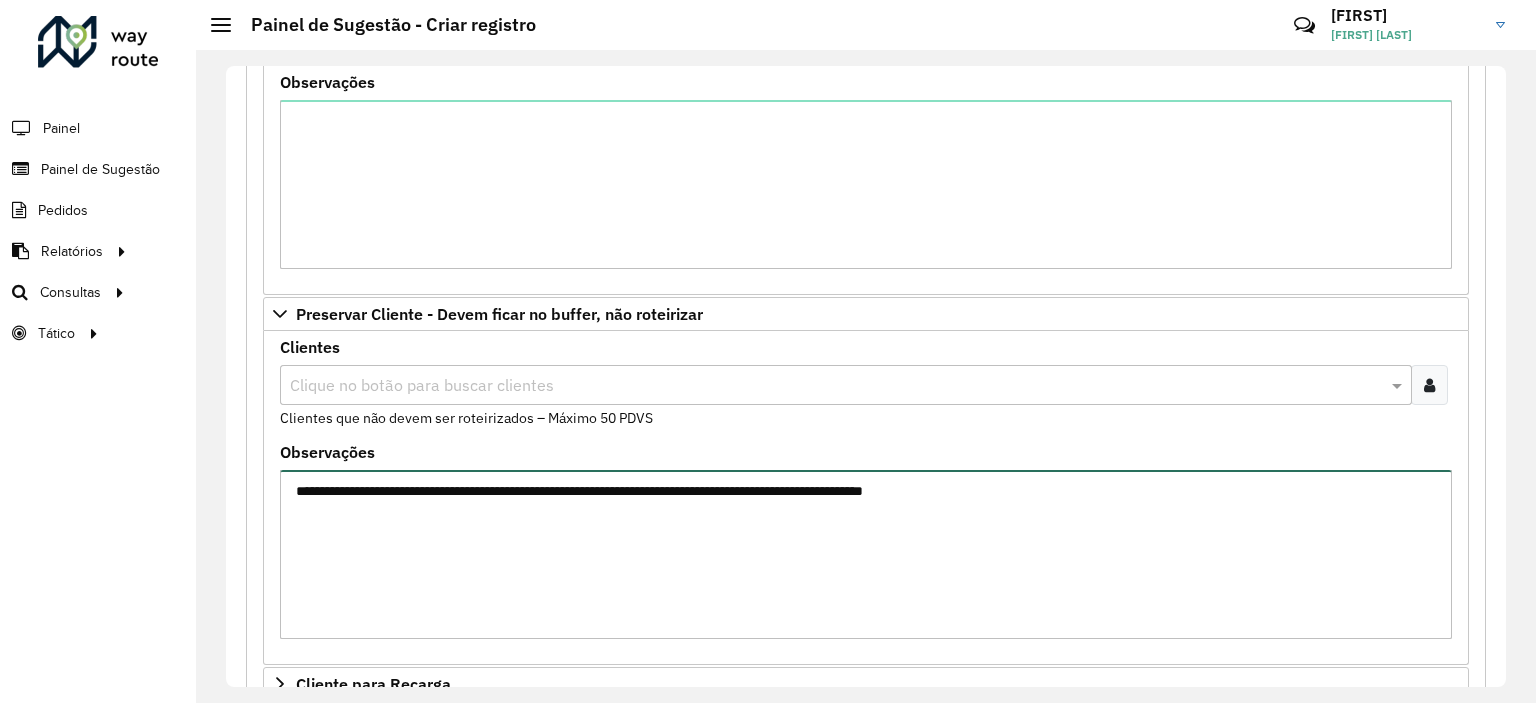 click on "**********" at bounding box center (866, 554) 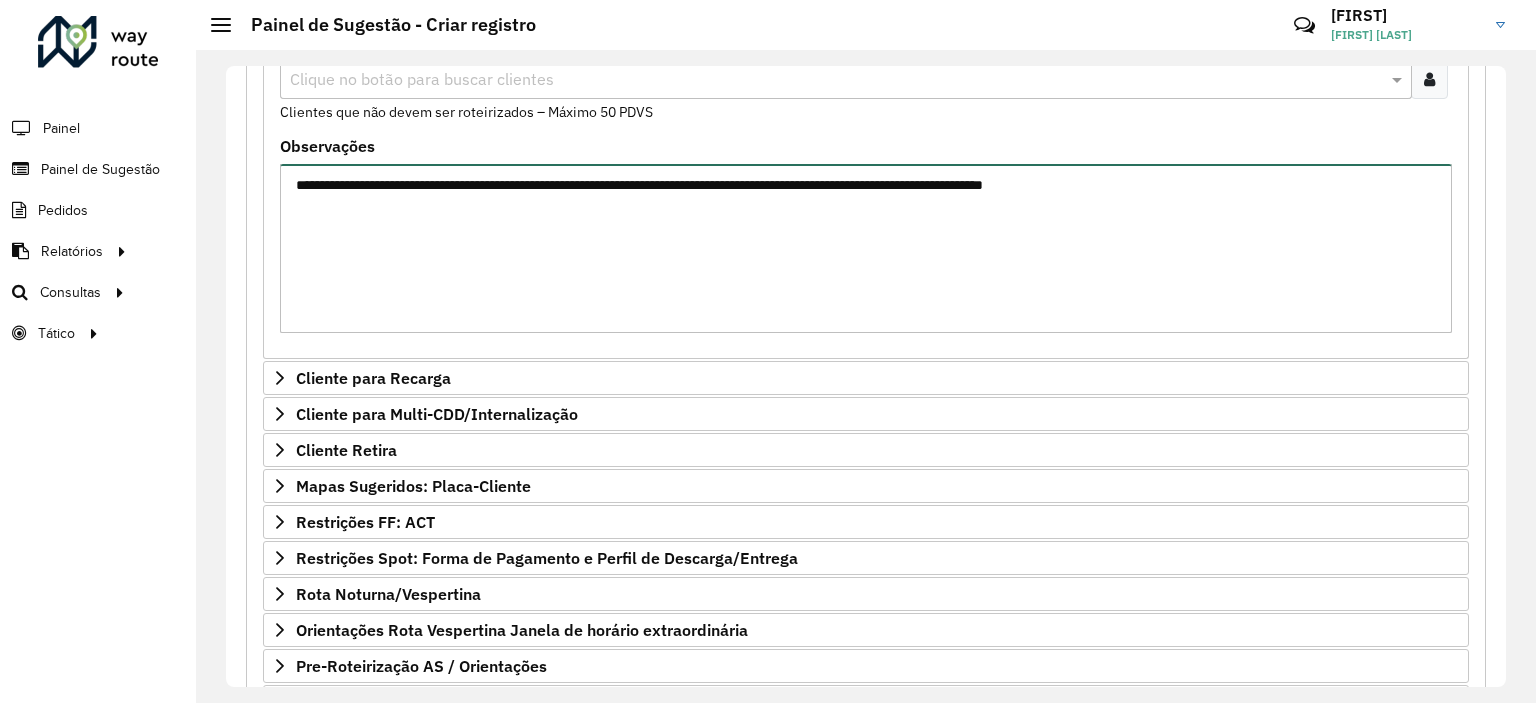 scroll, scrollTop: 956, scrollLeft: 0, axis: vertical 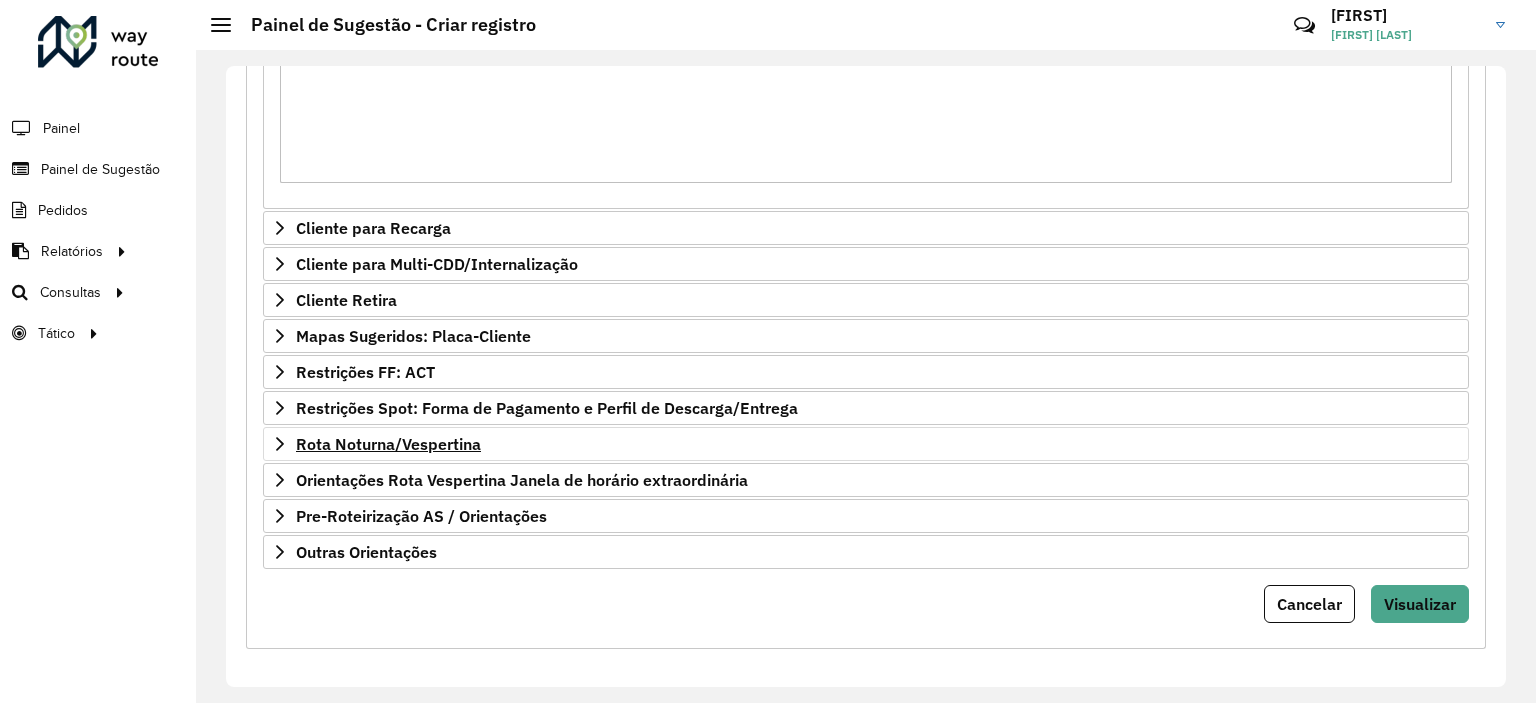 type on "**********" 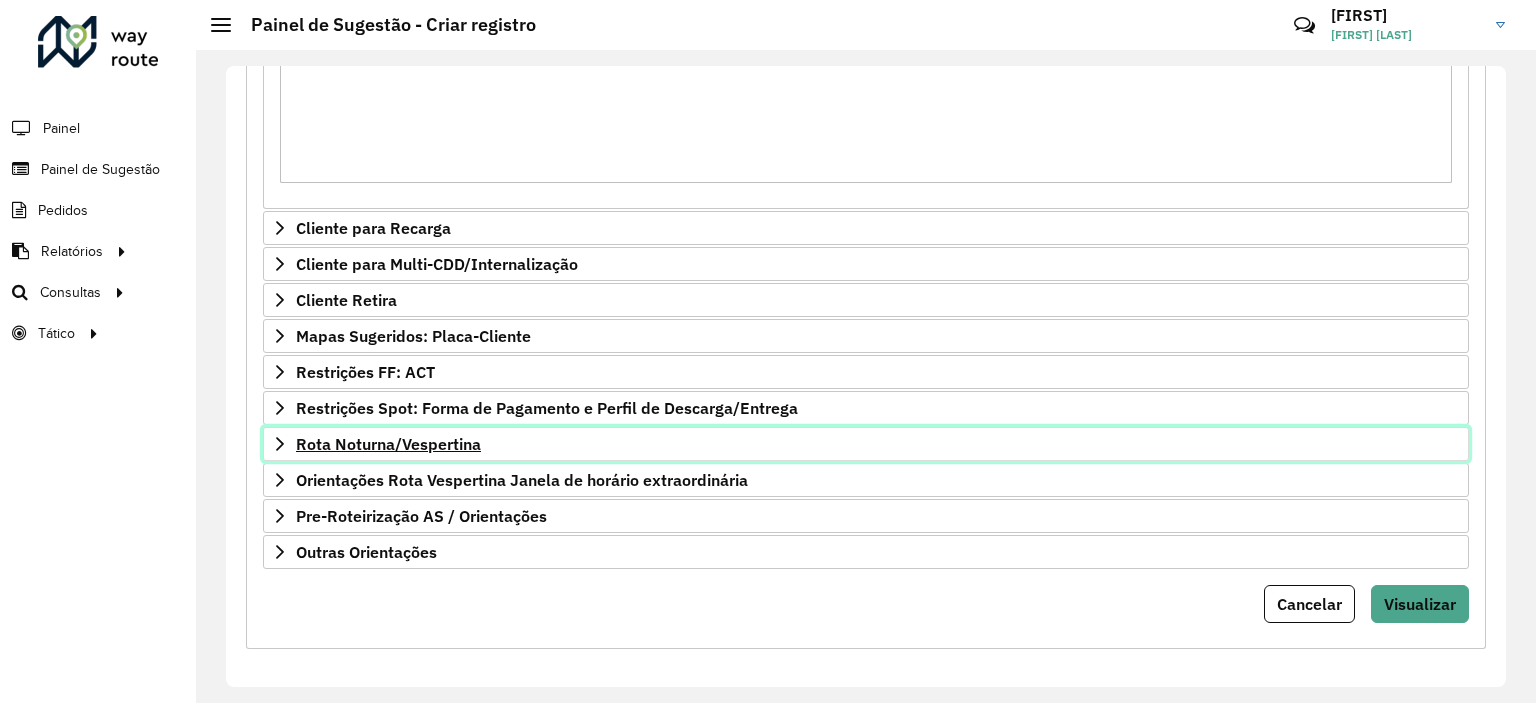 click on "Rota Noturna/Vespertina" at bounding box center [388, 444] 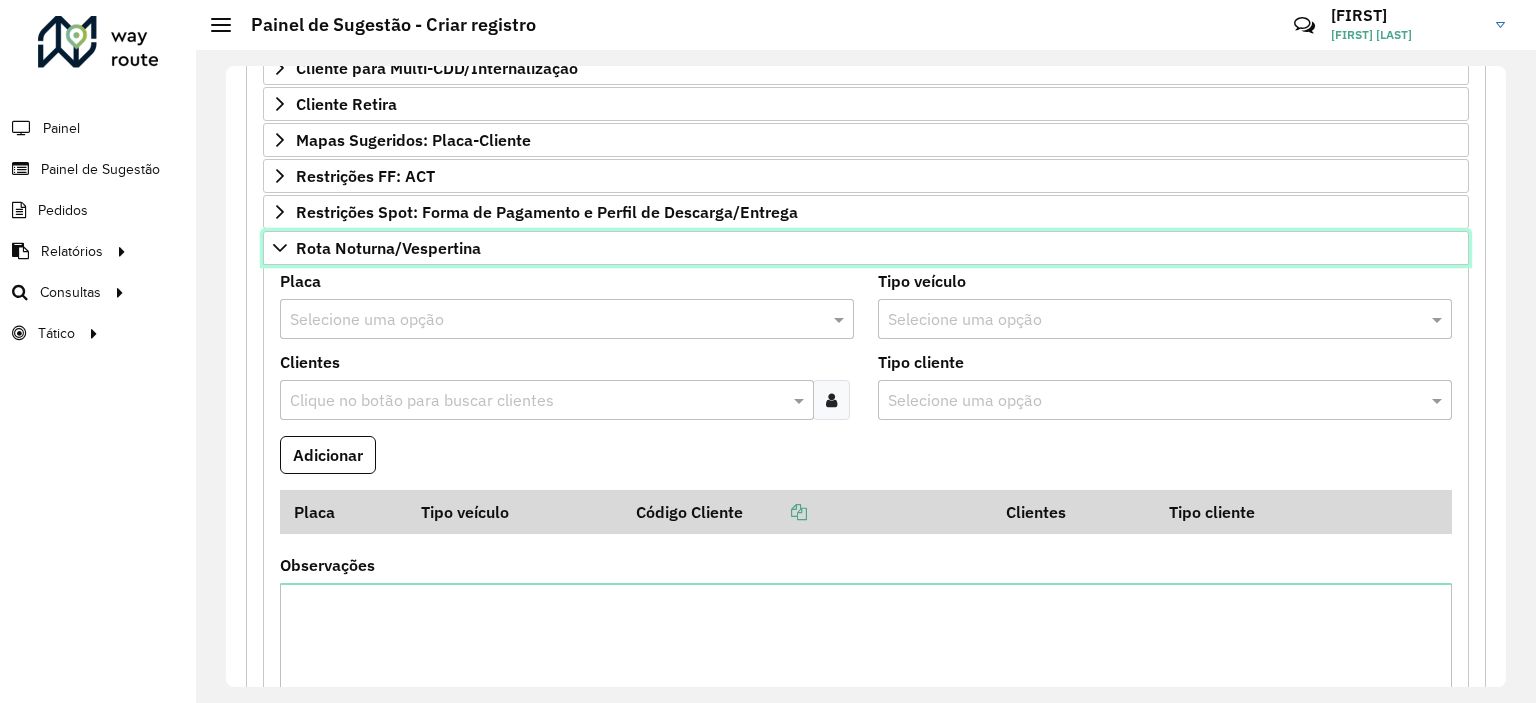 scroll, scrollTop: 1156, scrollLeft: 0, axis: vertical 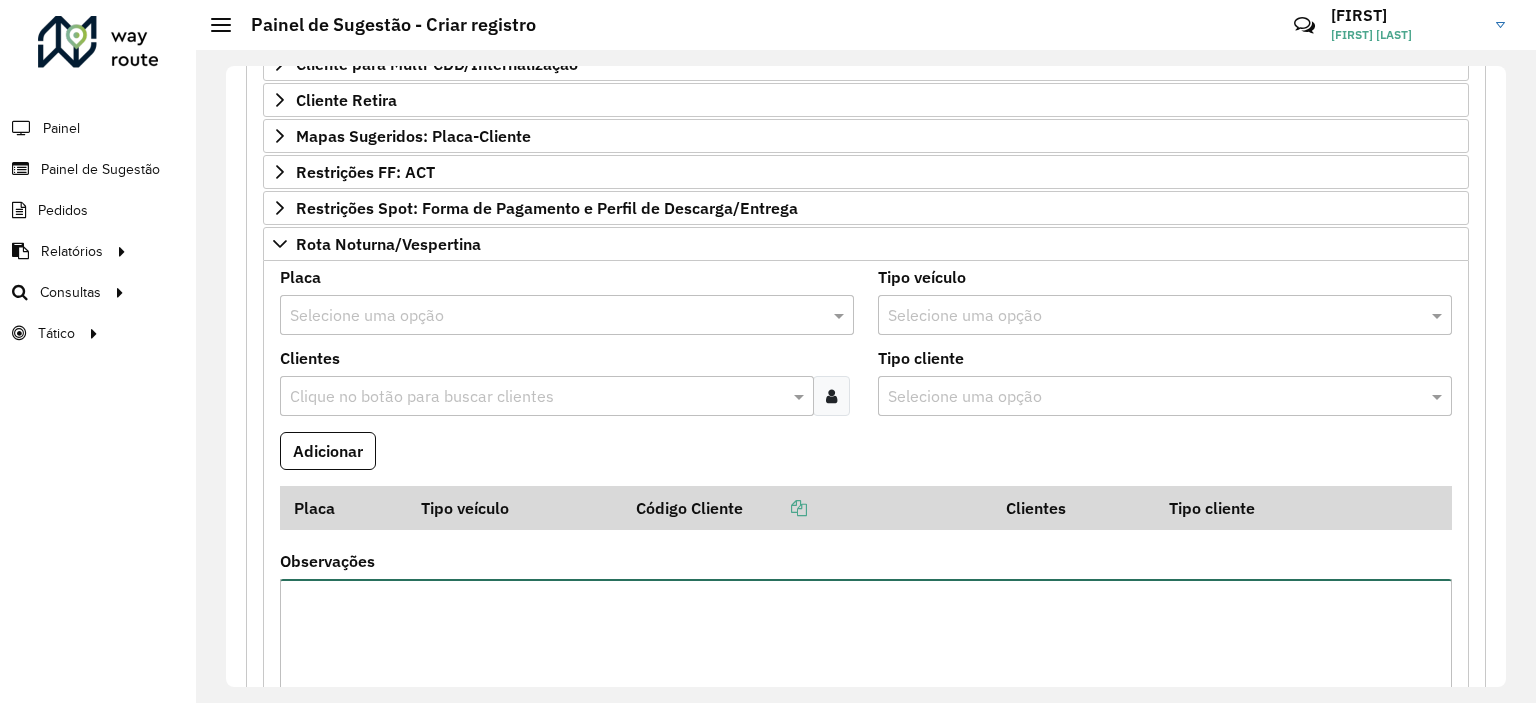 click on "Observações" at bounding box center (866, 663) 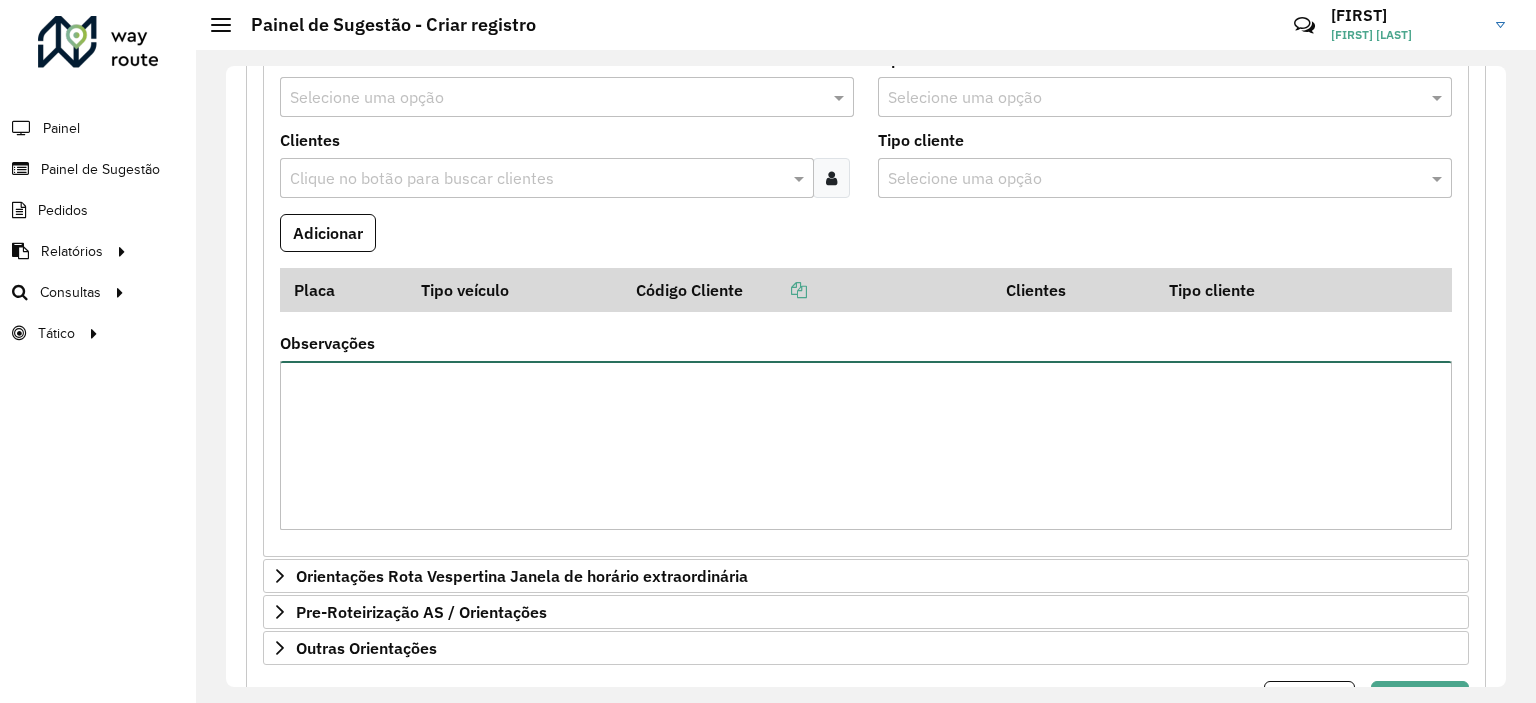 scroll, scrollTop: 1469, scrollLeft: 0, axis: vertical 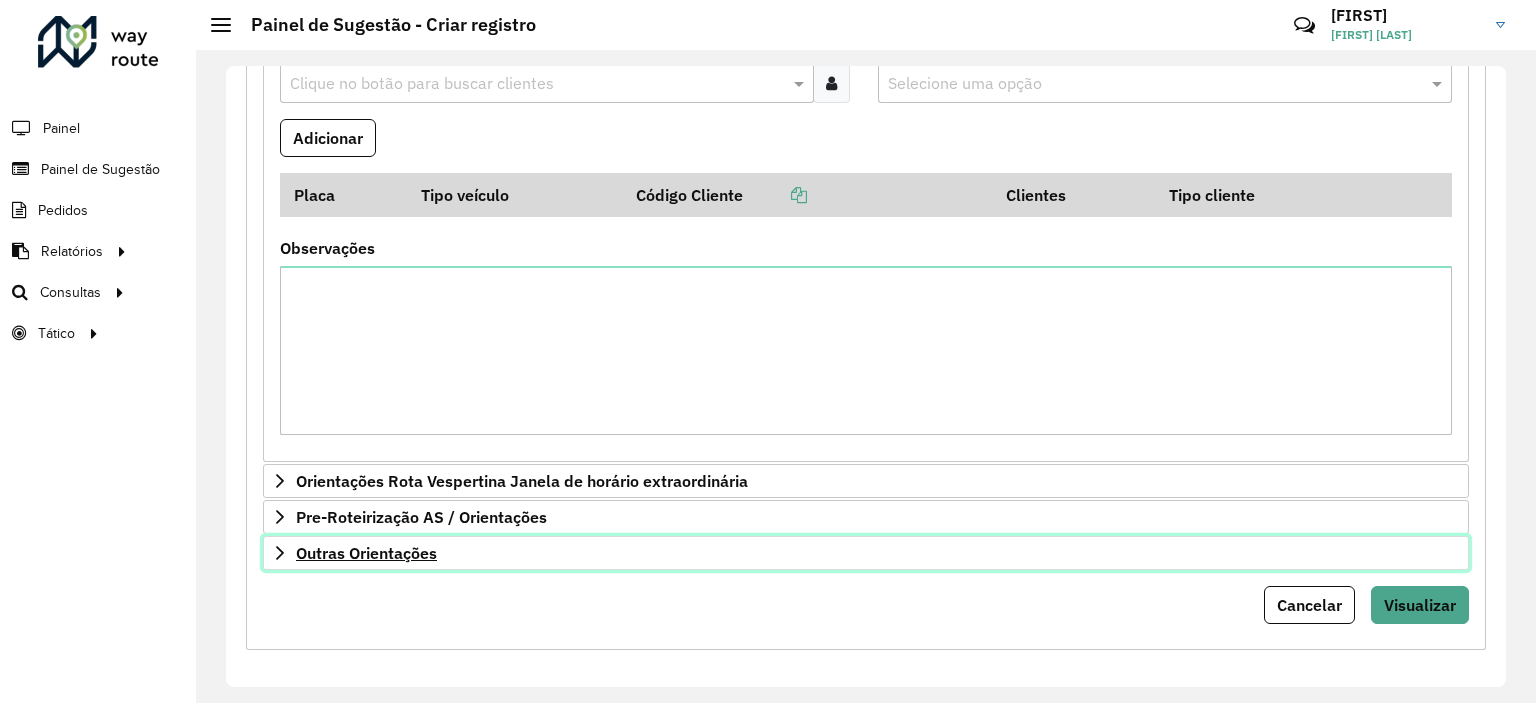 click on "Outras Orientações" at bounding box center [366, 553] 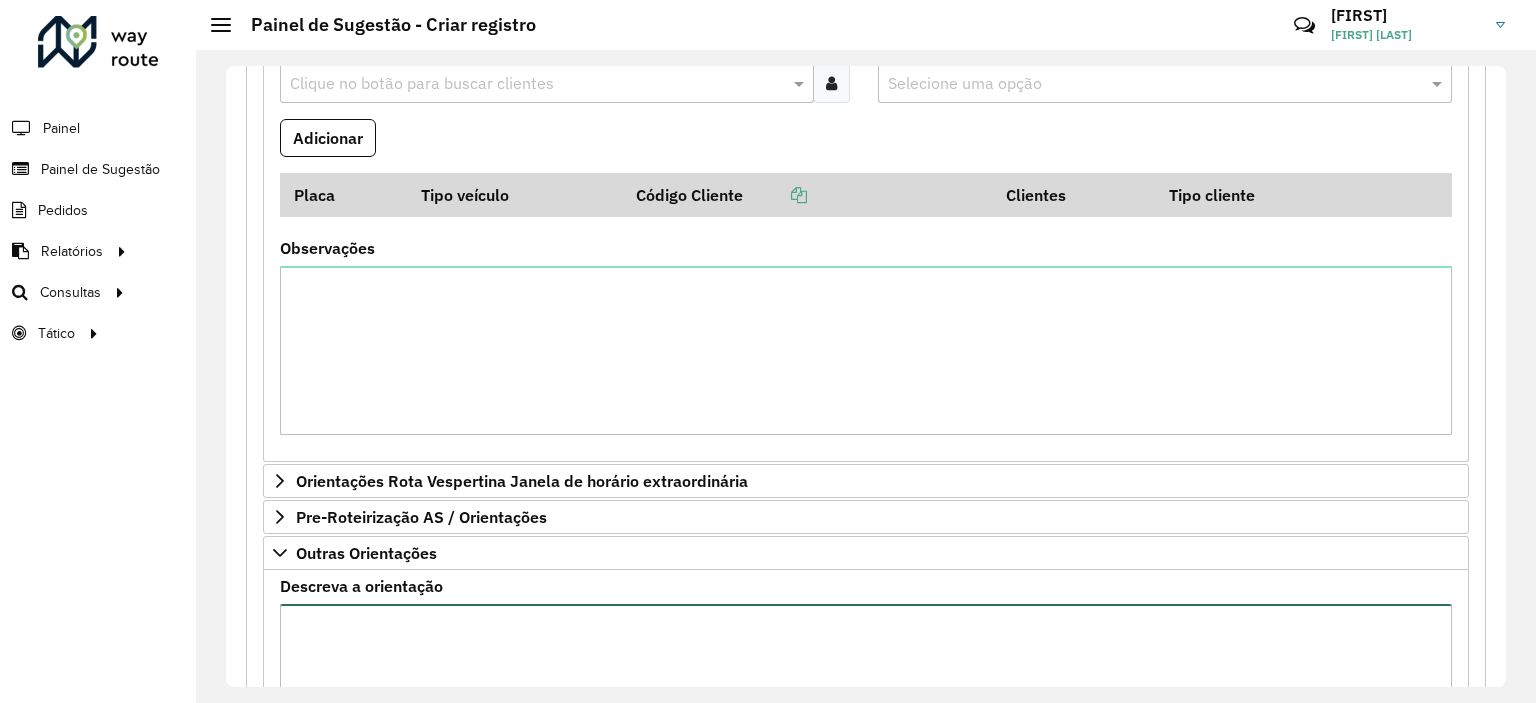 click on "Descreva a orientação" at bounding box center [866, 688] 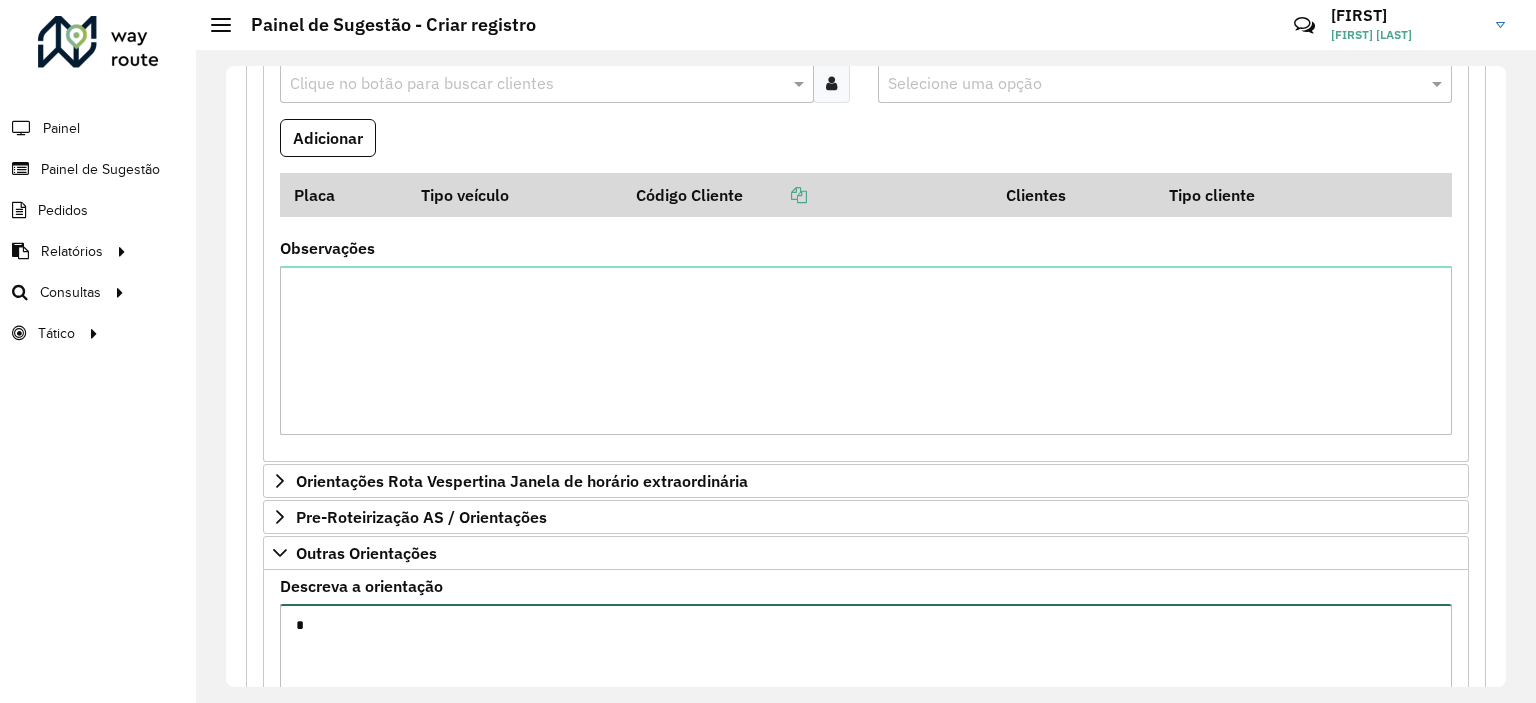 type on "*" 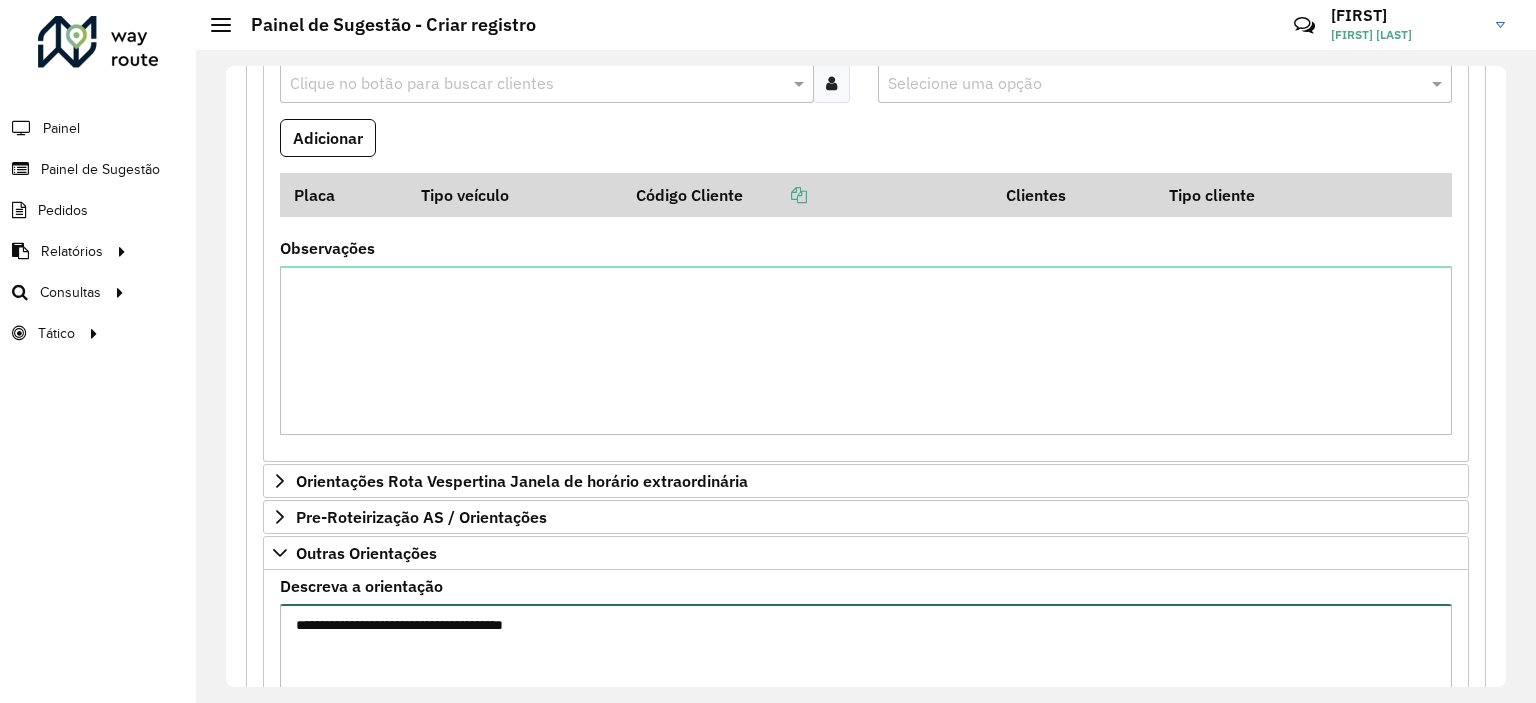 paste on "**********" 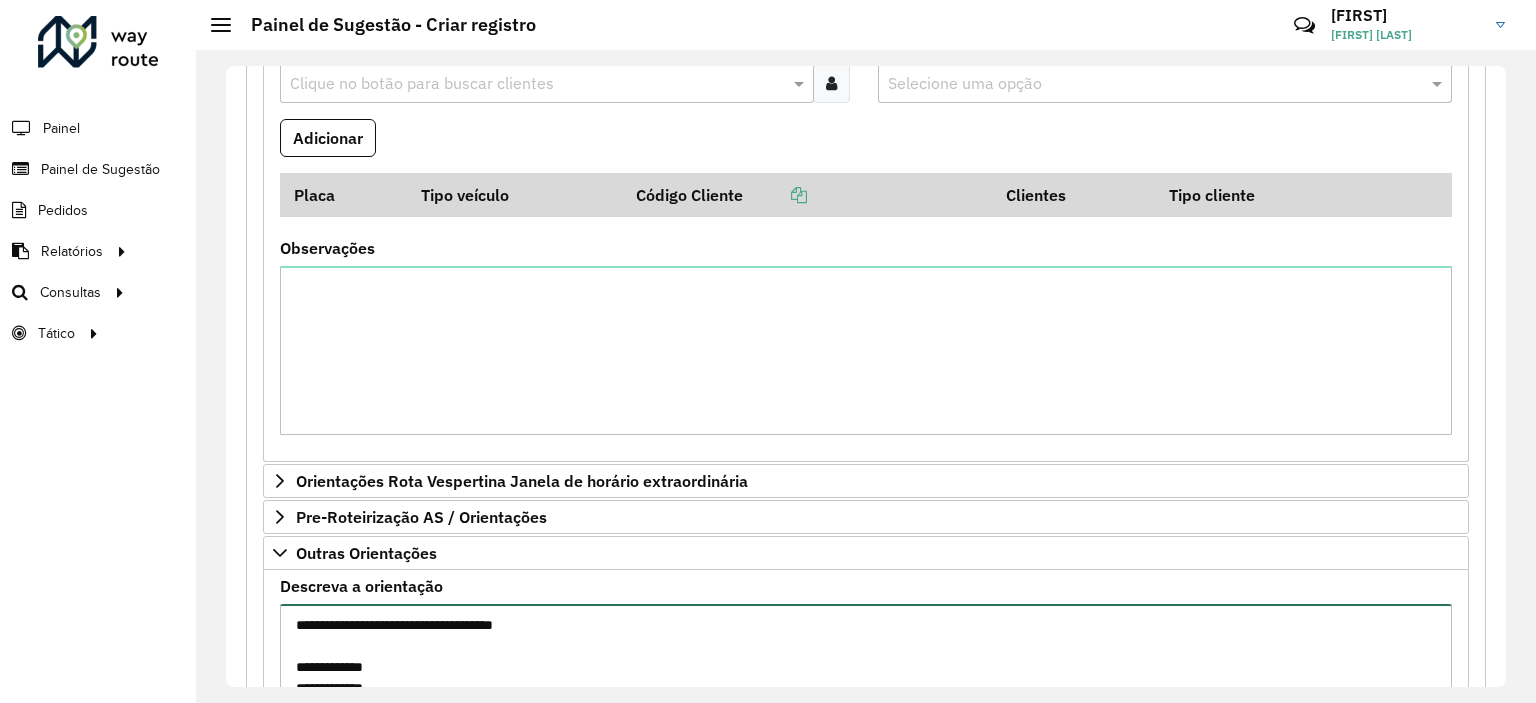 scroll, scrollTop: 1496, scrollLeft: 0, axis: vertical 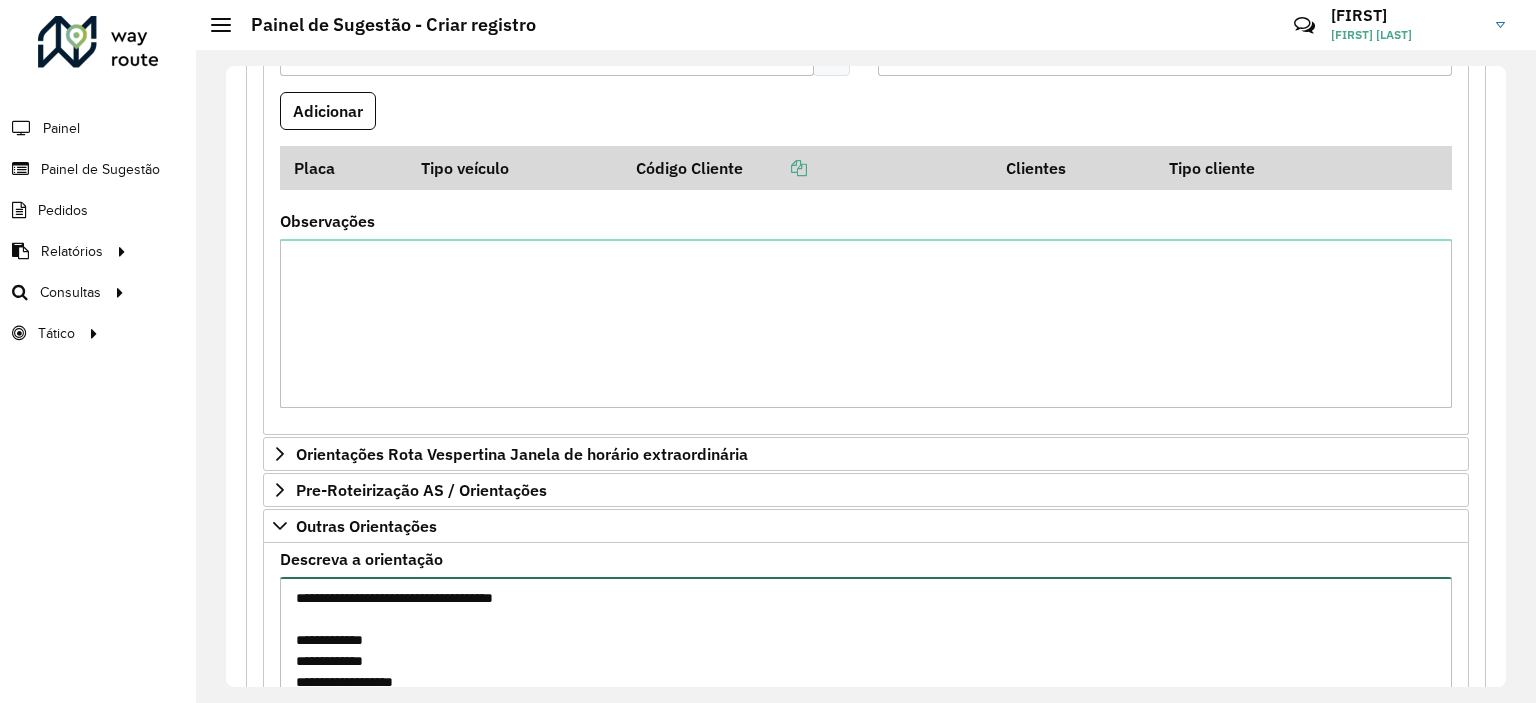drag, startPoint x: 391, startPoint y: 629, endPoint x: 281, endPoint y: 642, distance: 110.76552 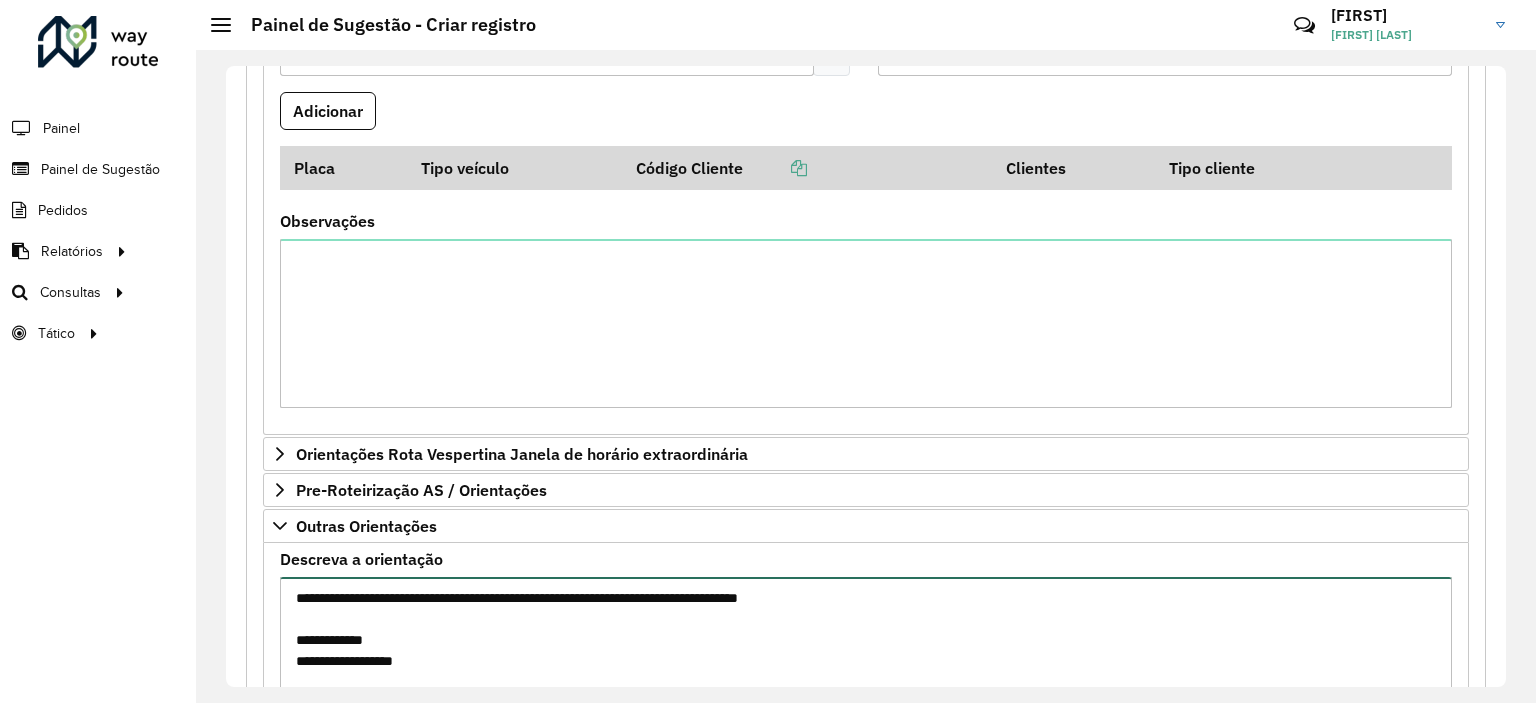 drag, startPoint x: 328, startPoint y: 634, endPoint x: 345, endPoint y: 691, distance: 59.48109 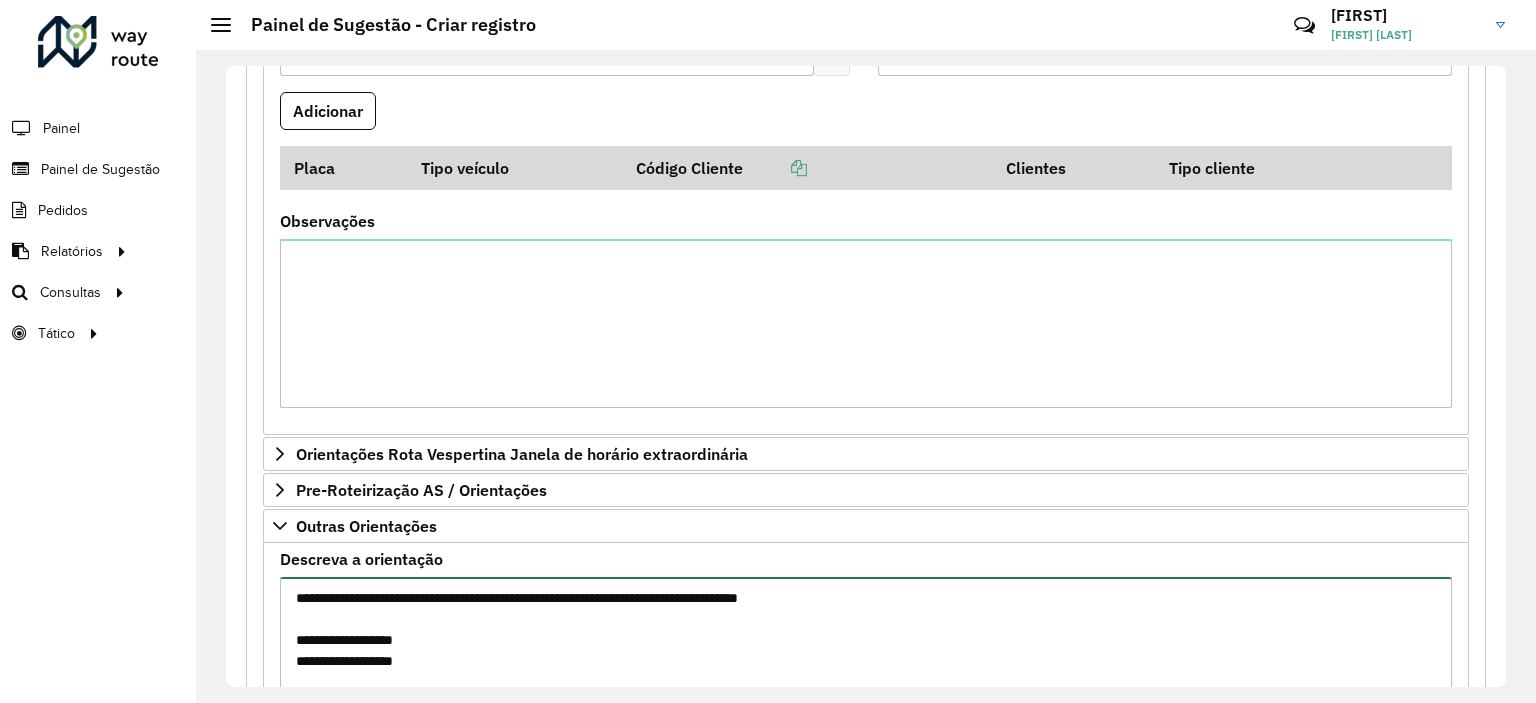 click on "**********" at bounding box center [866, 661] 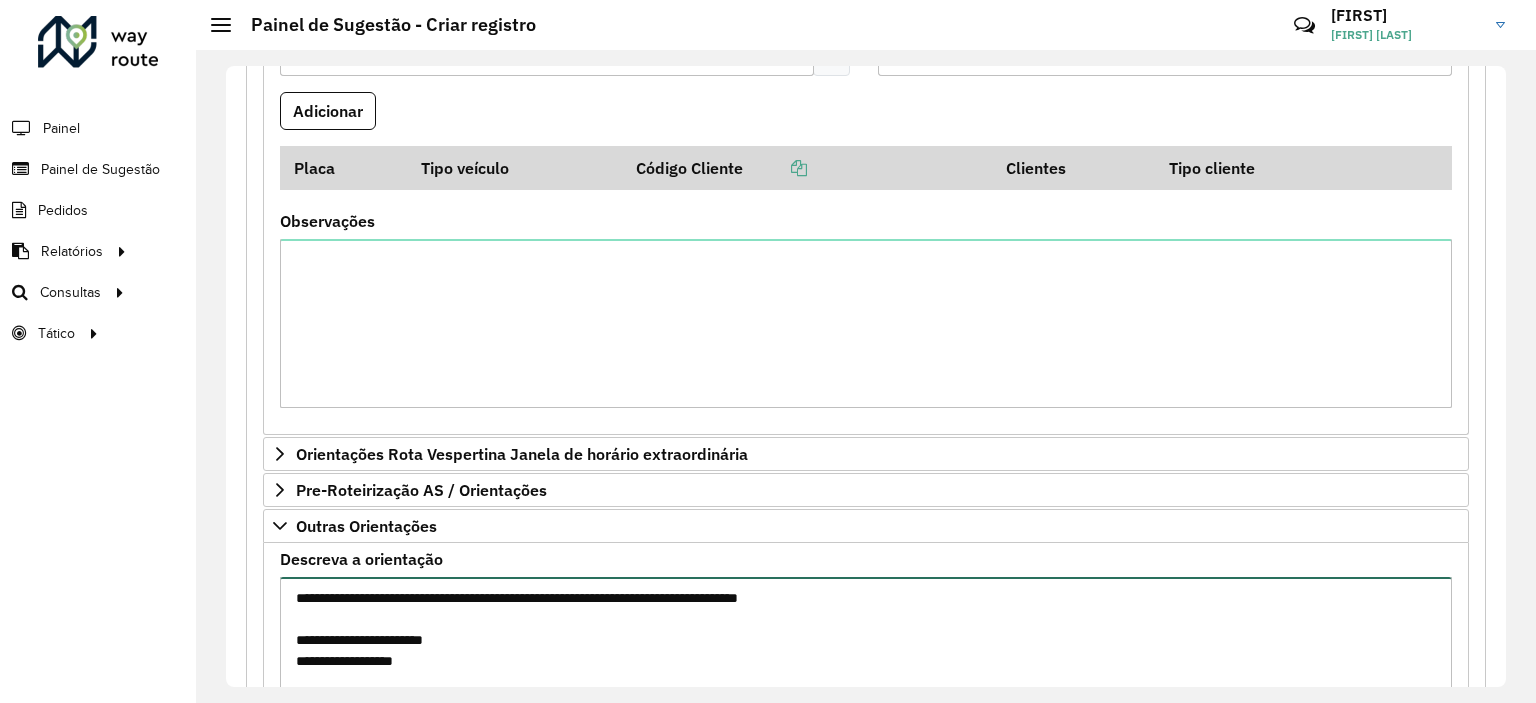 click on "**********" at bounding box center [866, 661] 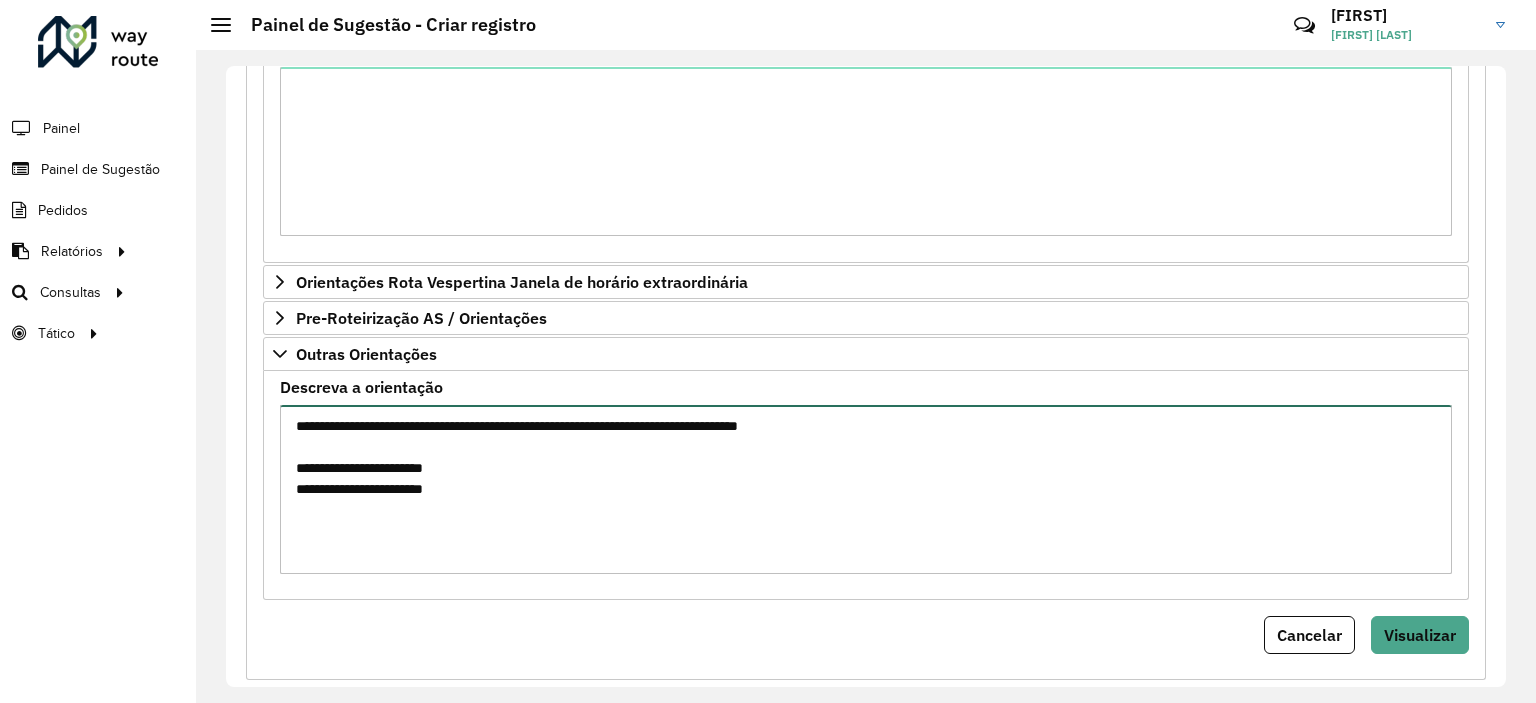 scroll, scrollTop: 1699, scrollLeft: 0, axis: vertical 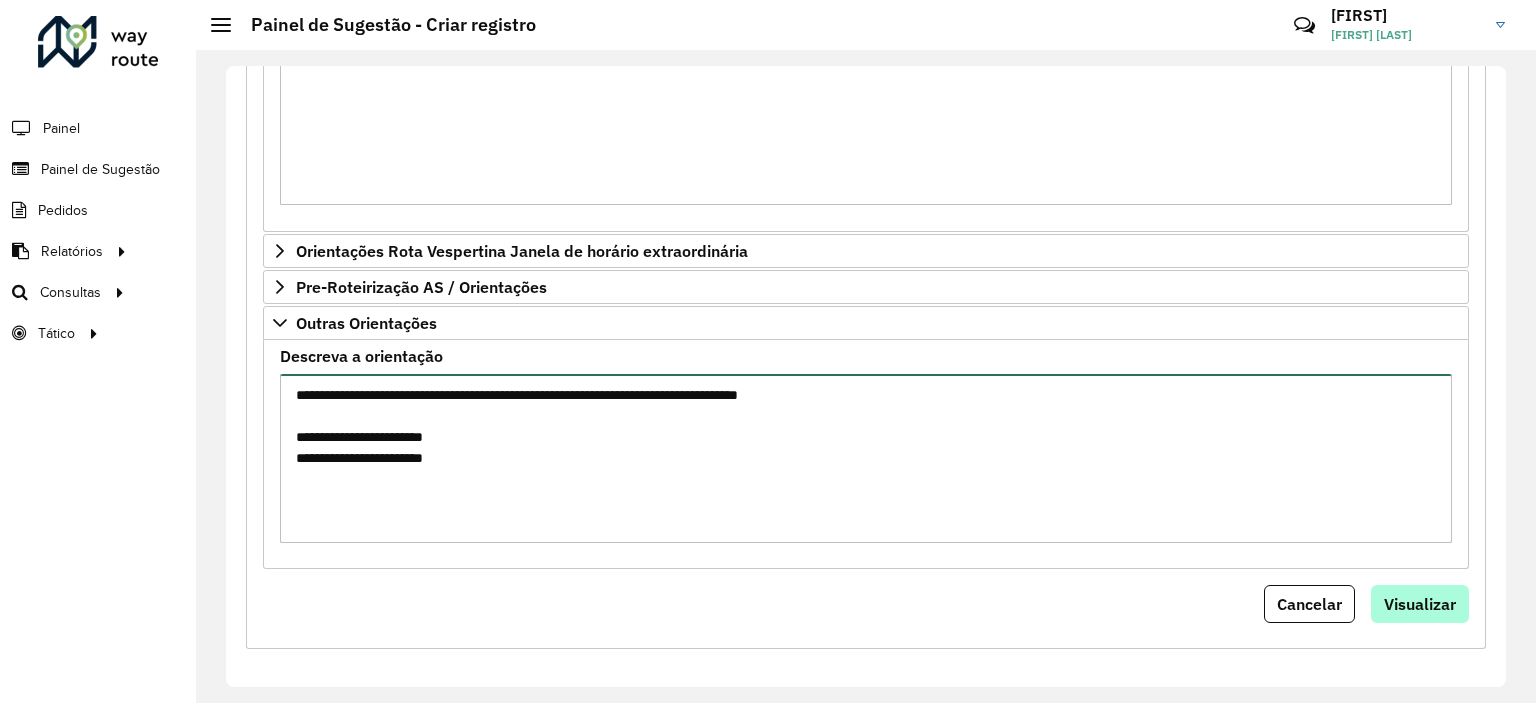 type on "**********" 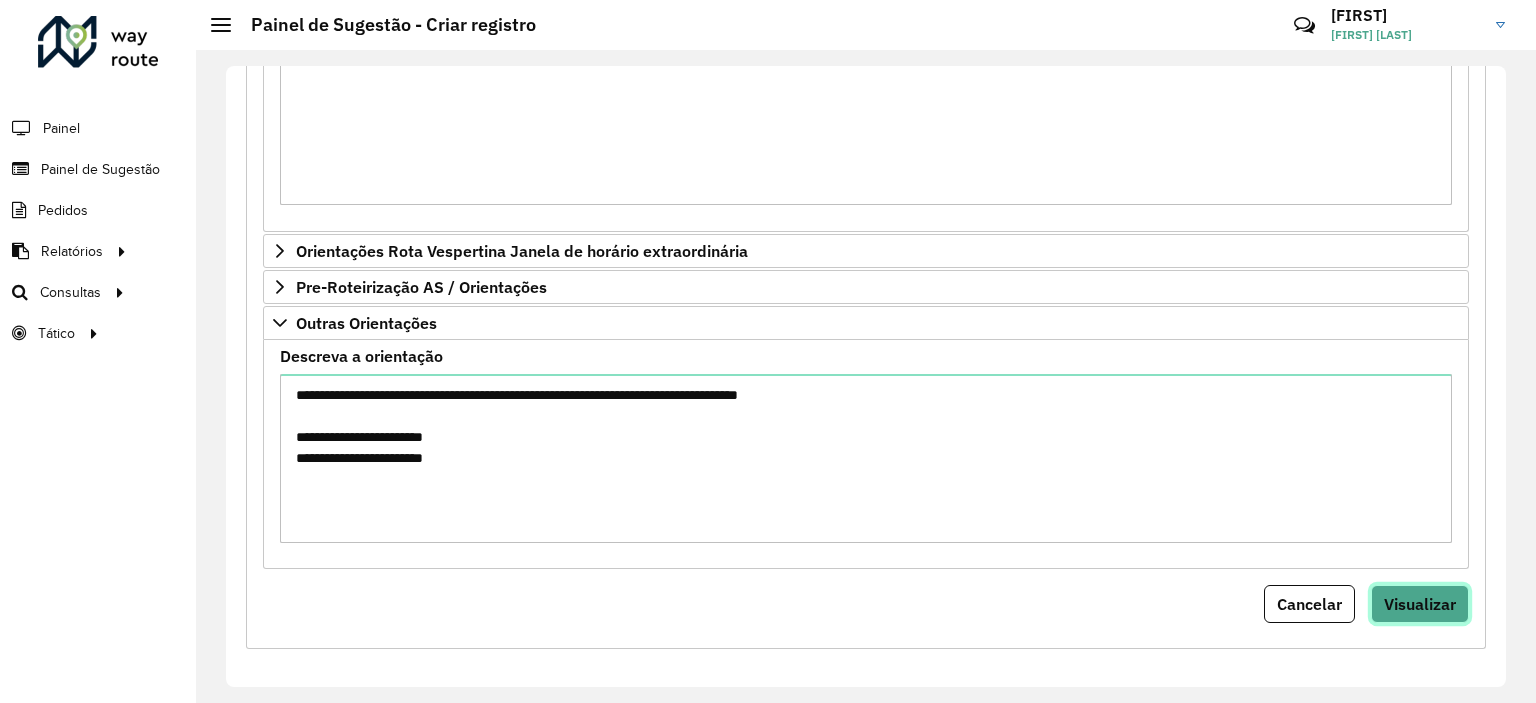 click on "Visualizar" at bounding box center (1420, 604) 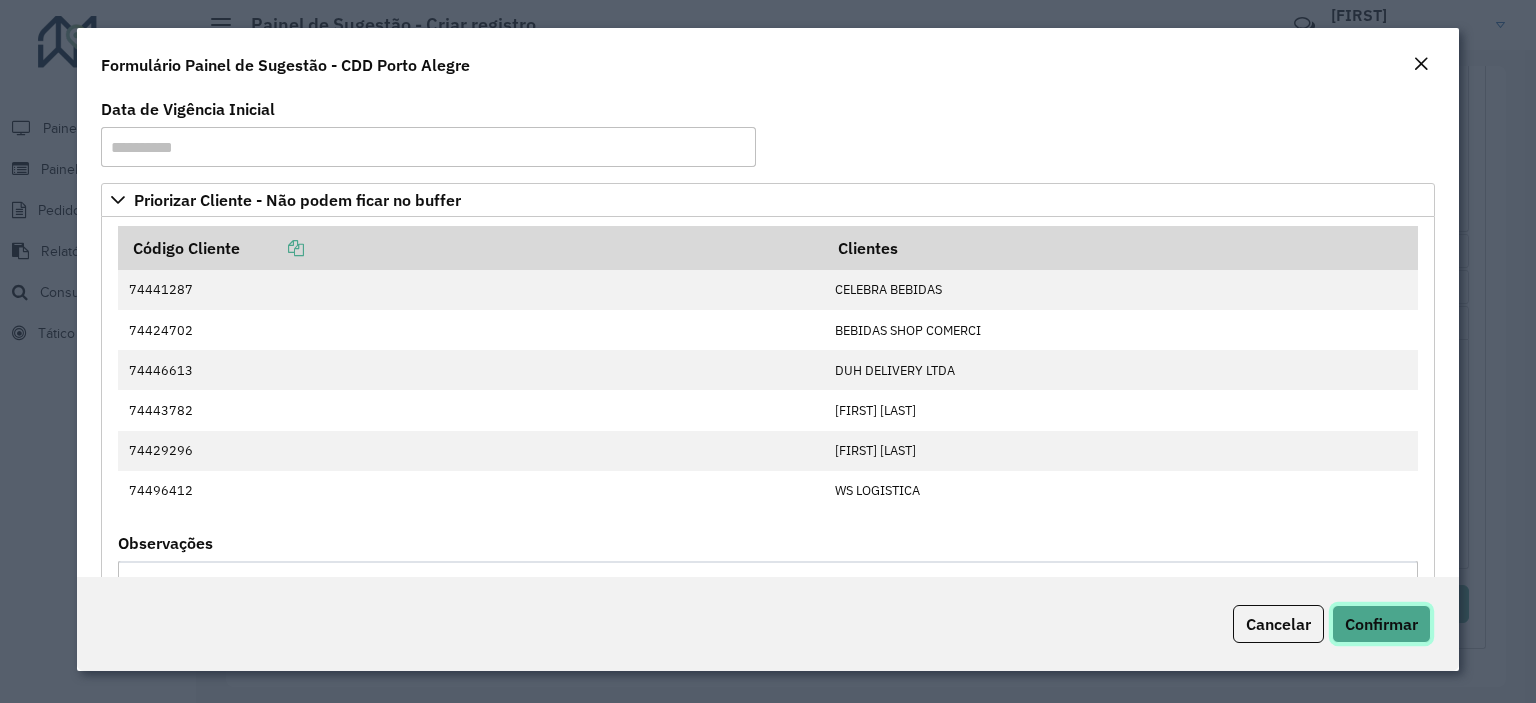 click on "Confirmar" 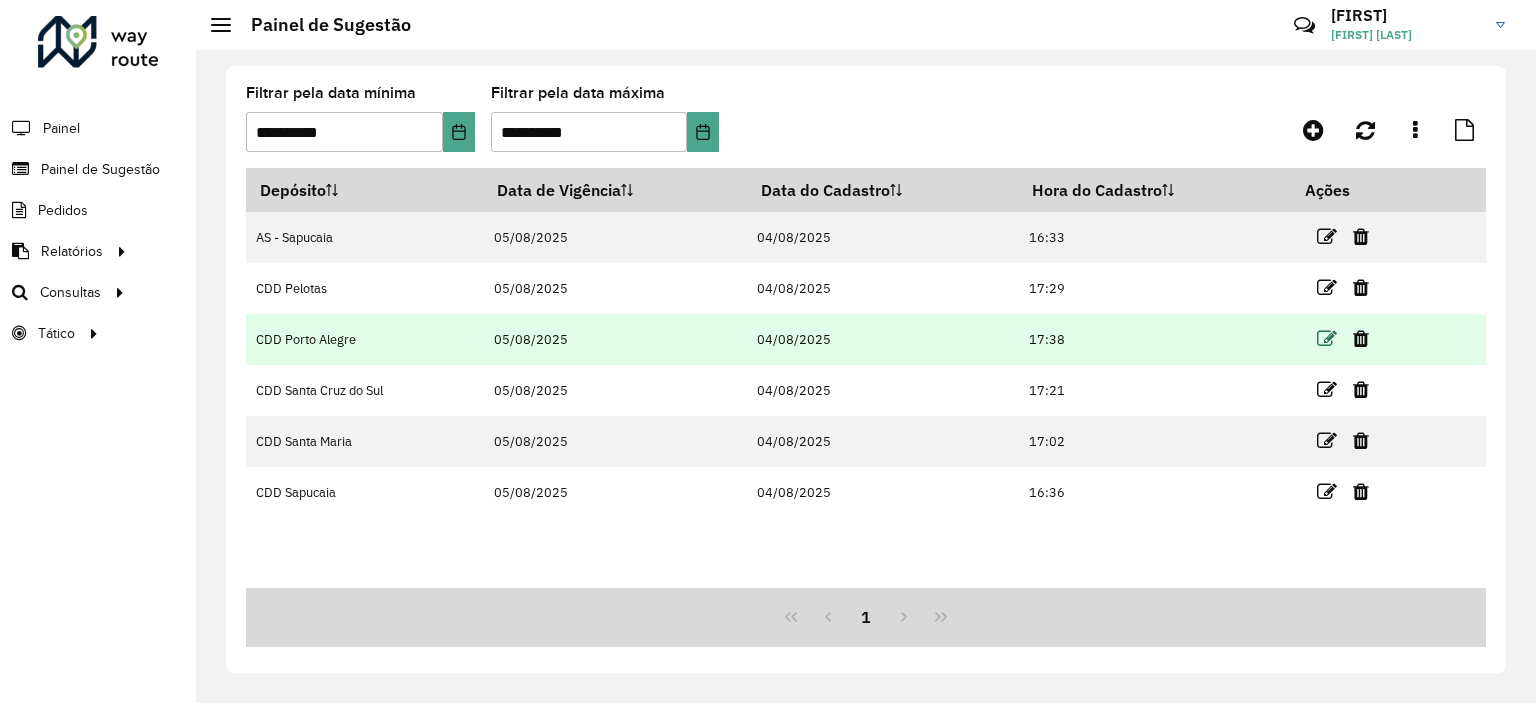 click at bounding box center [1327, 339] 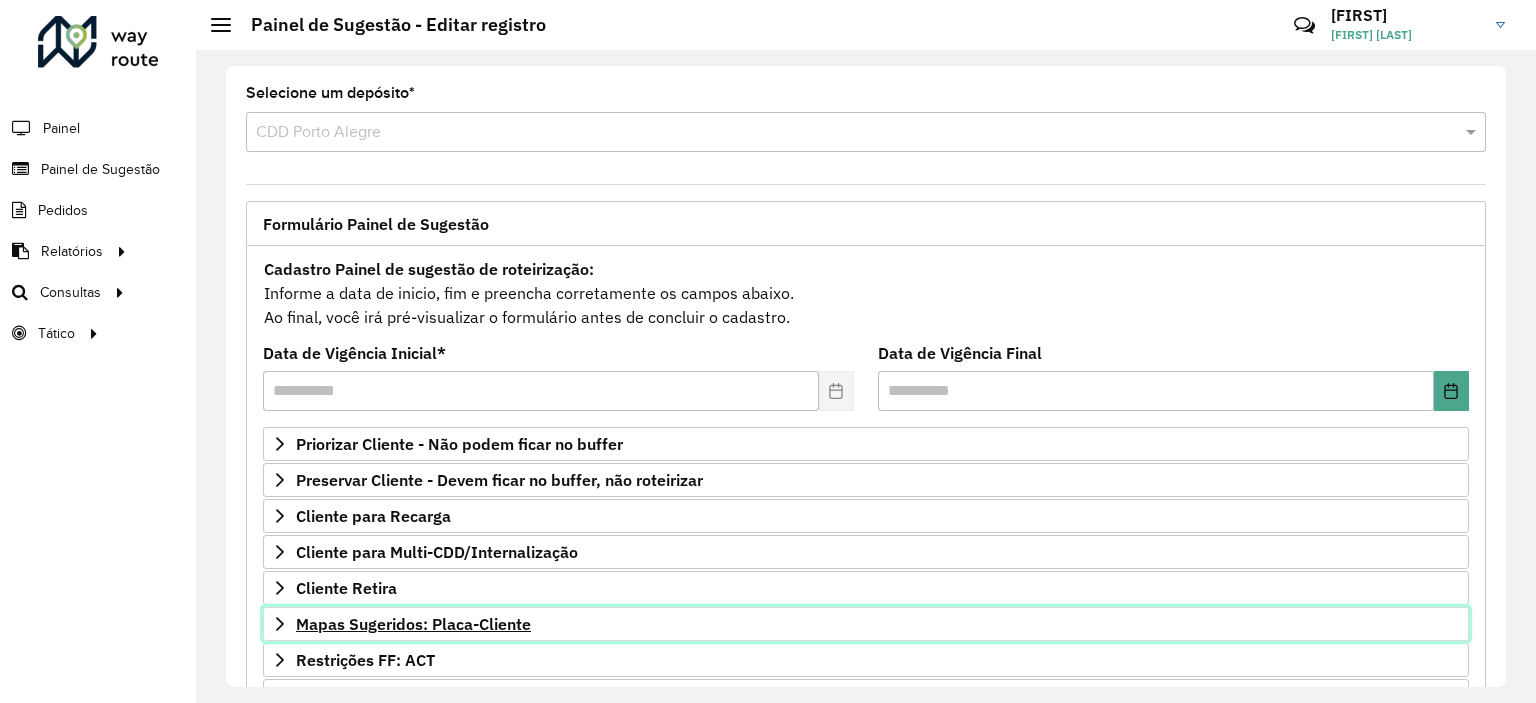 click on "Mapas Sugeridos: Placa-Cliente" at bounding box center [413, 624] 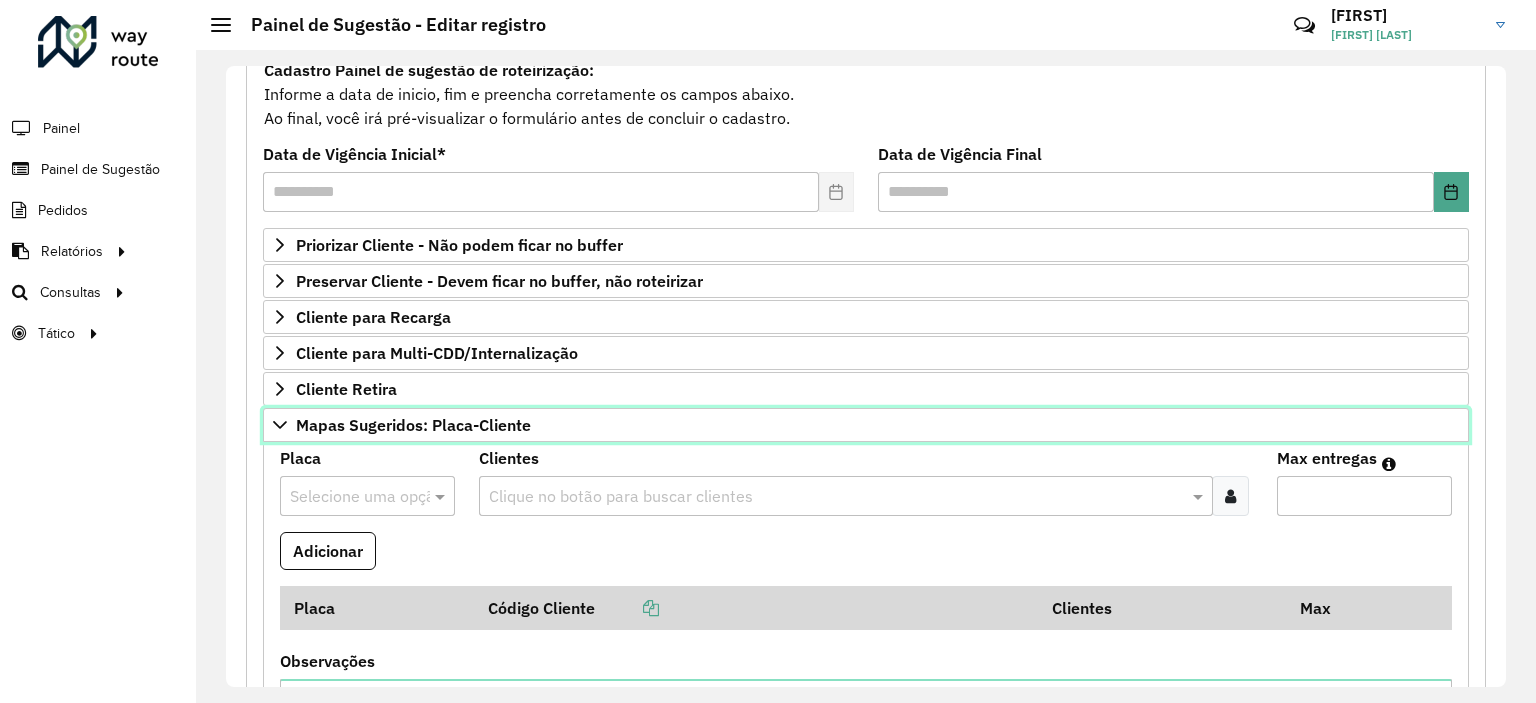 scroll, scrollTop: 200, scrollLeft: 0, axis: vertical 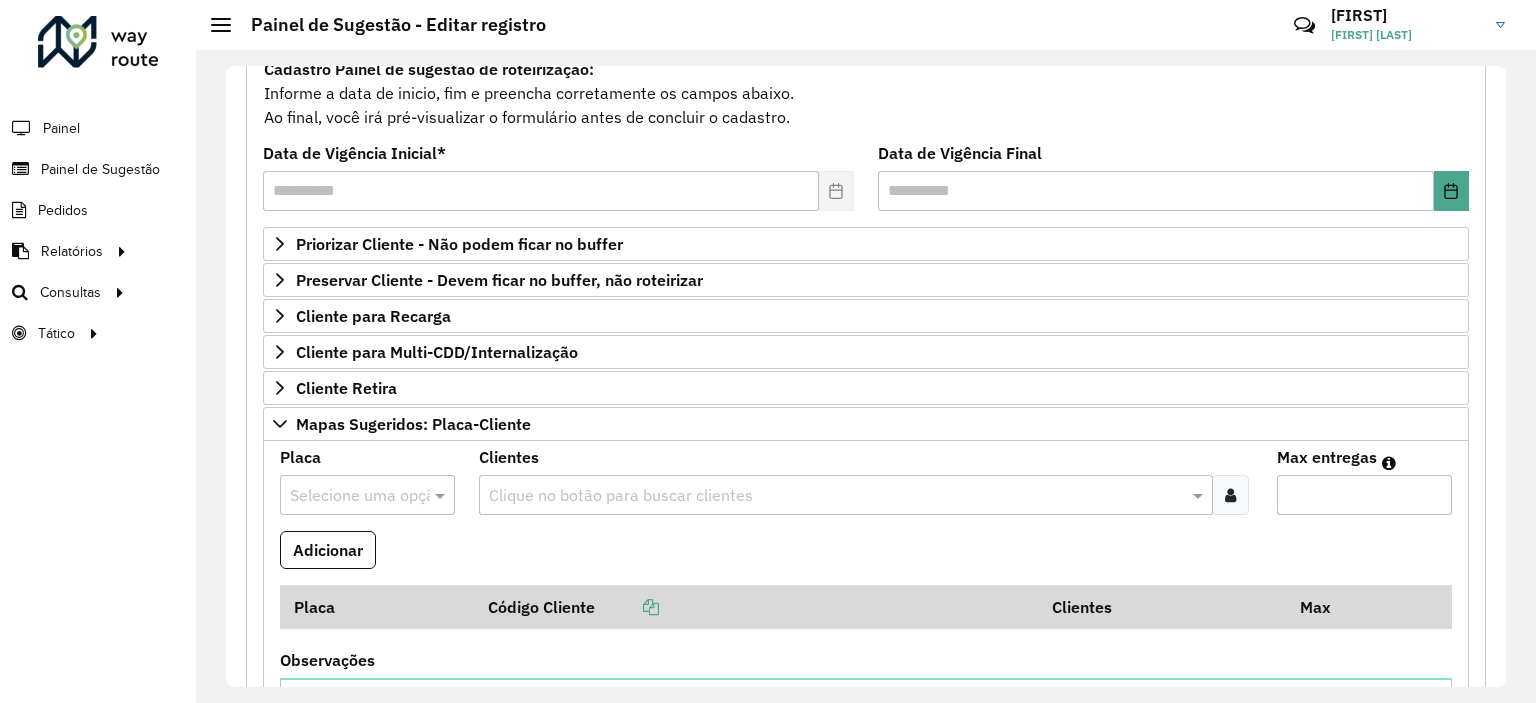 click at bounding box center (347, 496) 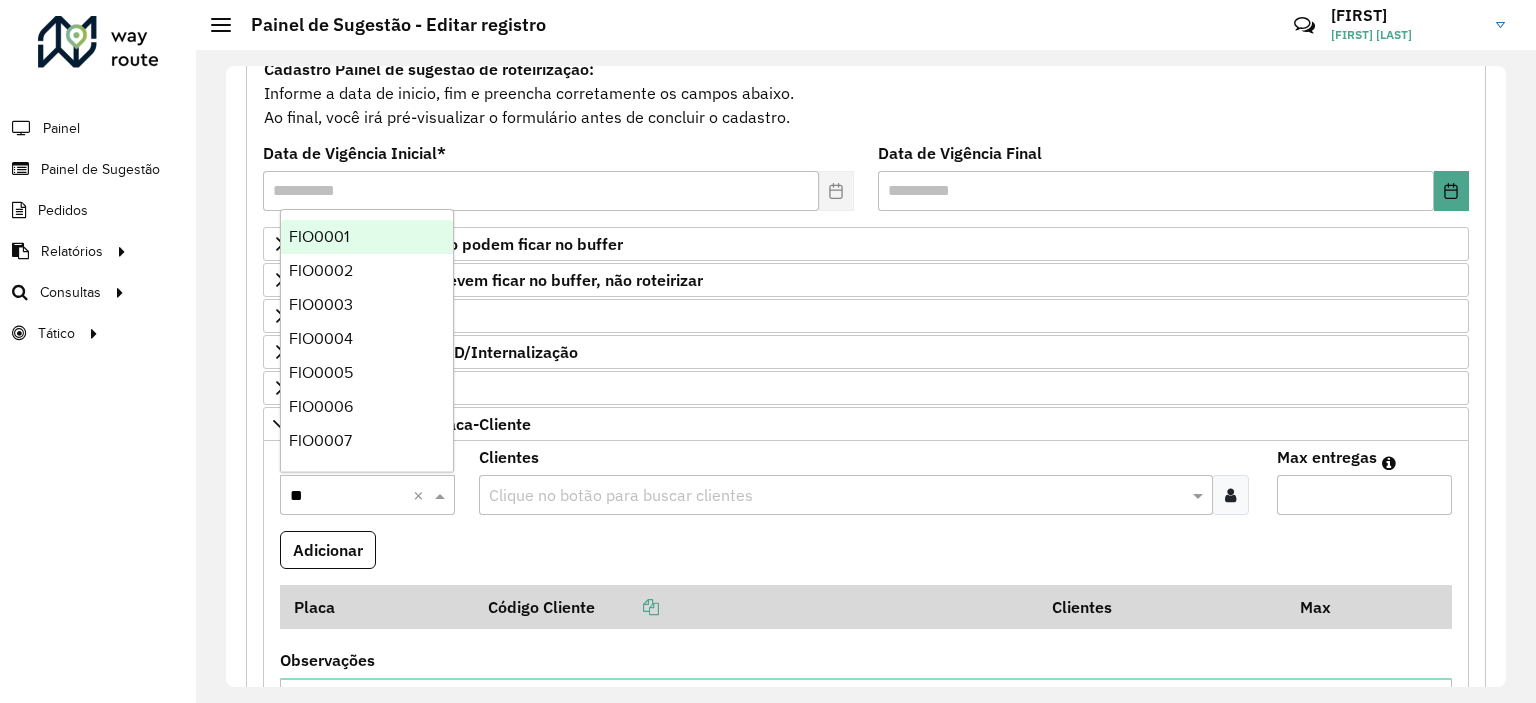 type on "***" 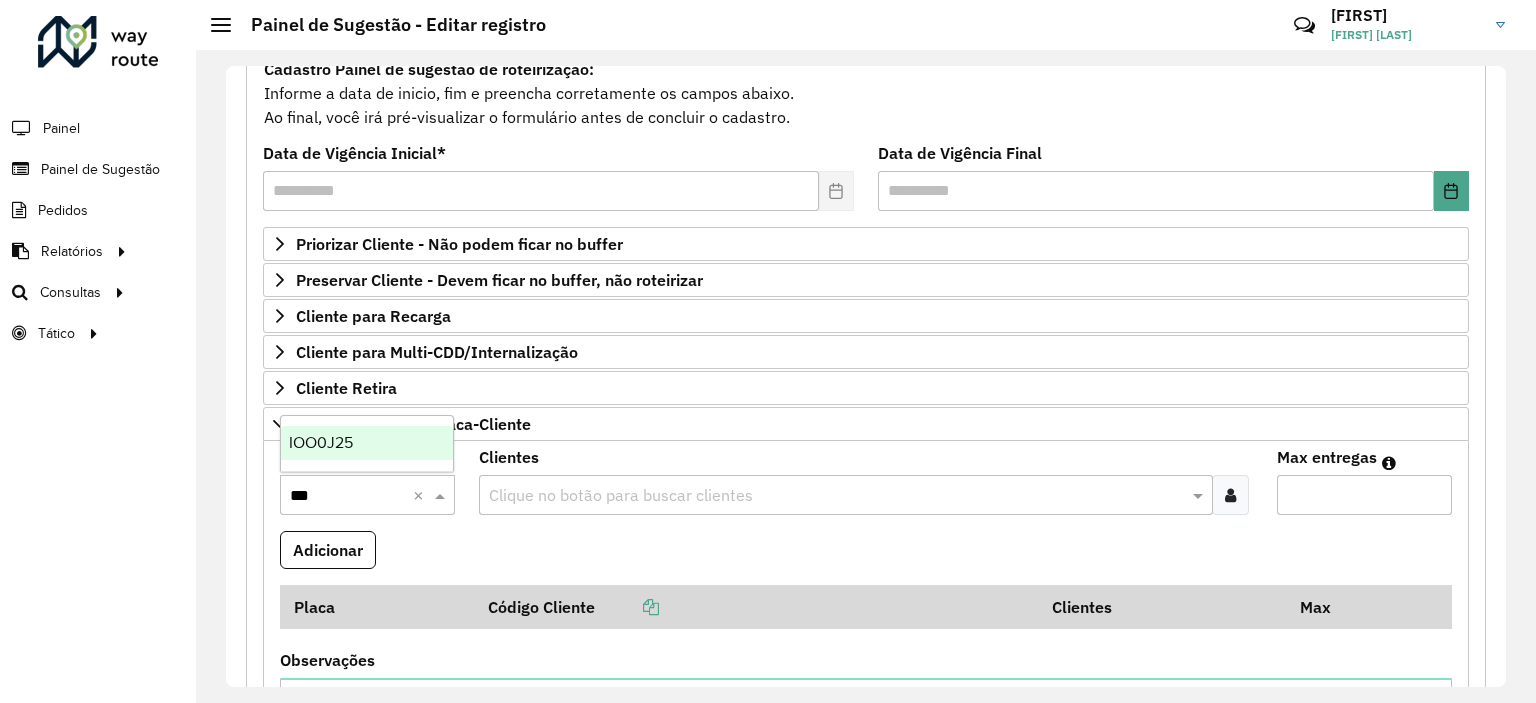 click on "IOO0J25" at bounding box center (321, 442) 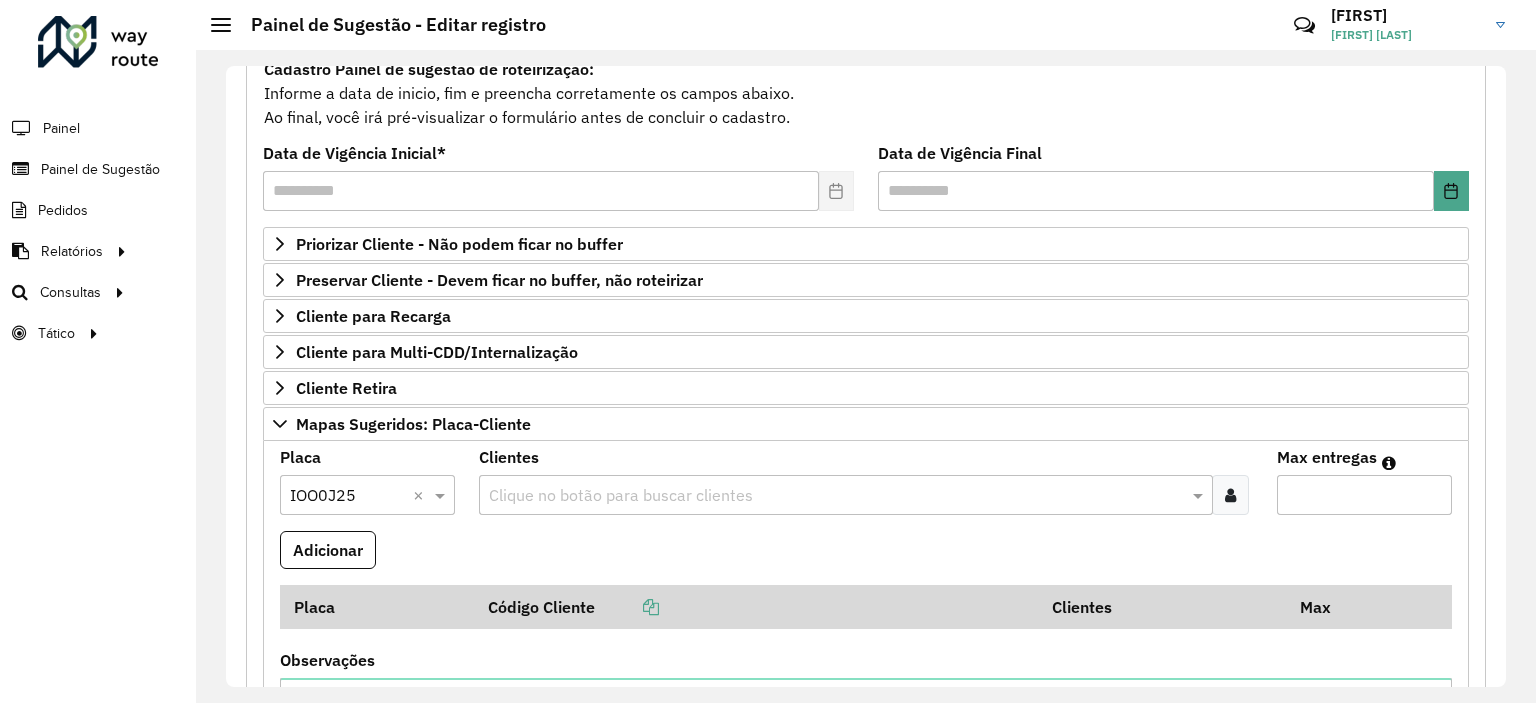 click at bounding box center [835, 496] 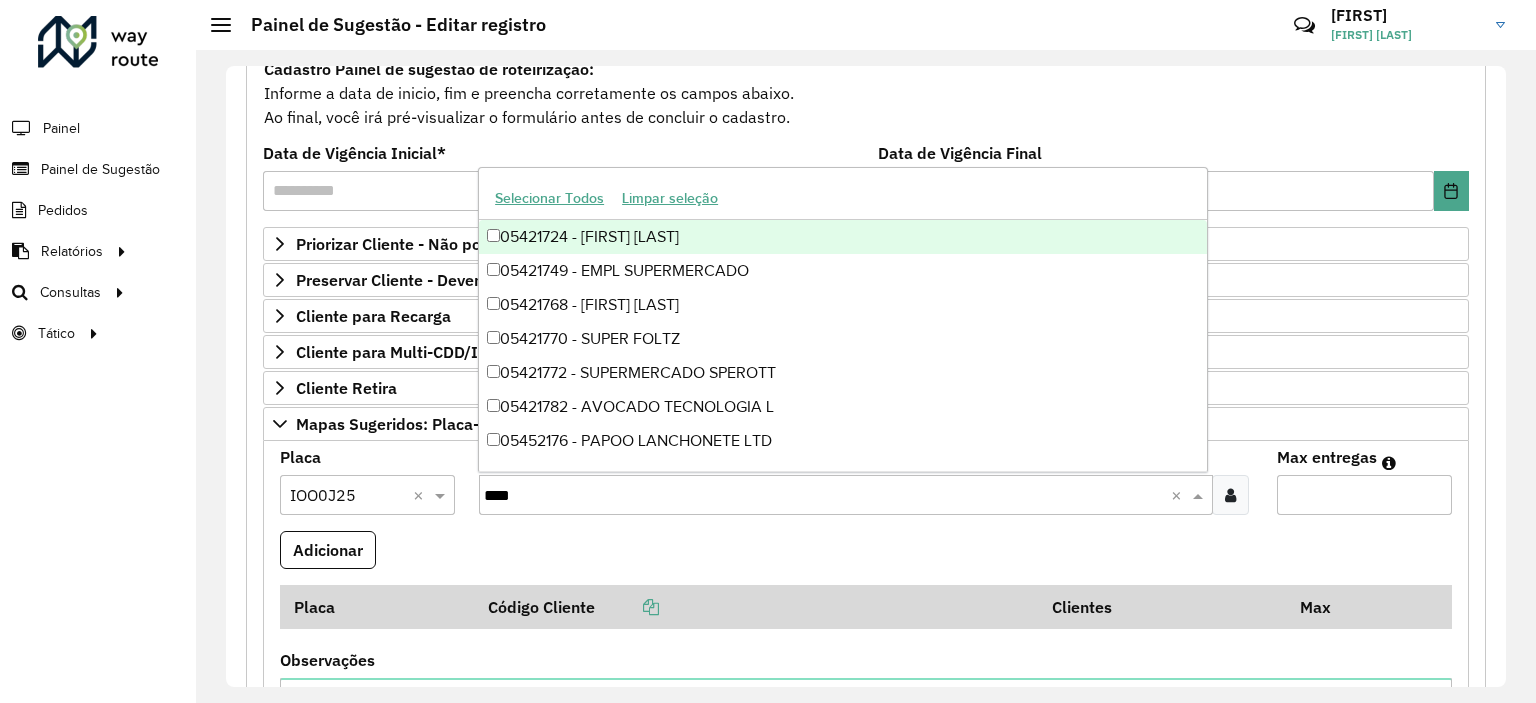 type on "*****" 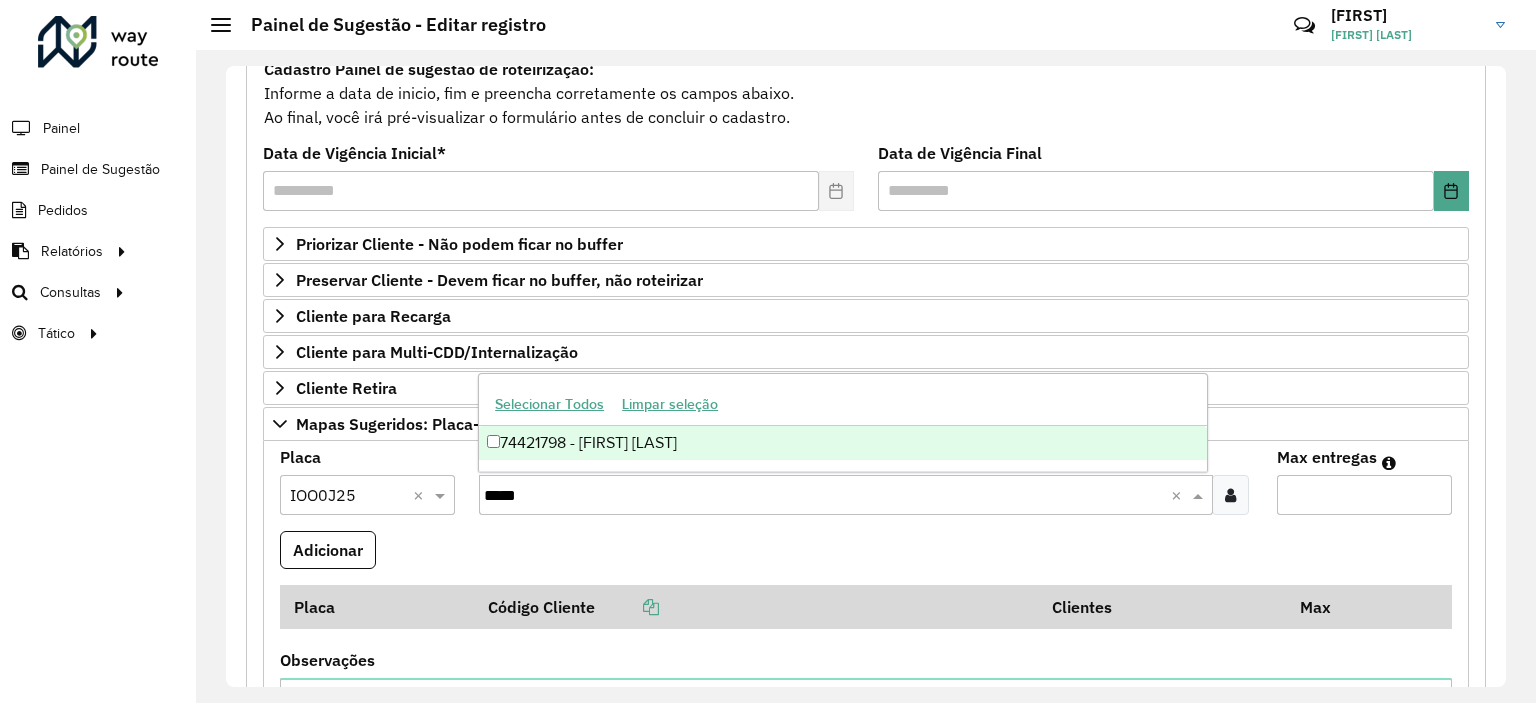 click on "74421798 - [FIRST] [LAST]" at bounding box center [843, 443] 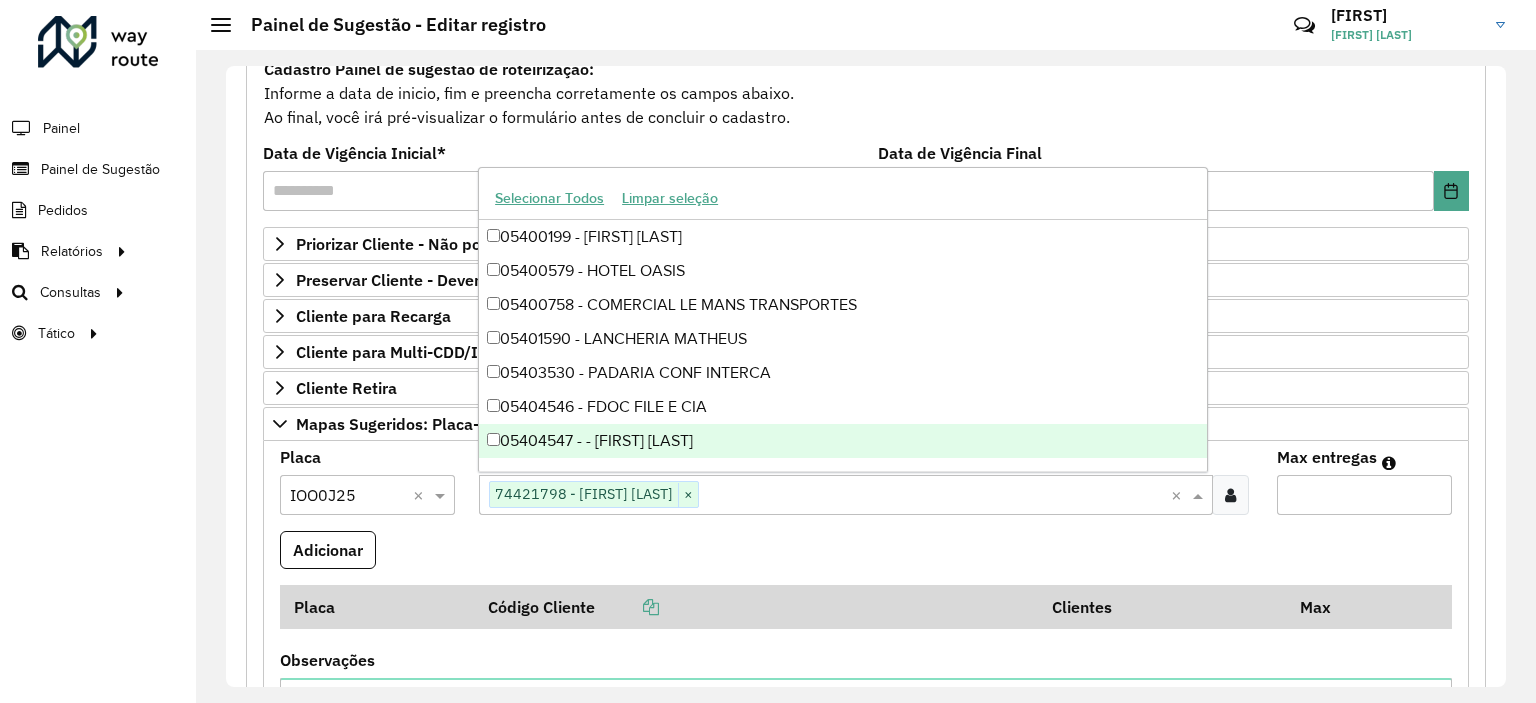 click on "Max entregas" at bounding box center [1364, 495] 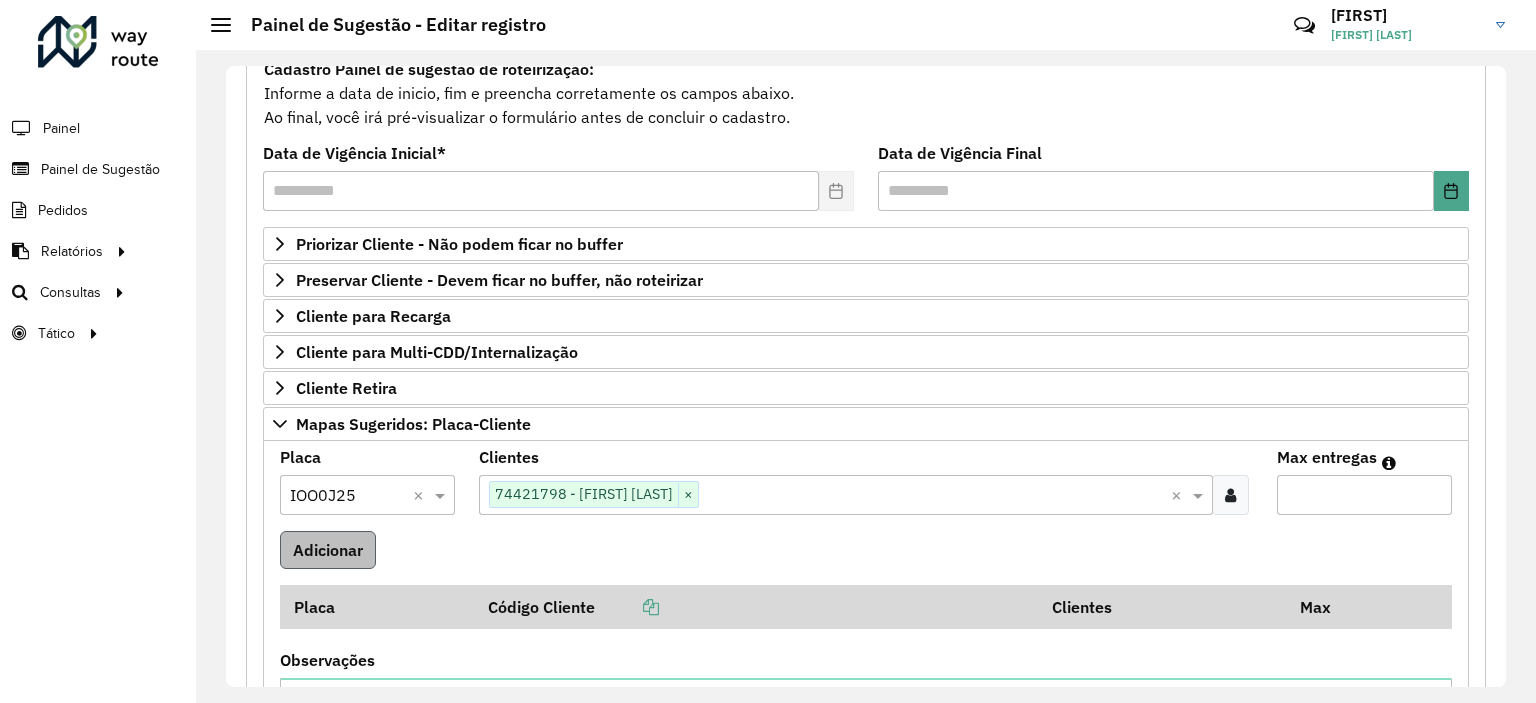 type on "*" 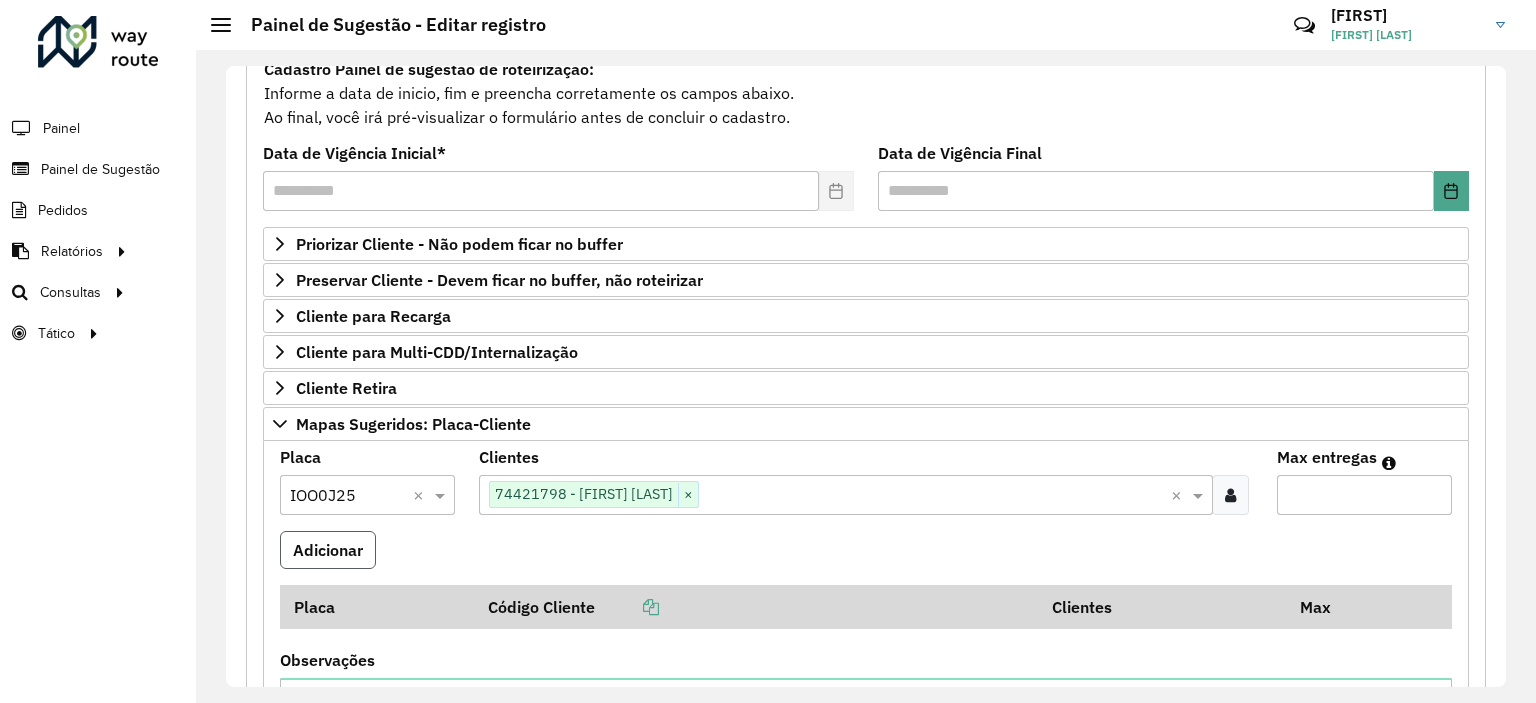 click on "Adicionar" at bounding box center (328, 550) 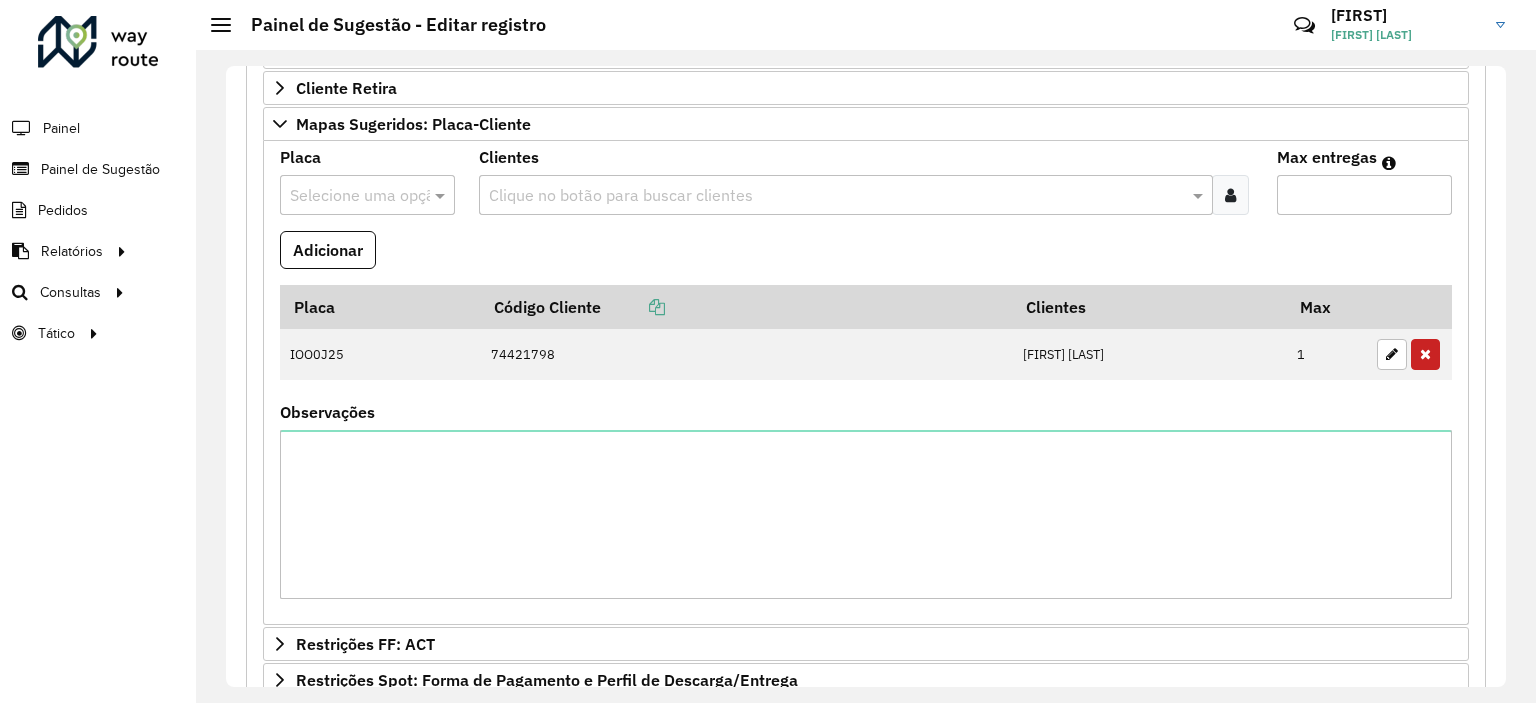 scroll, scrollTop: 600, scrollLeft: 0, axis: vertical 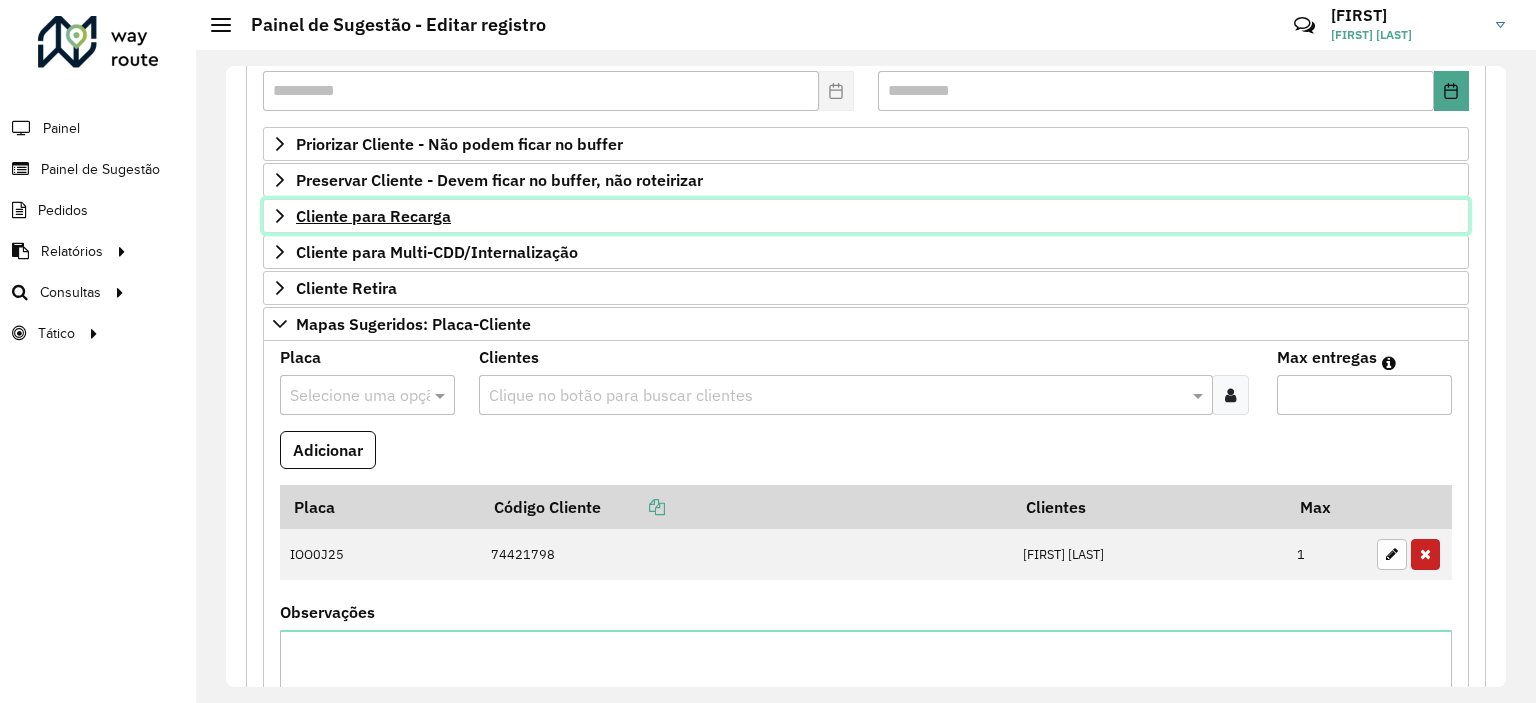 click on "Cliente para Recarga" at bounding box center [373, 216] 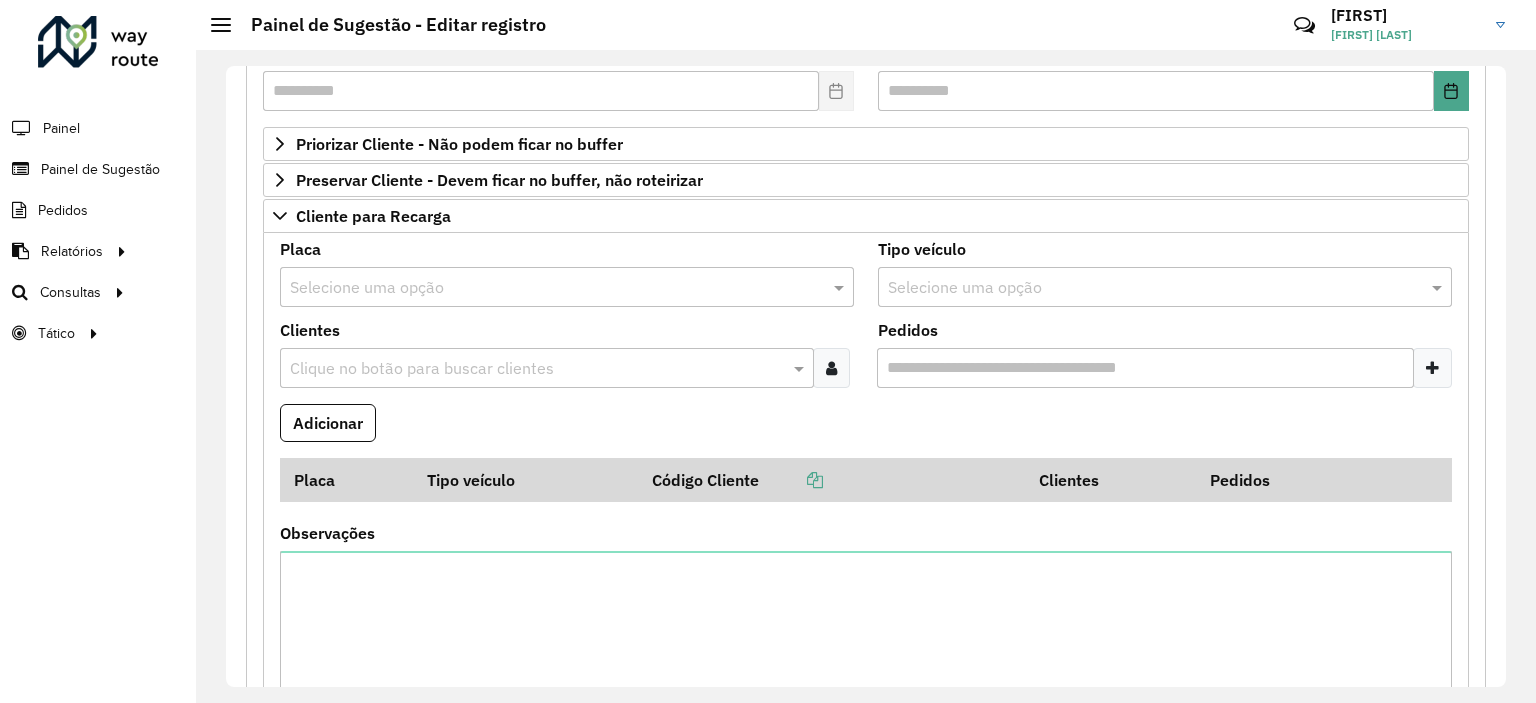 click at bounding box center [547, 288] 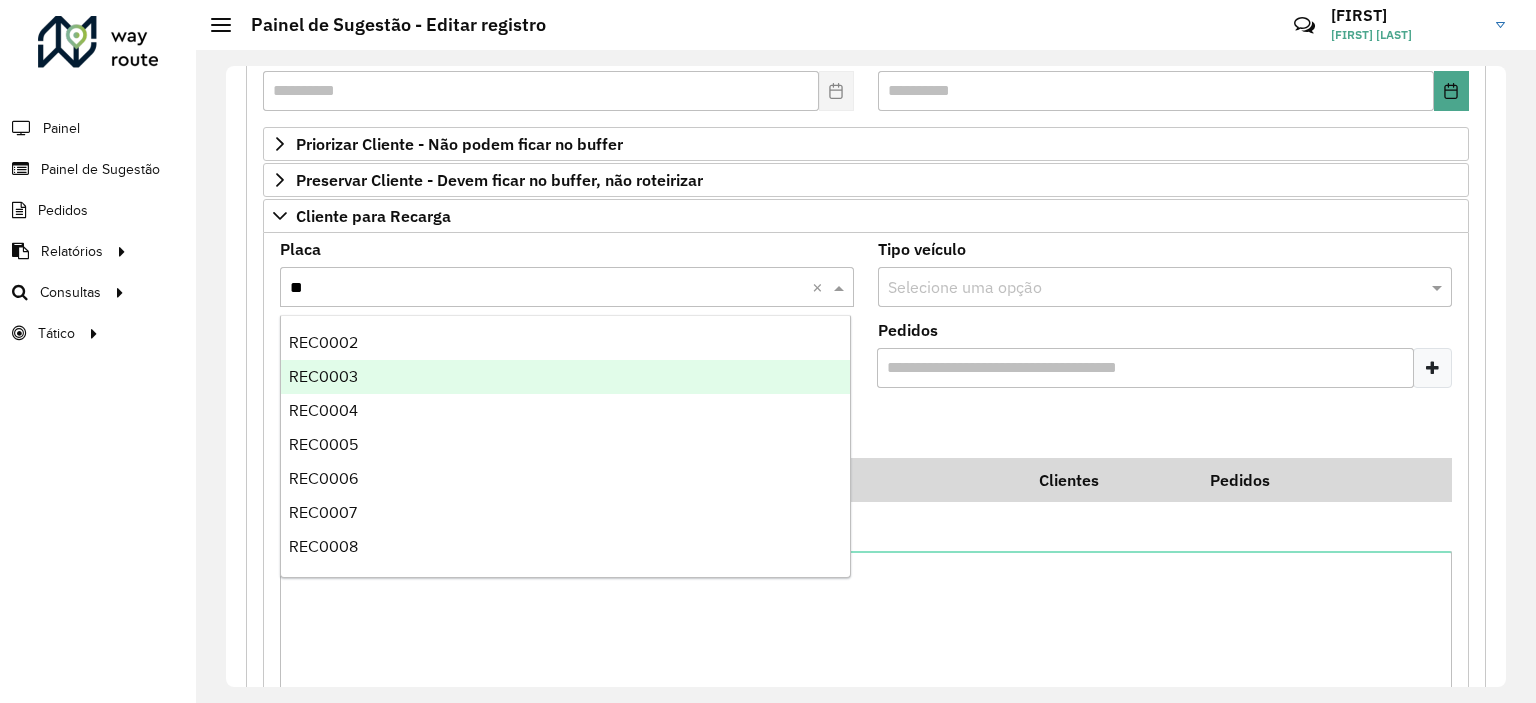 type on "*" 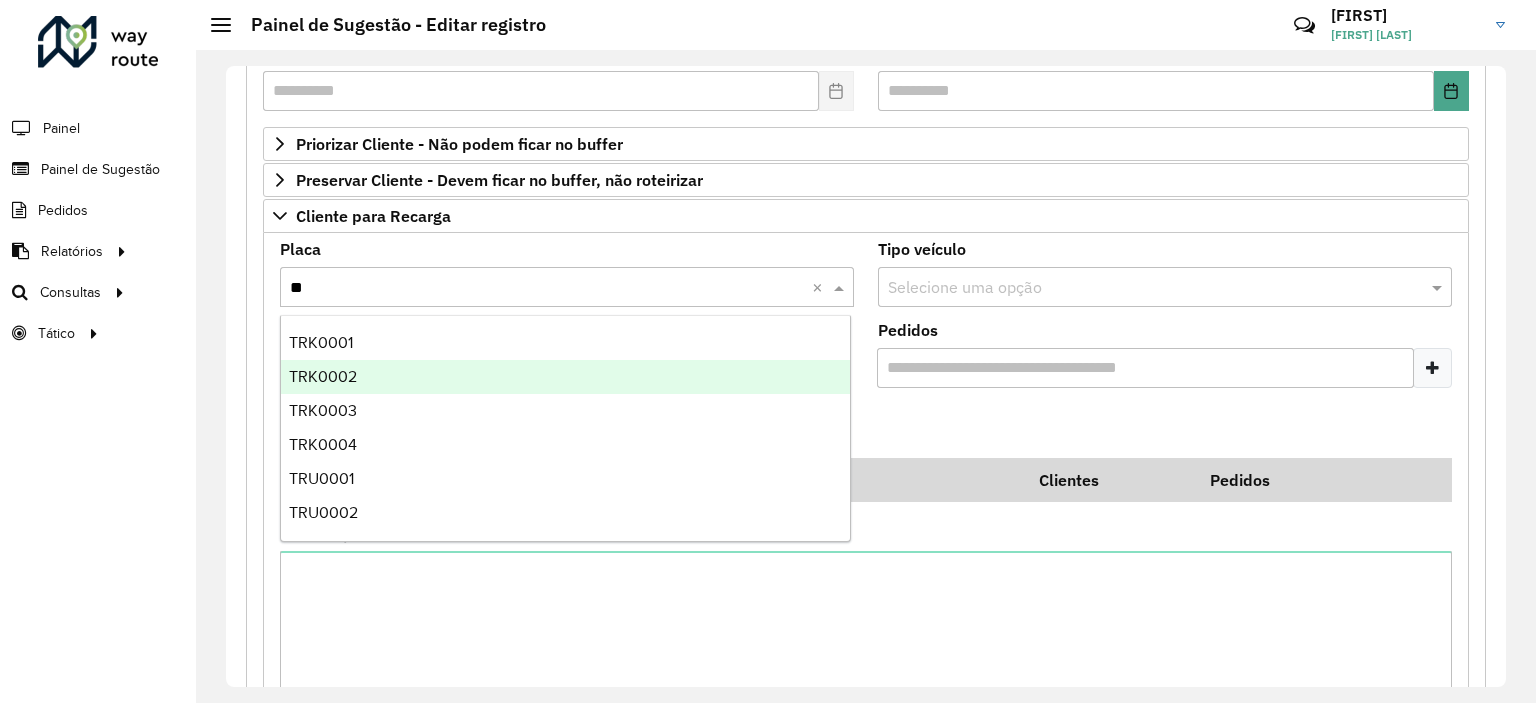 type on "***" 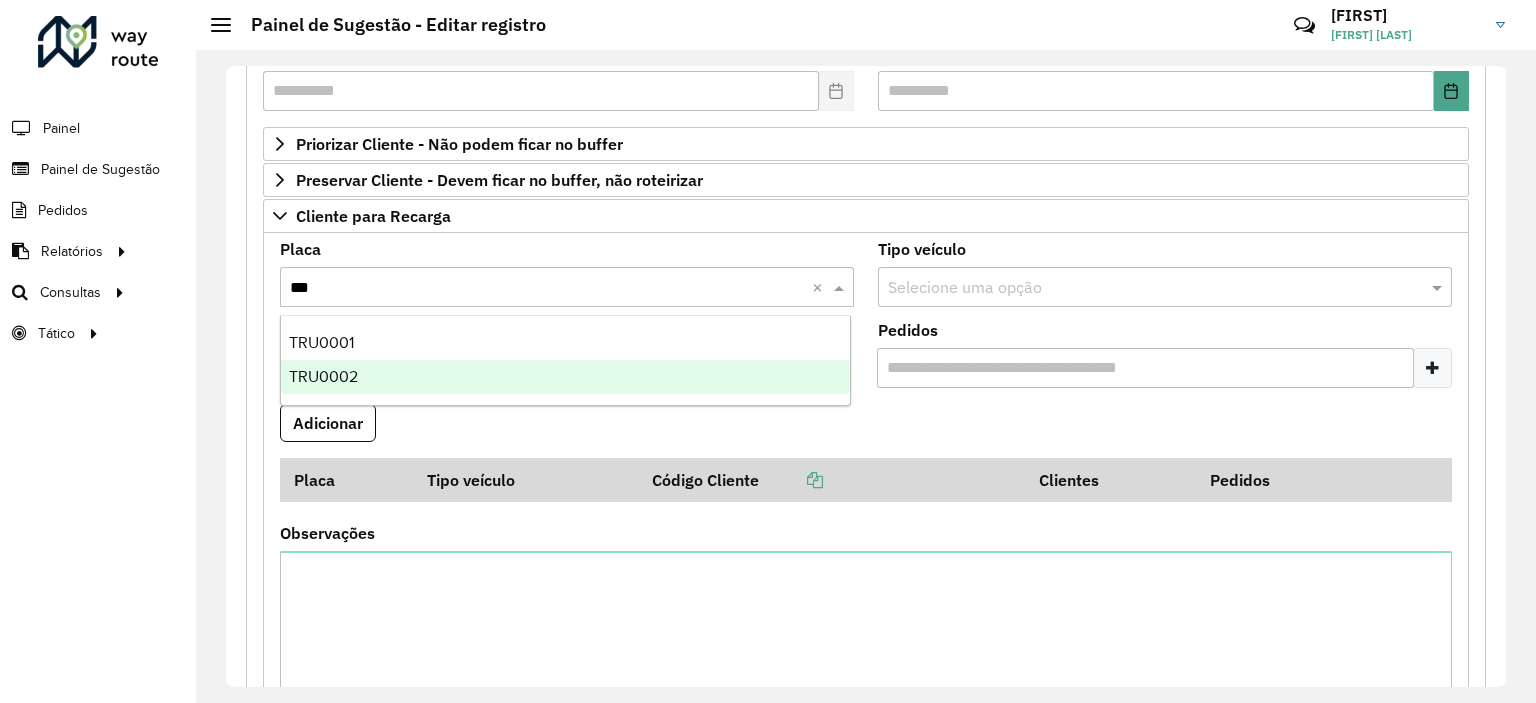 click on "TRU0002" at bounding box center [566, 377] 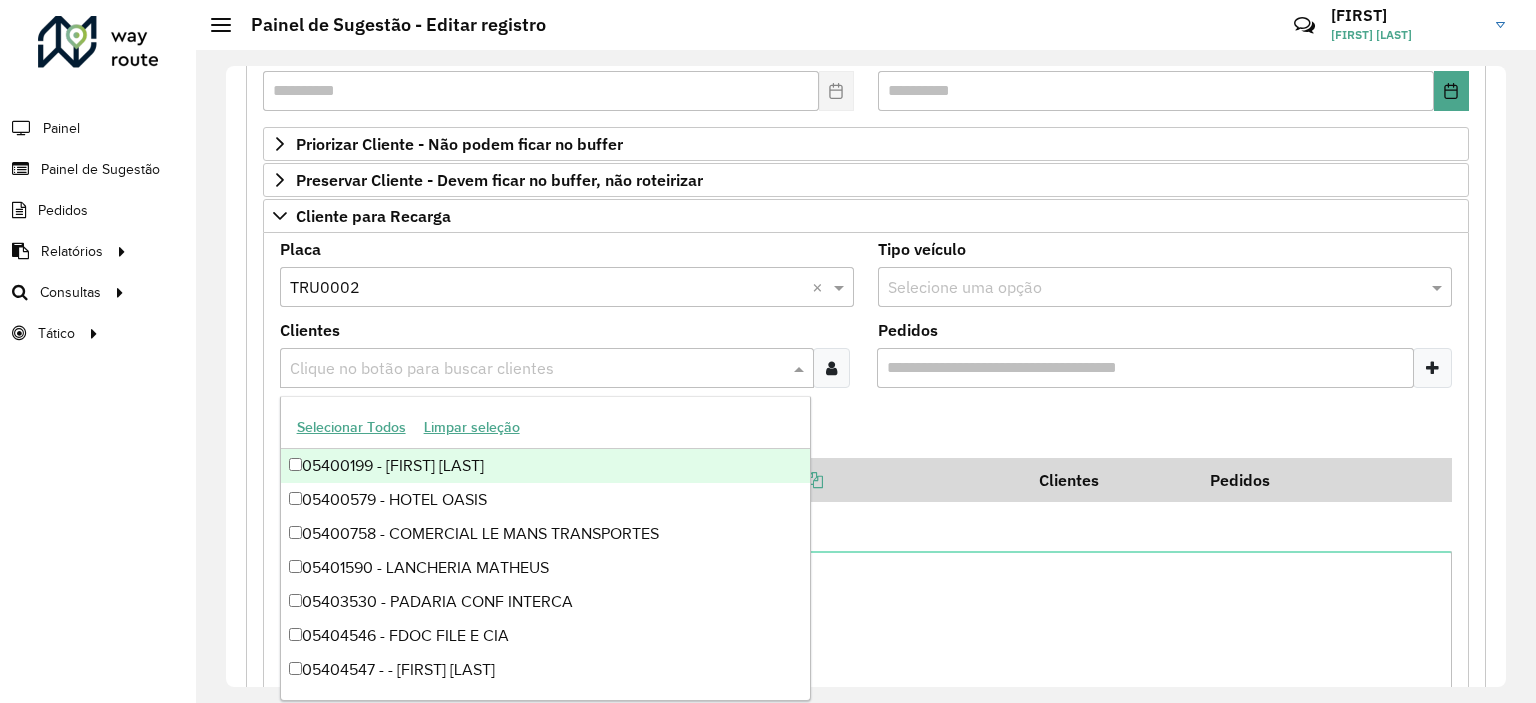 click at bounding box center [537, 369] 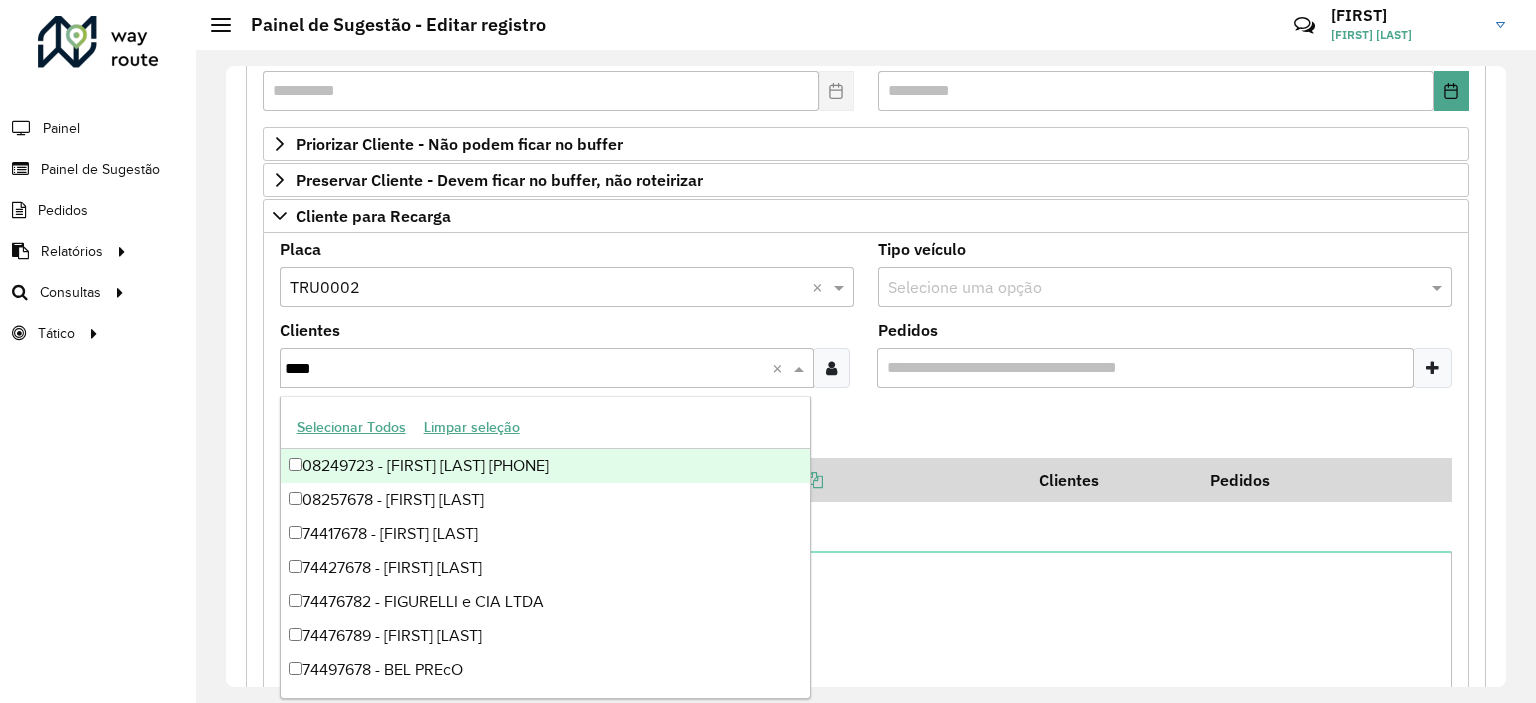 type on "*****" 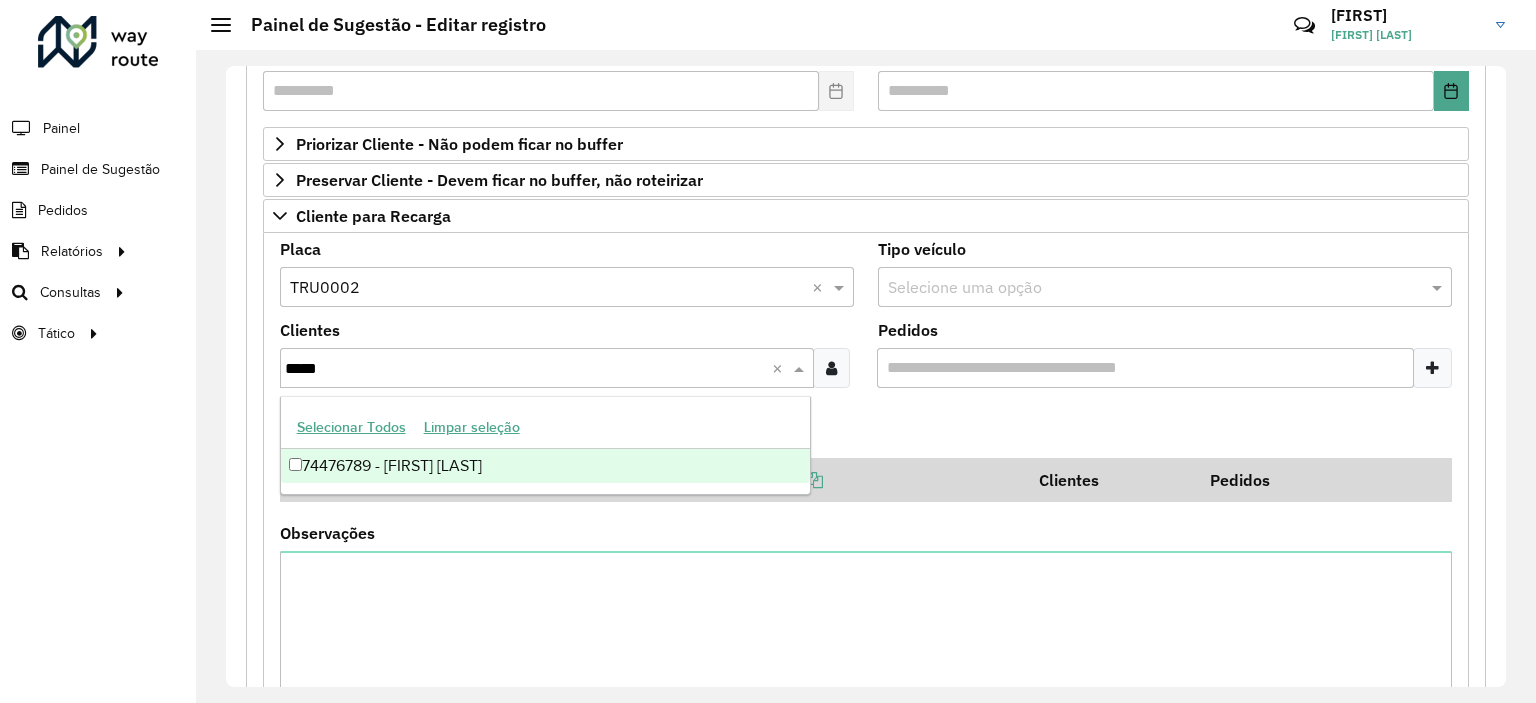 click on "74476789 - [FIRST] [LAST]" at bounding box center (546, 466) 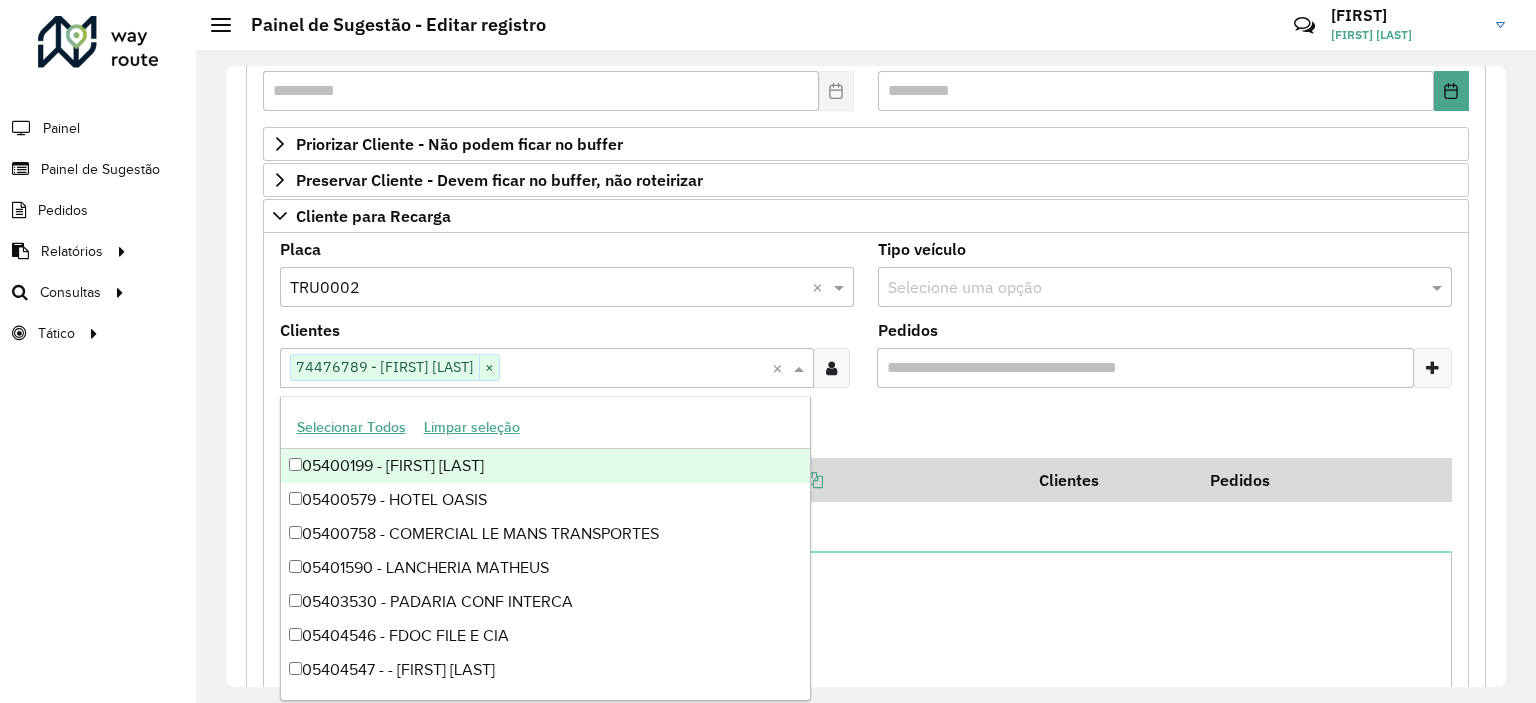 click on "Adicionar" at bounding box center (866, 431) 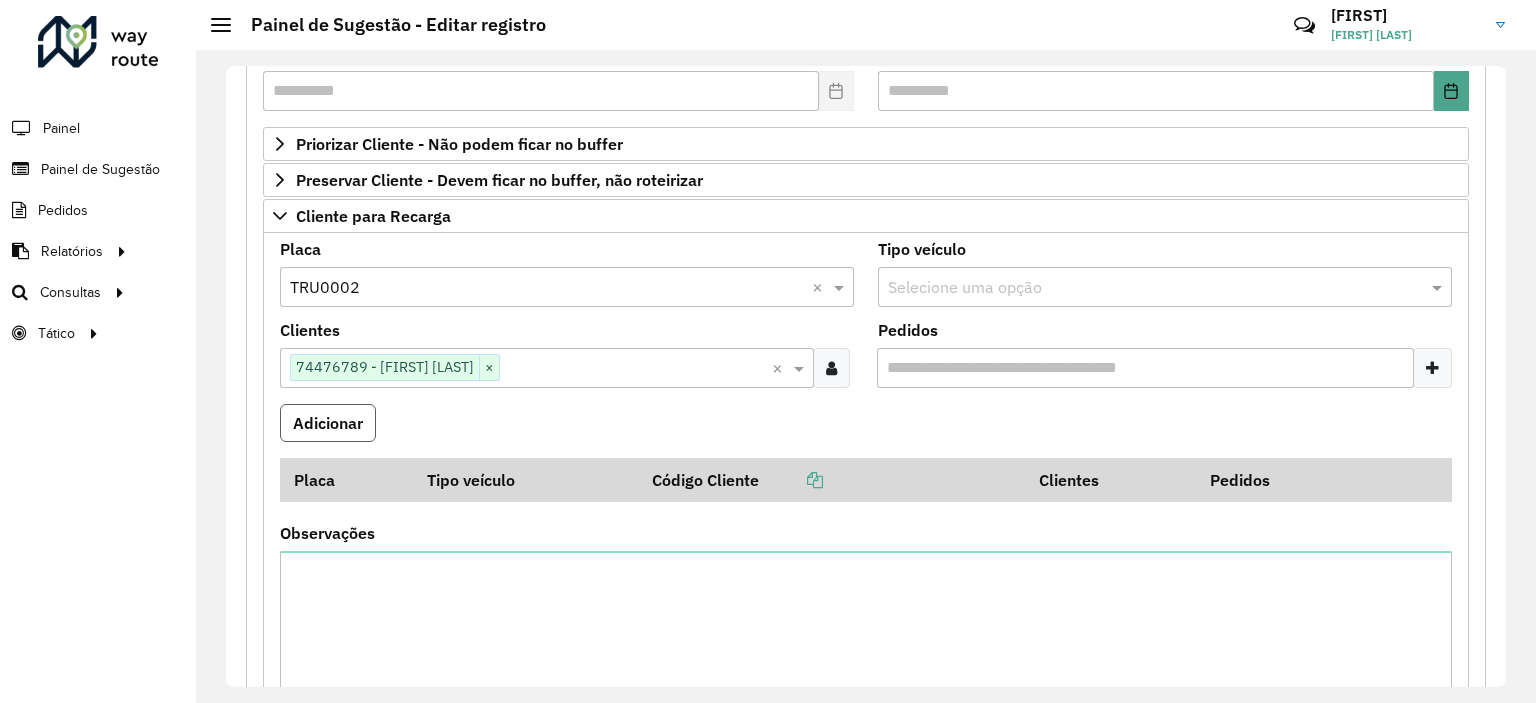 click on "Adicionar" at bounding box center [328, 423] 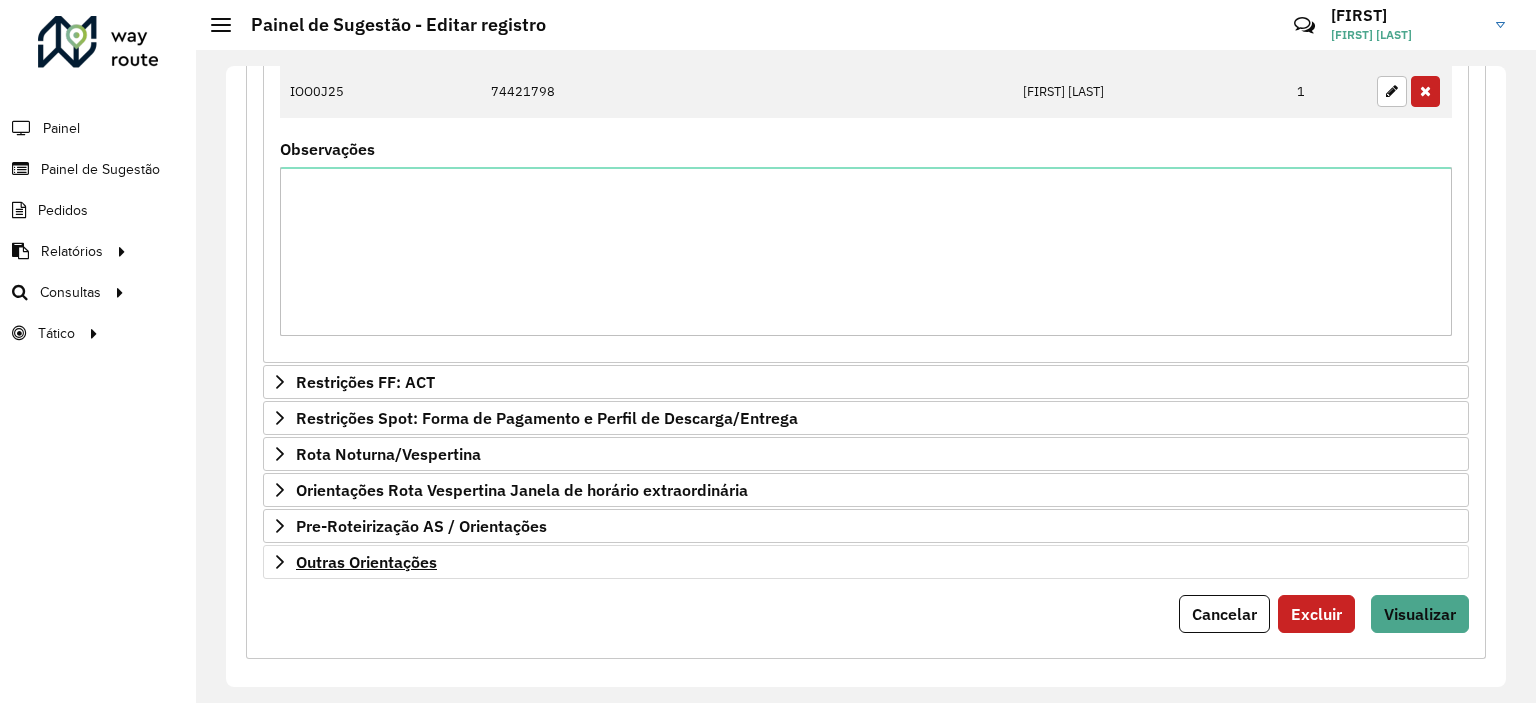 scroll, scrollTop: 1335, scrollLeft: 0, axis: vertical 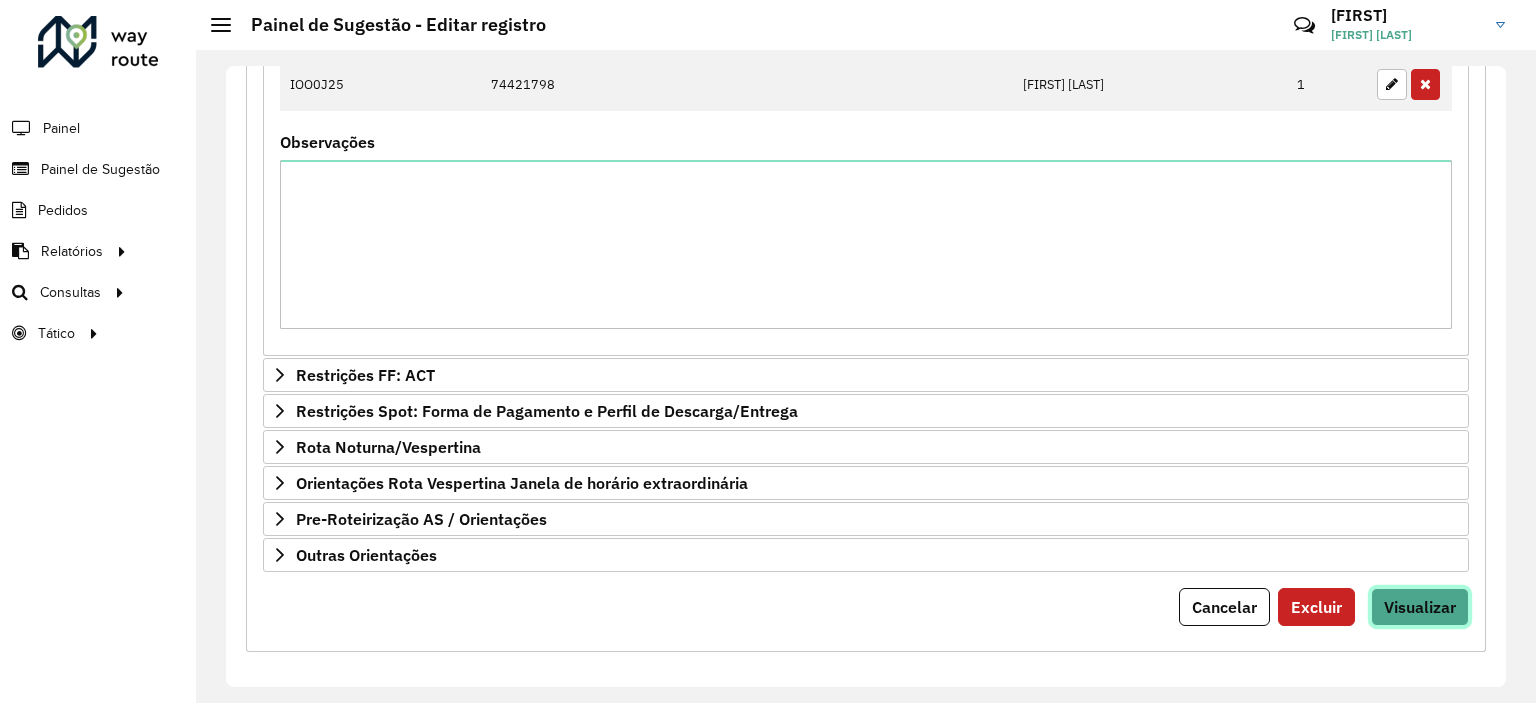 click on "Visualizar" at bounding box center [1420, 607] 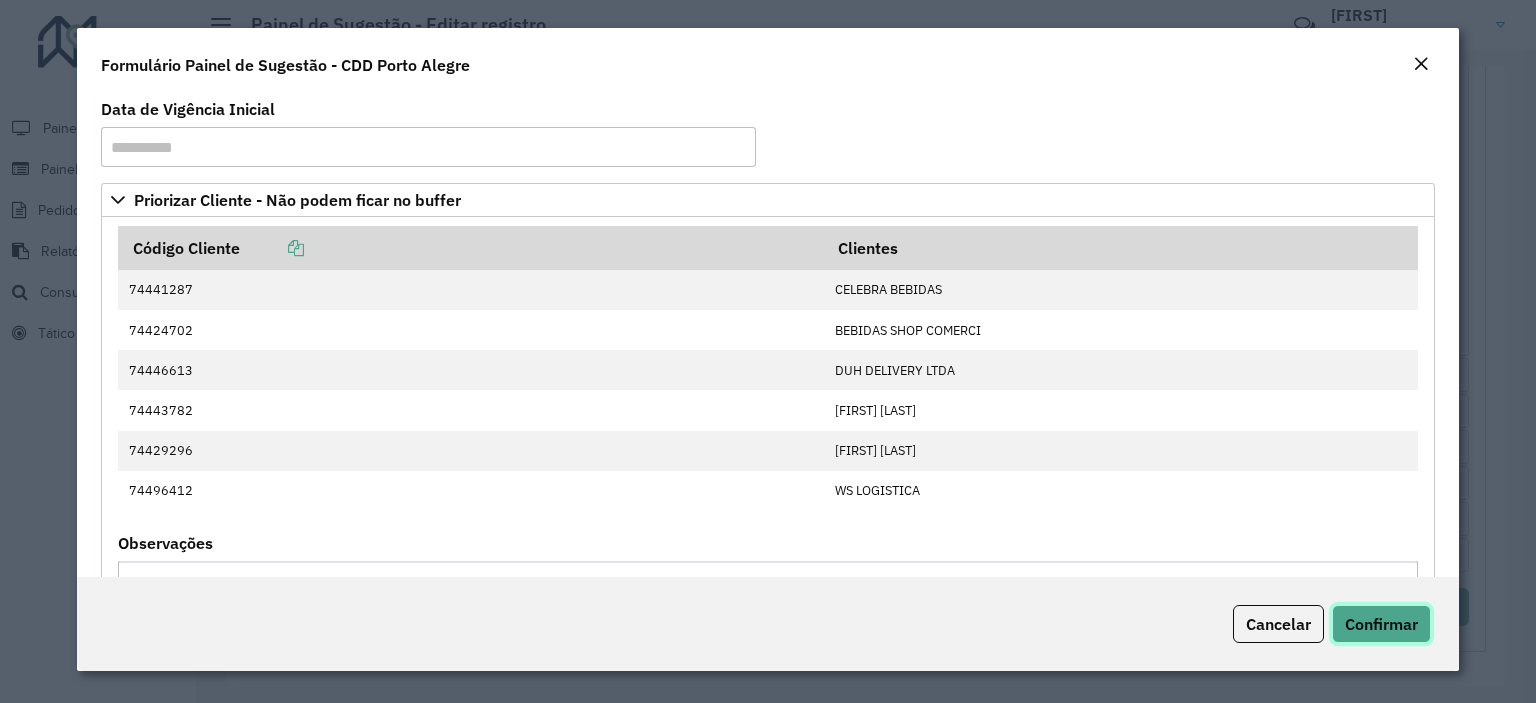 click on "Confirmar" 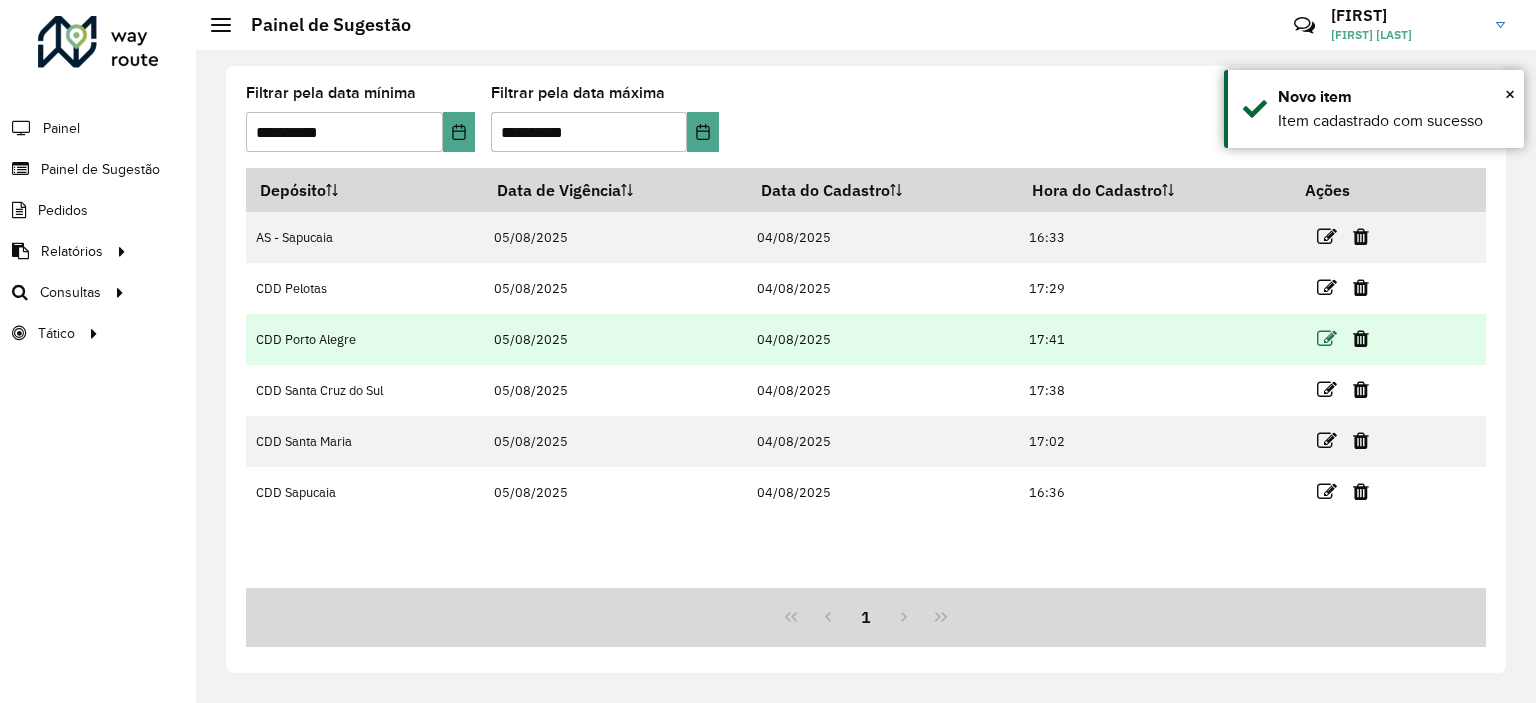 click at bounding box center (1327, 339) 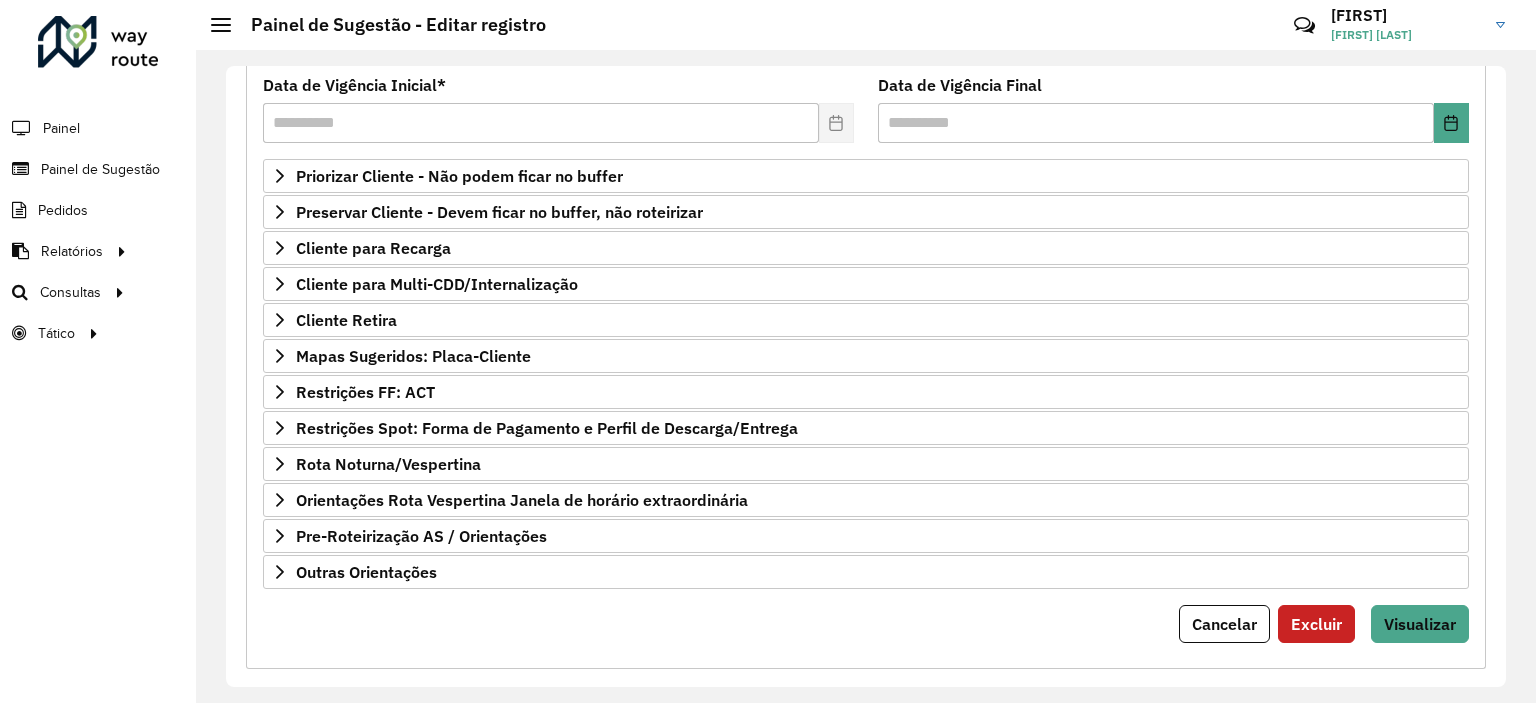 scroll, scrollTop: 286, scrollLeft: 0, axis: vertical 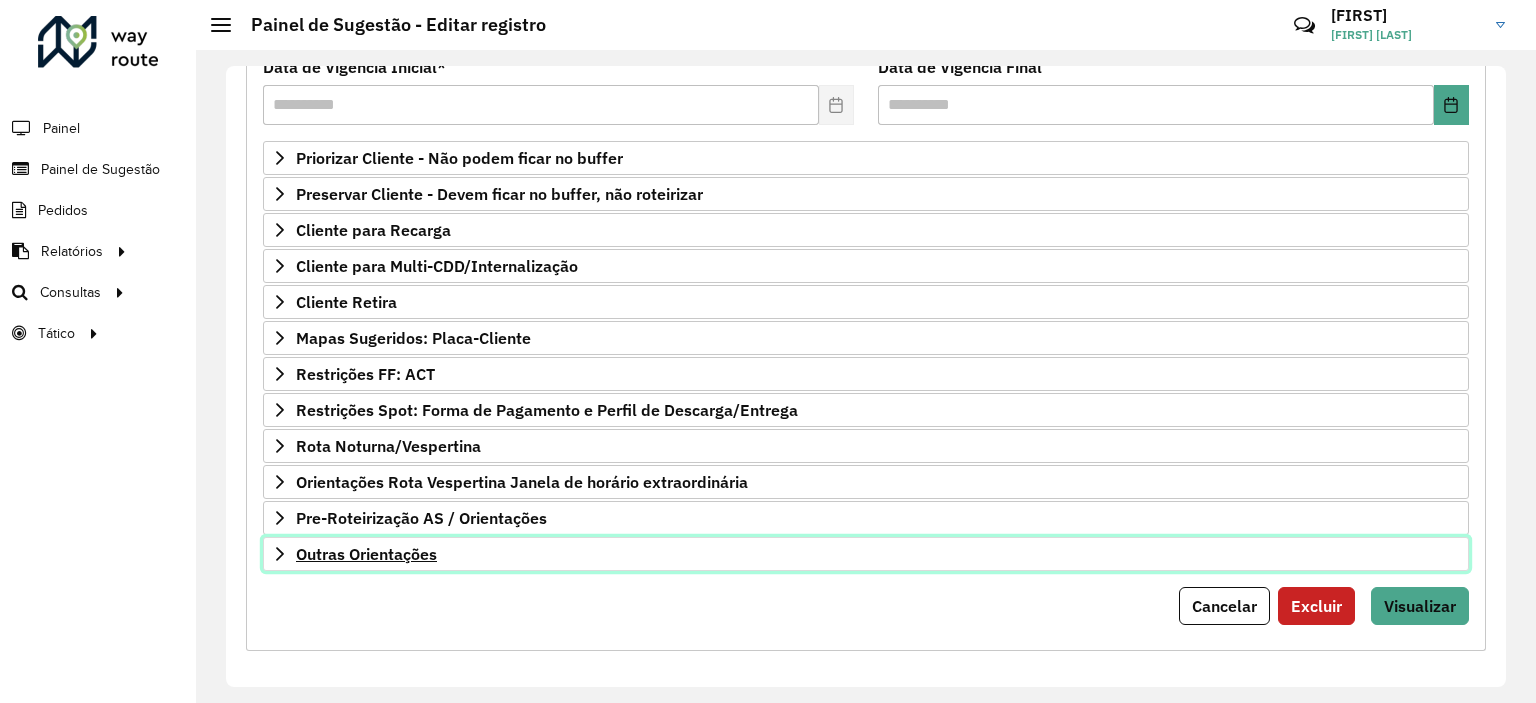 click on "Outras Orientações" at bounding box center [366, 554] 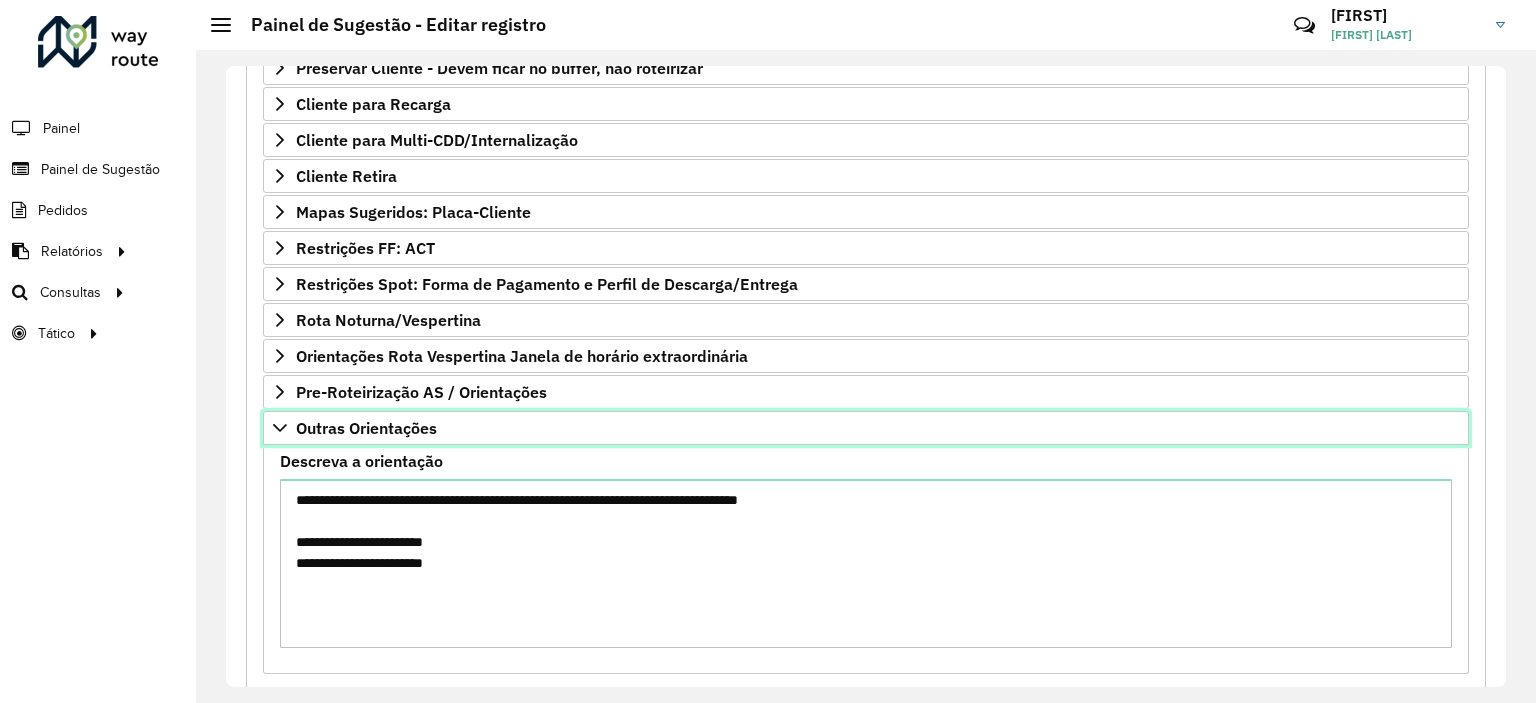 scroll, scrollTop: 516, scrollLeft: 0, axis: vertical 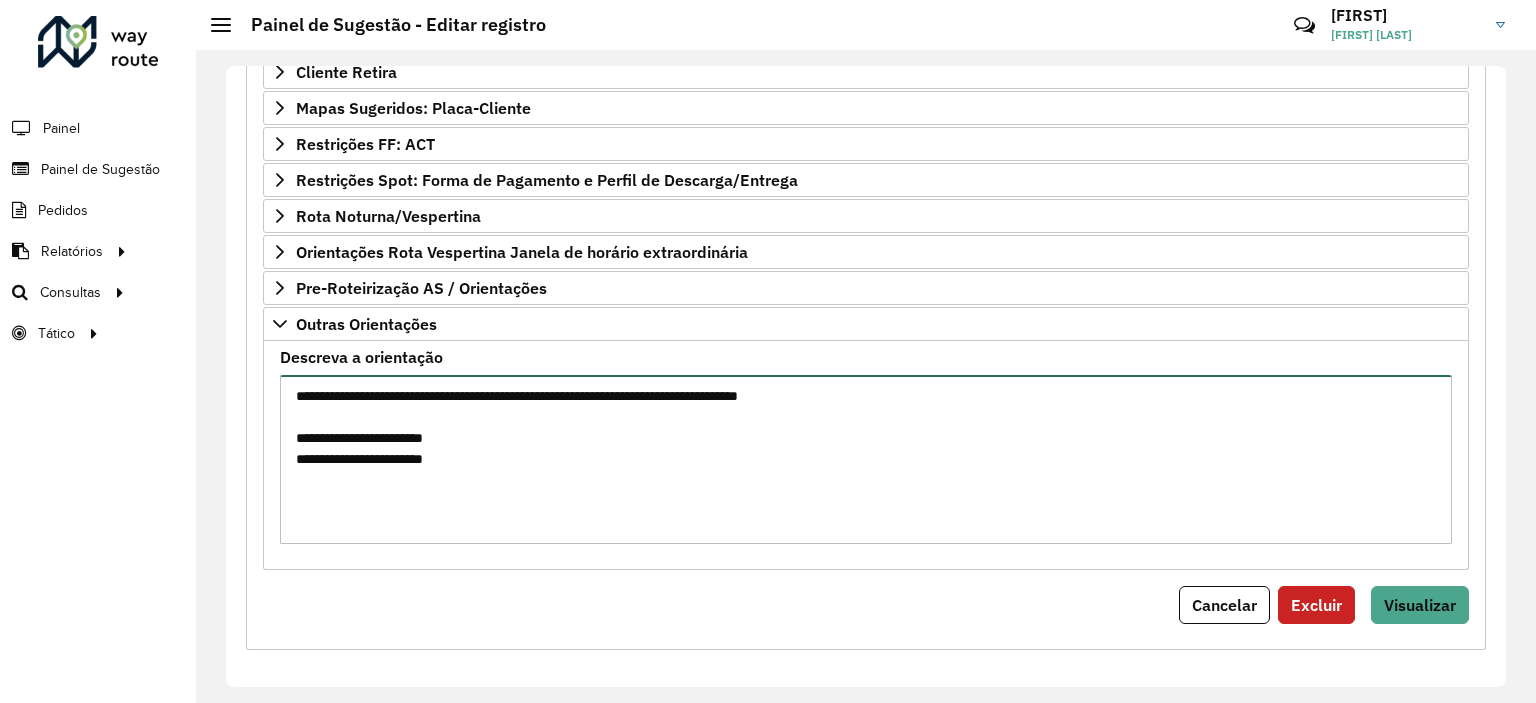 click on "**********" at bounding box center [866, 459] 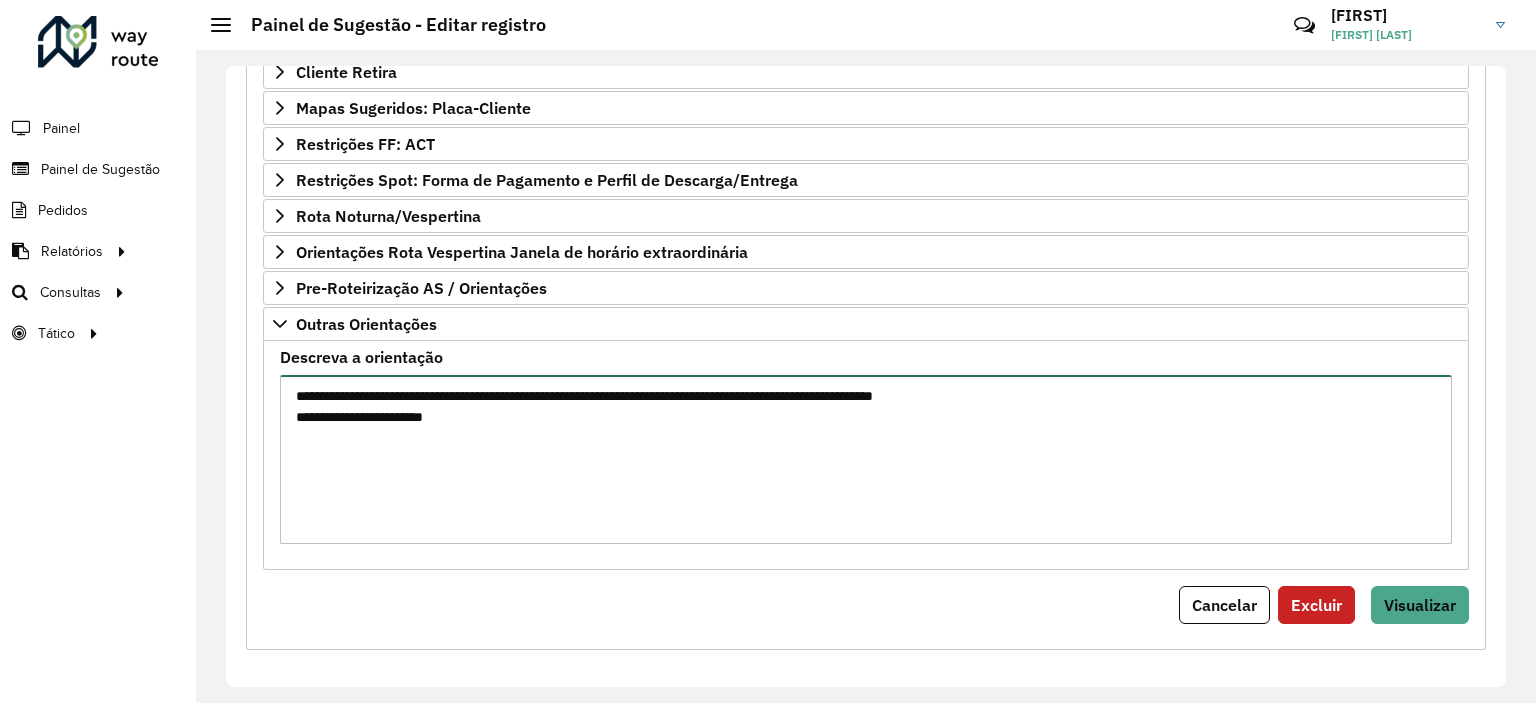click on "**********" at bounding box center (866, 459) 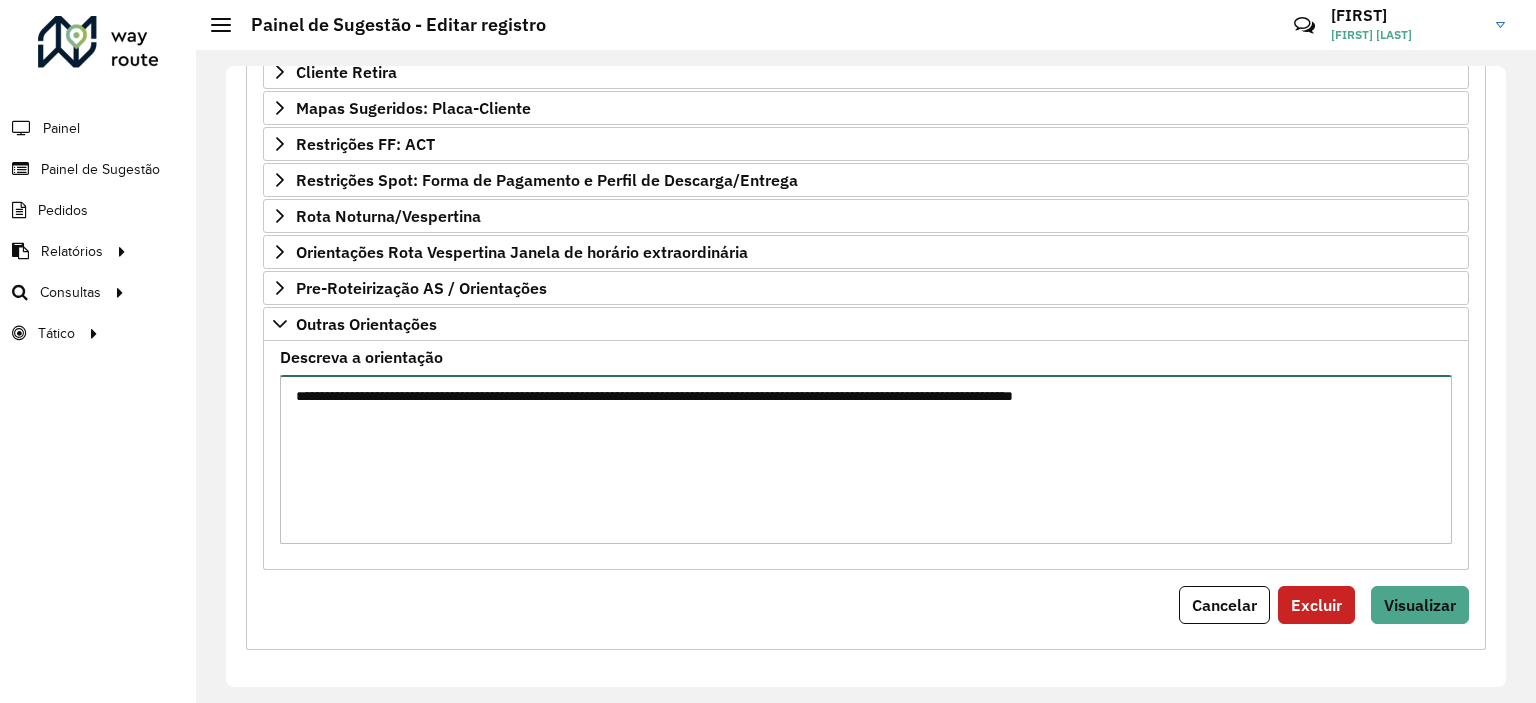drag, startPoint x: 1047, startPoint y: 388, endPoint x: 1070, endPoint y: 397, distance: 24.698177 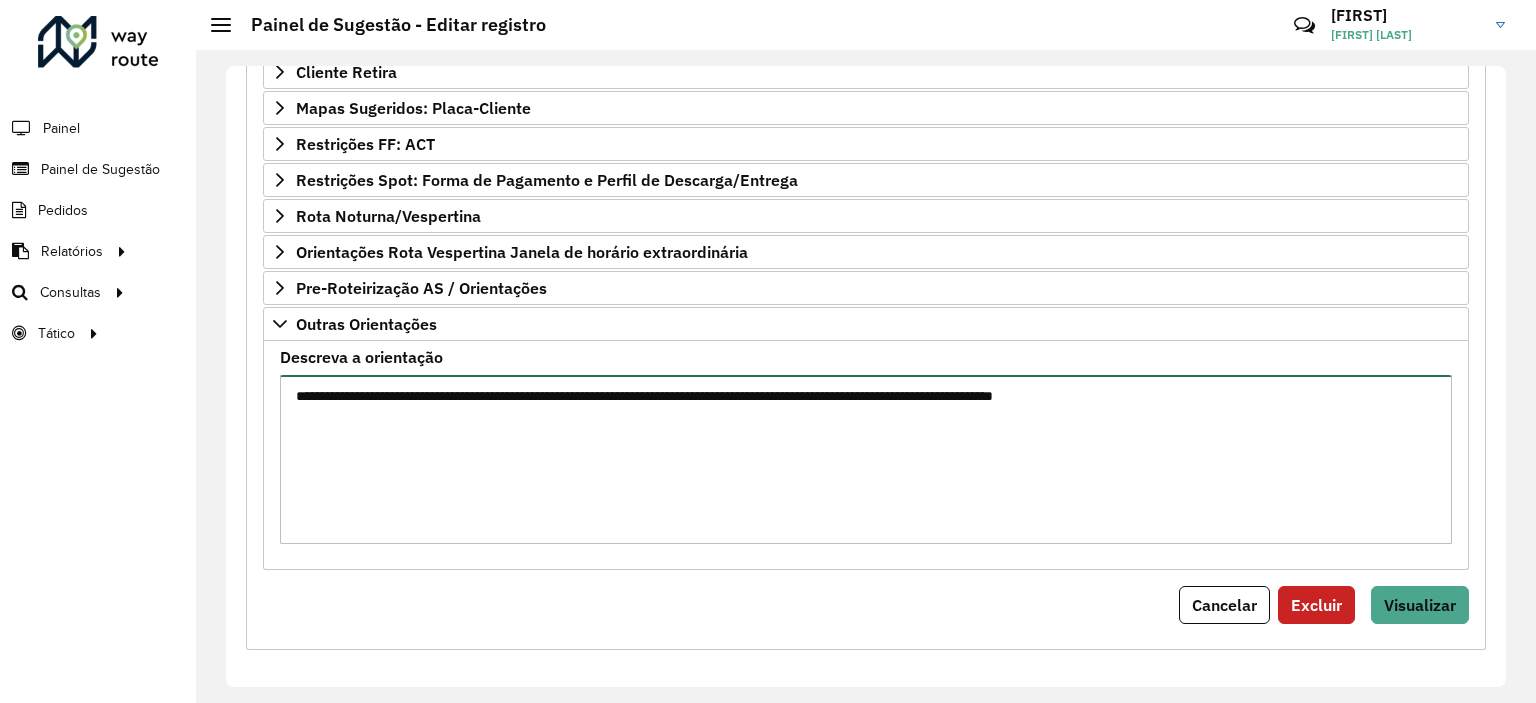 click on "**********" at bounding box center [866, 459] 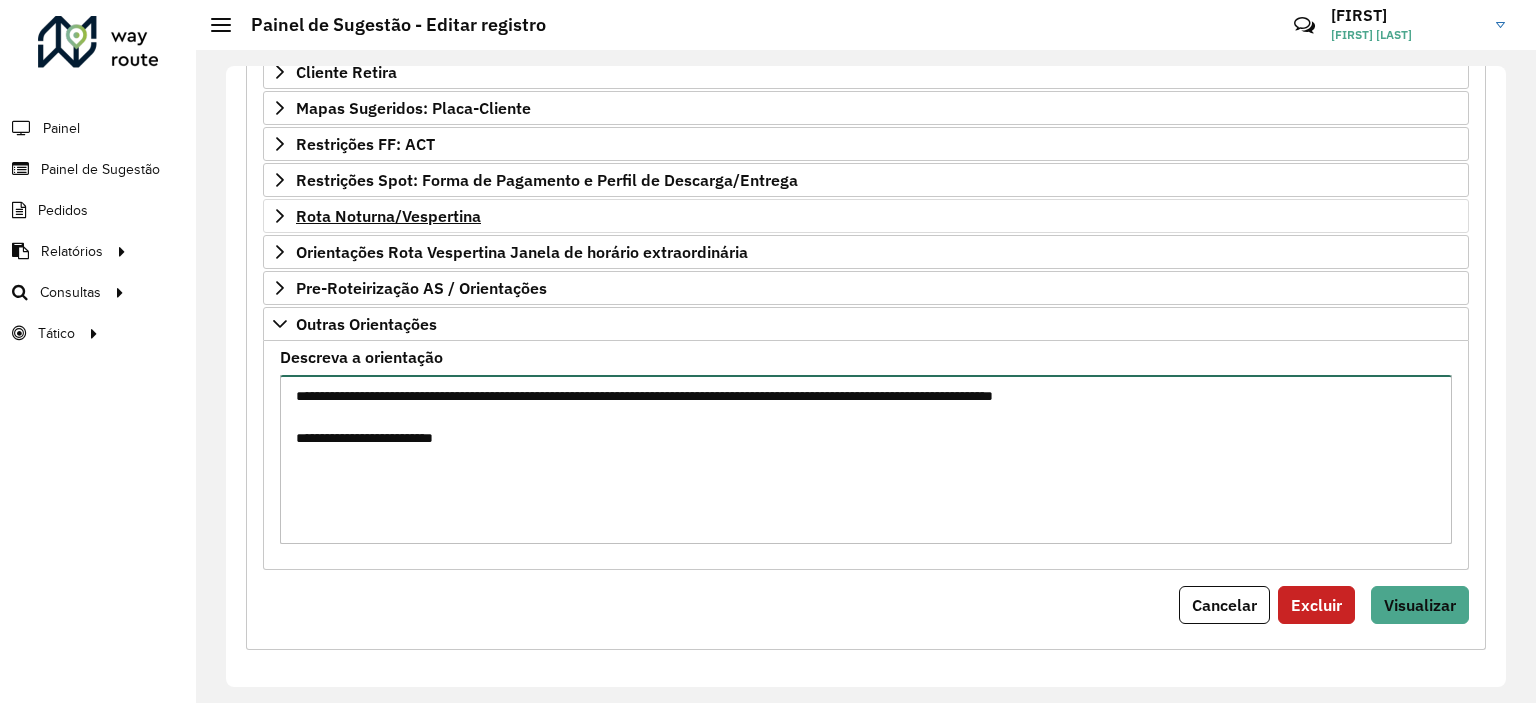 type on "**********" 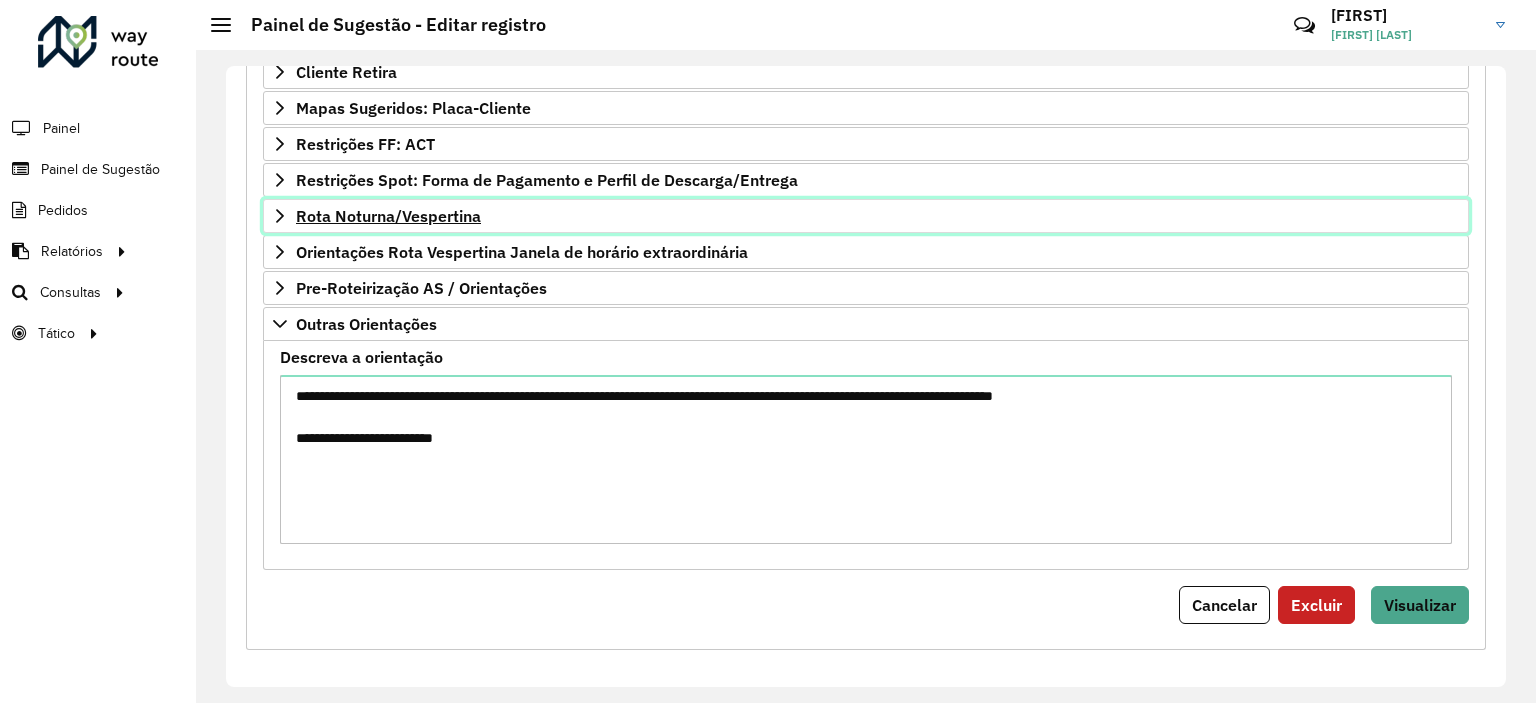 click on "Rota Noturna/Vespertina" at bounding box center (388, 216) 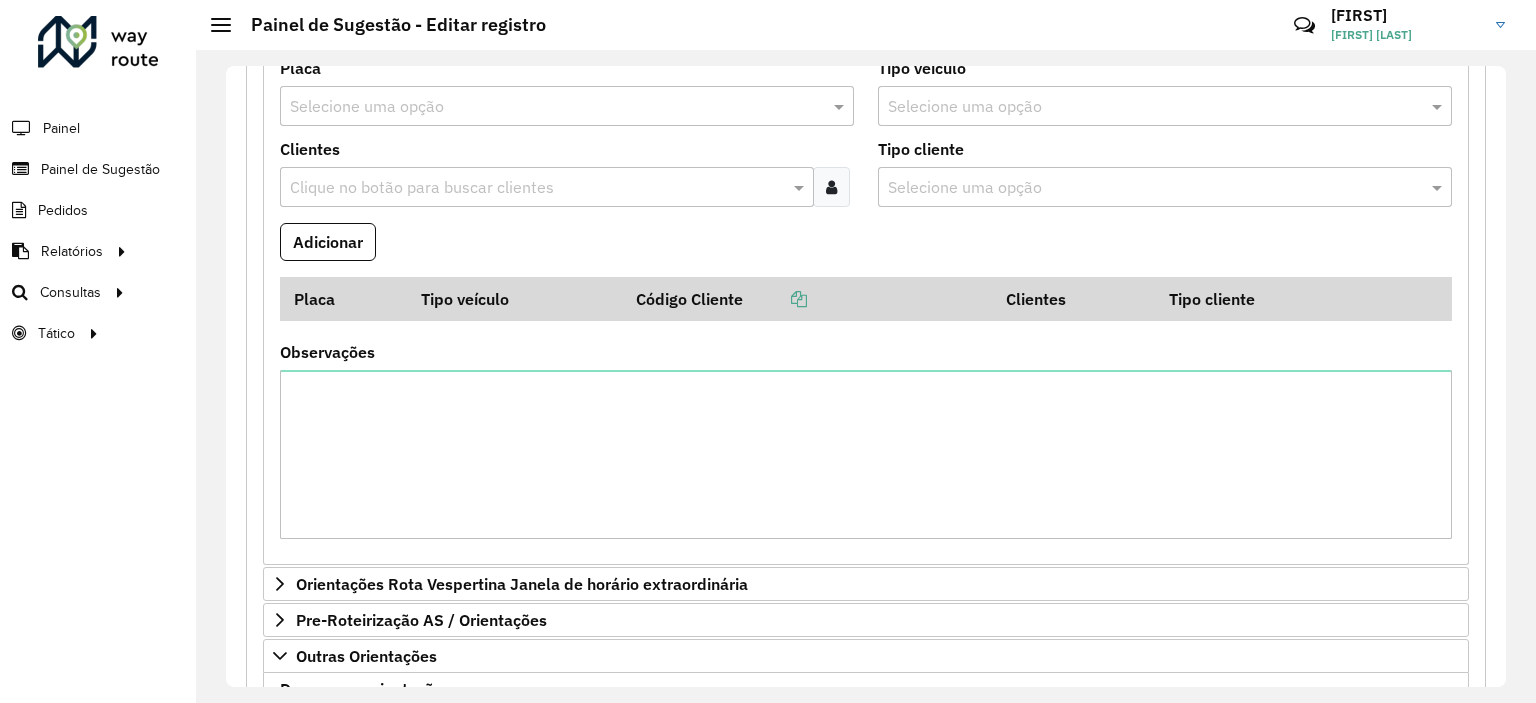 scroll, scrollTop: 716, scrollLeft: 0, axis: vertical 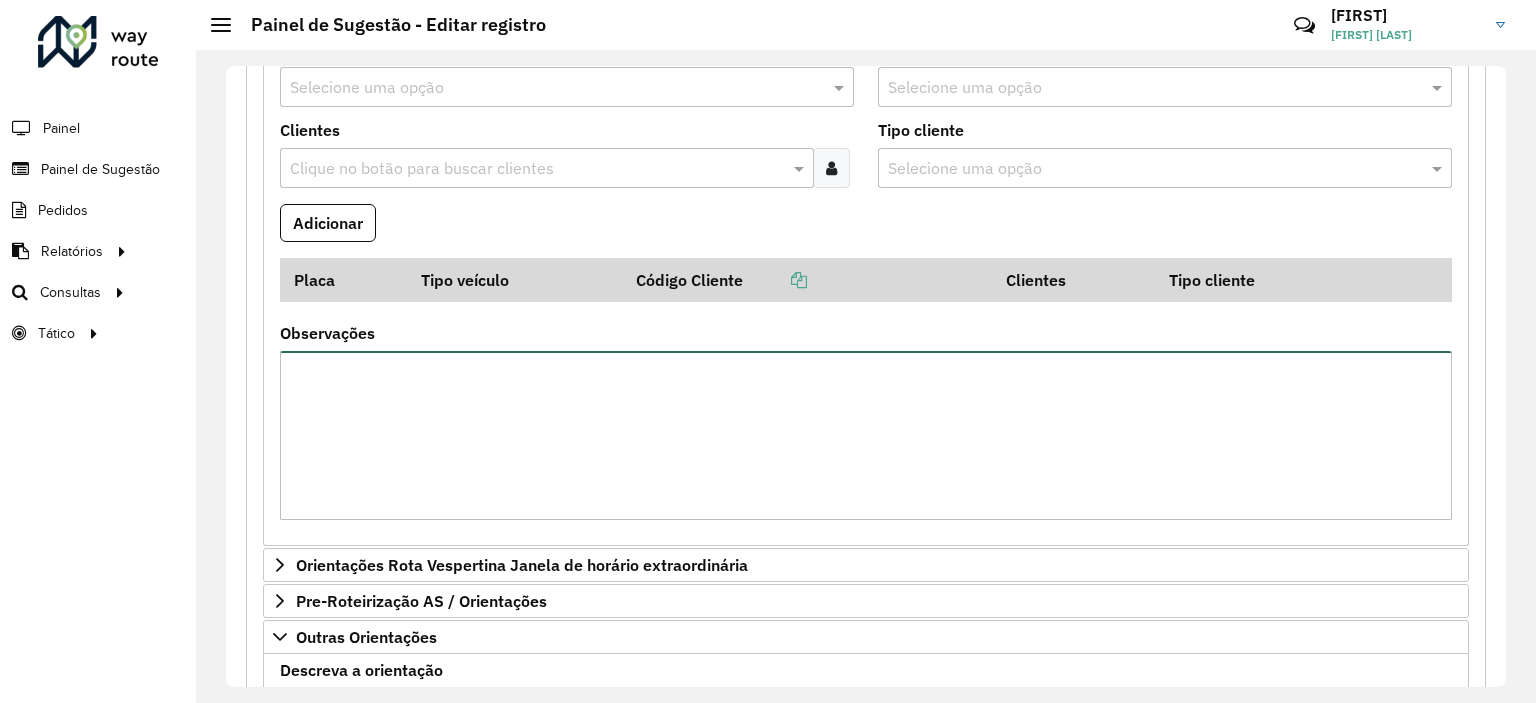 click on "Observações" at bounding box center (866, 435) 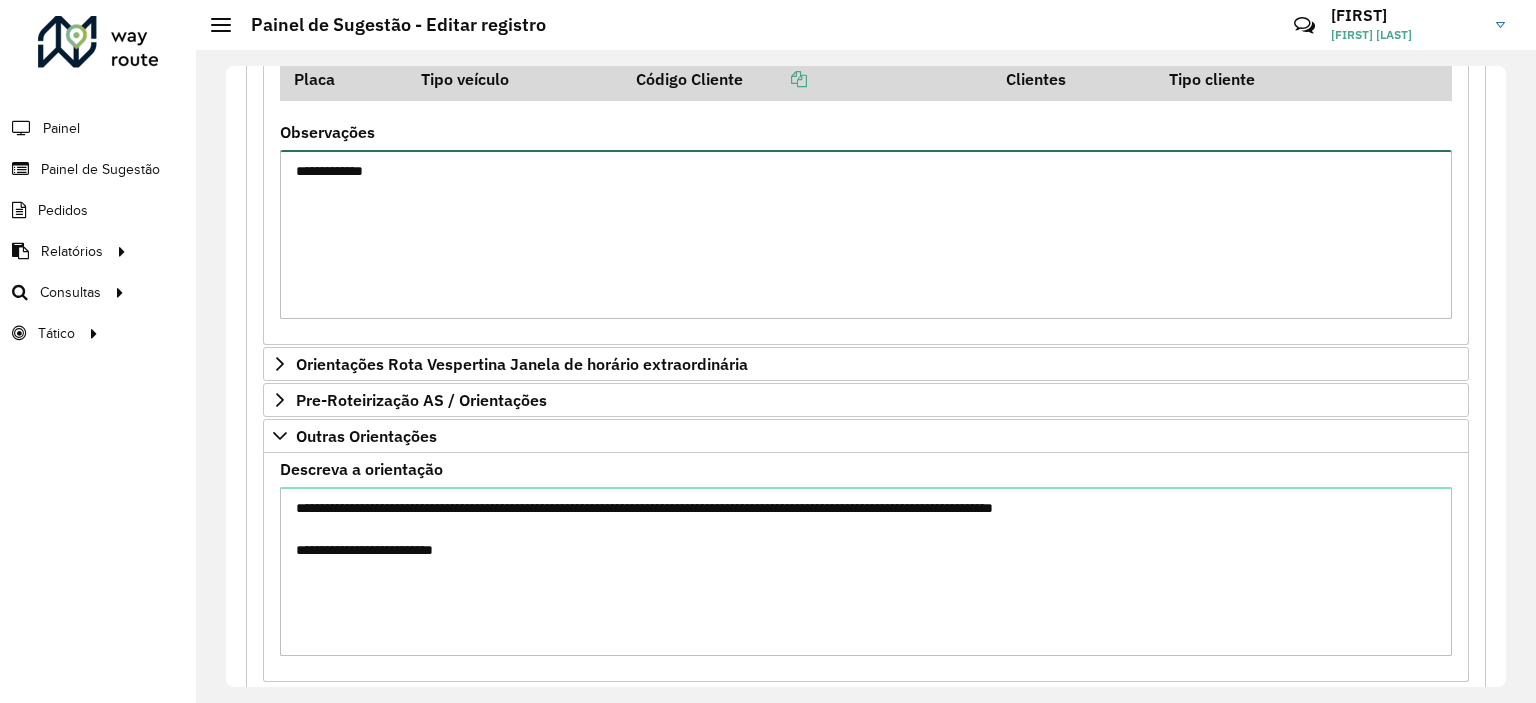 scroll, scrollTop: 1016, scrollLeft: 0, axis: vertical 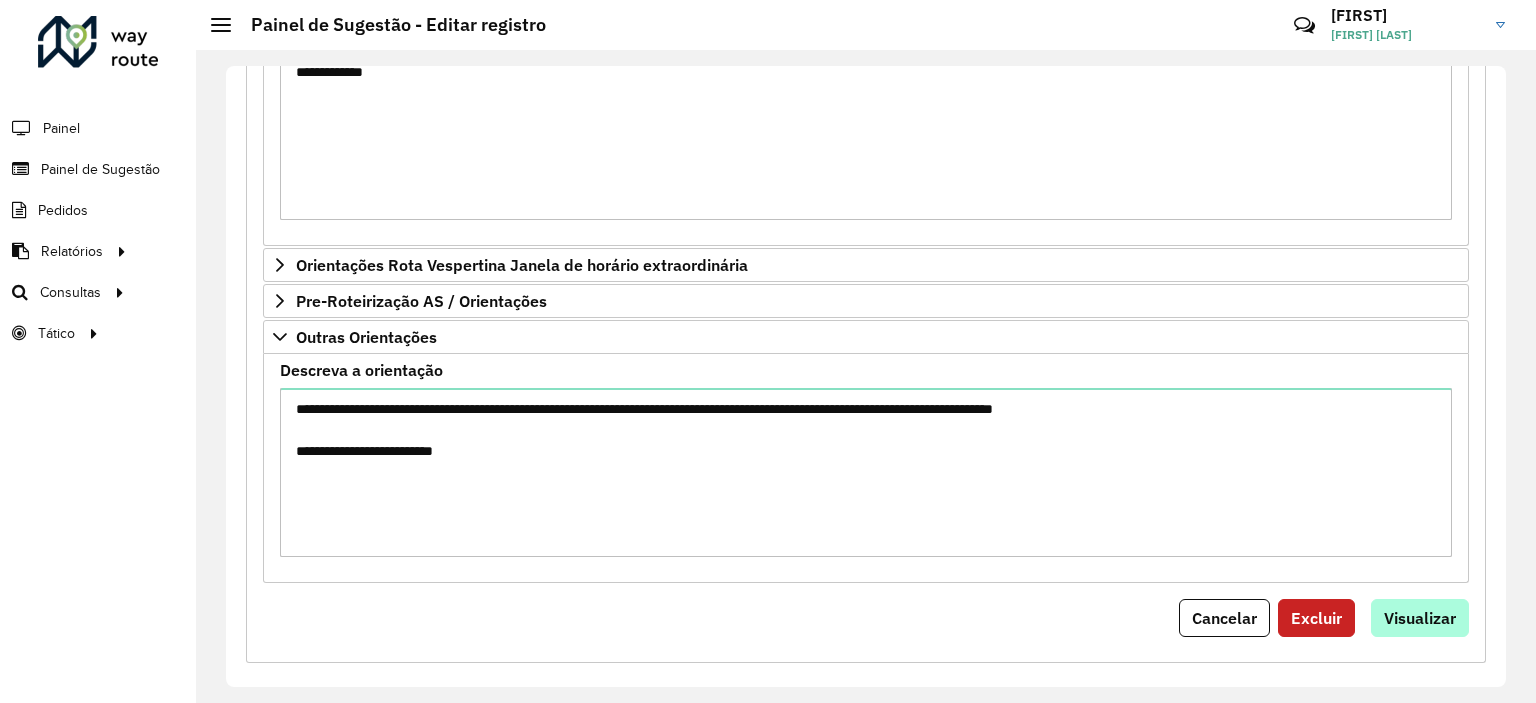 type on "**********" 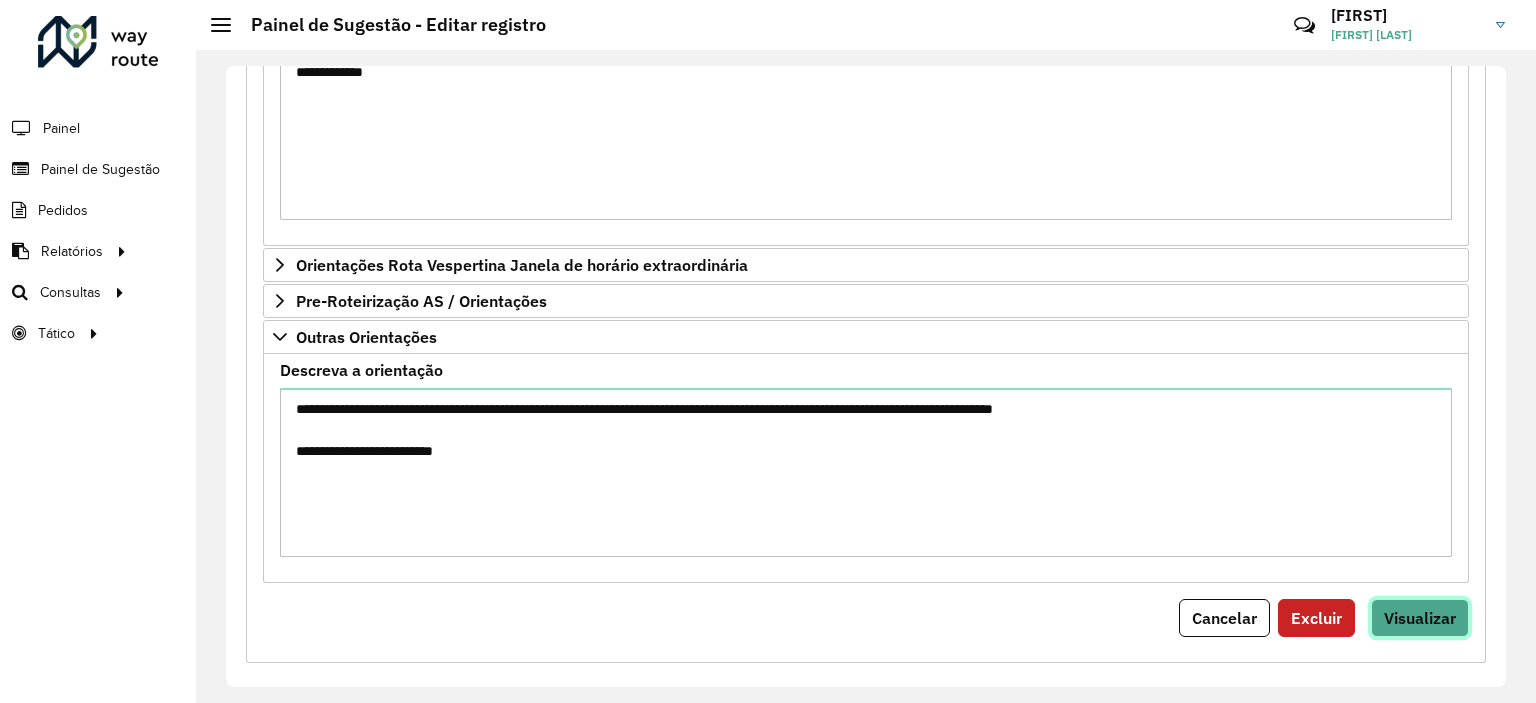 click on "Visualizar" at bounding box center [1420, 618] 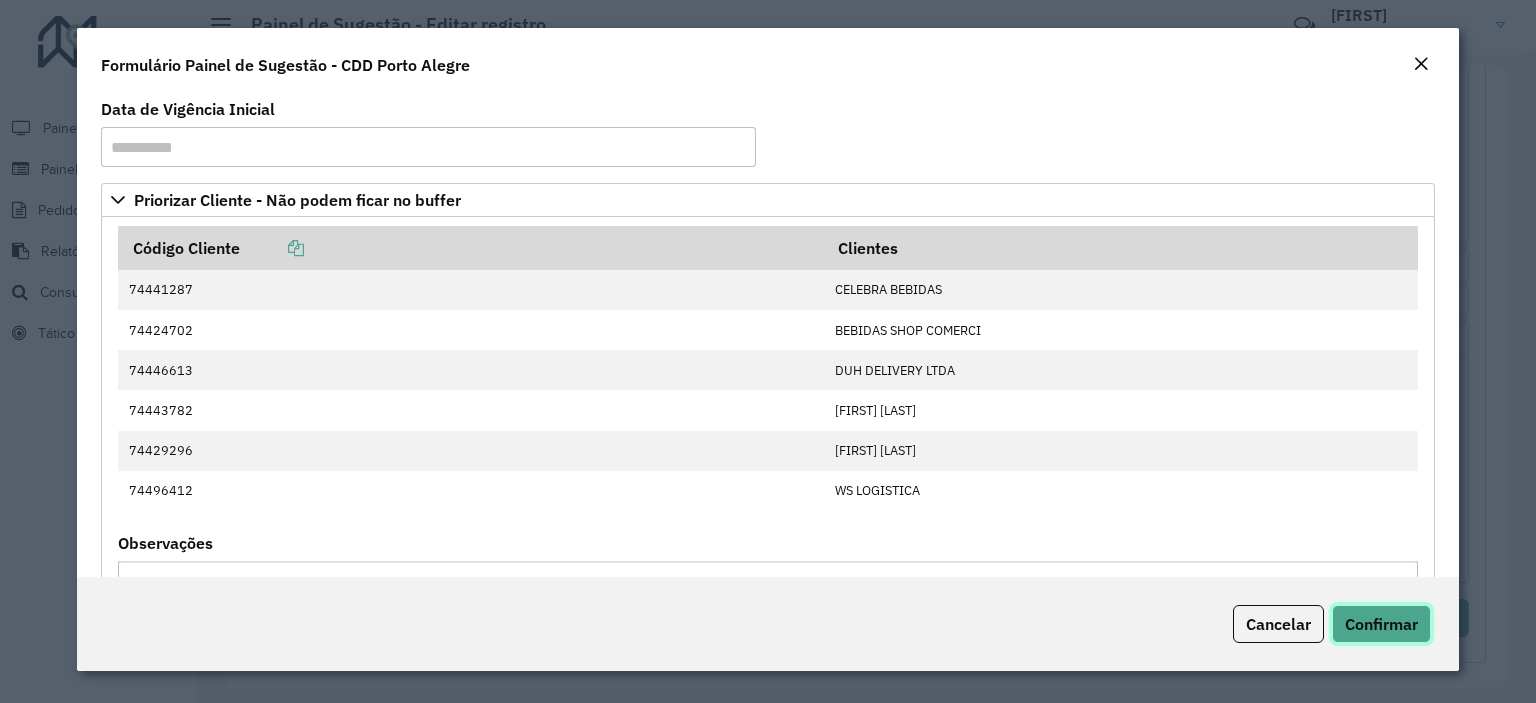 click on "Confirmar" 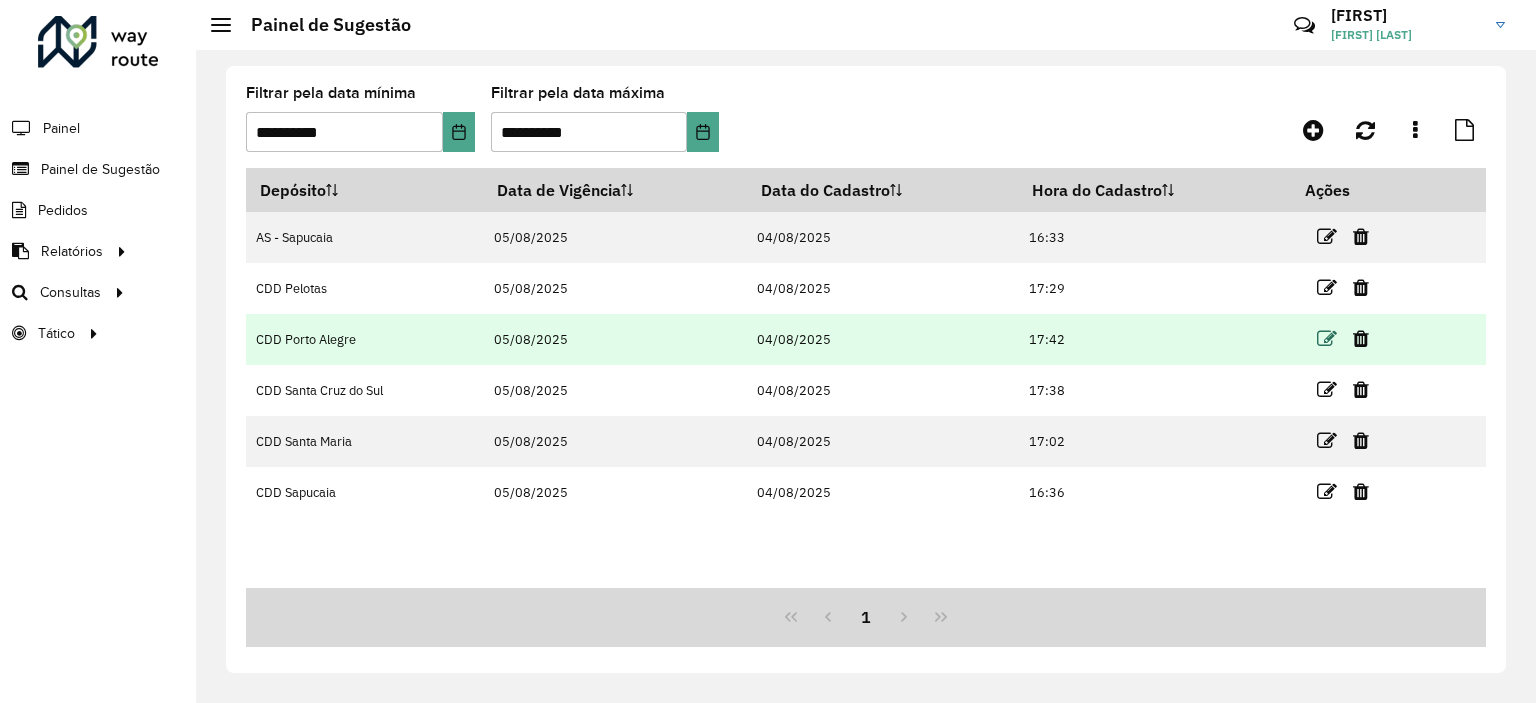 click at bounding box center [1327, 339] 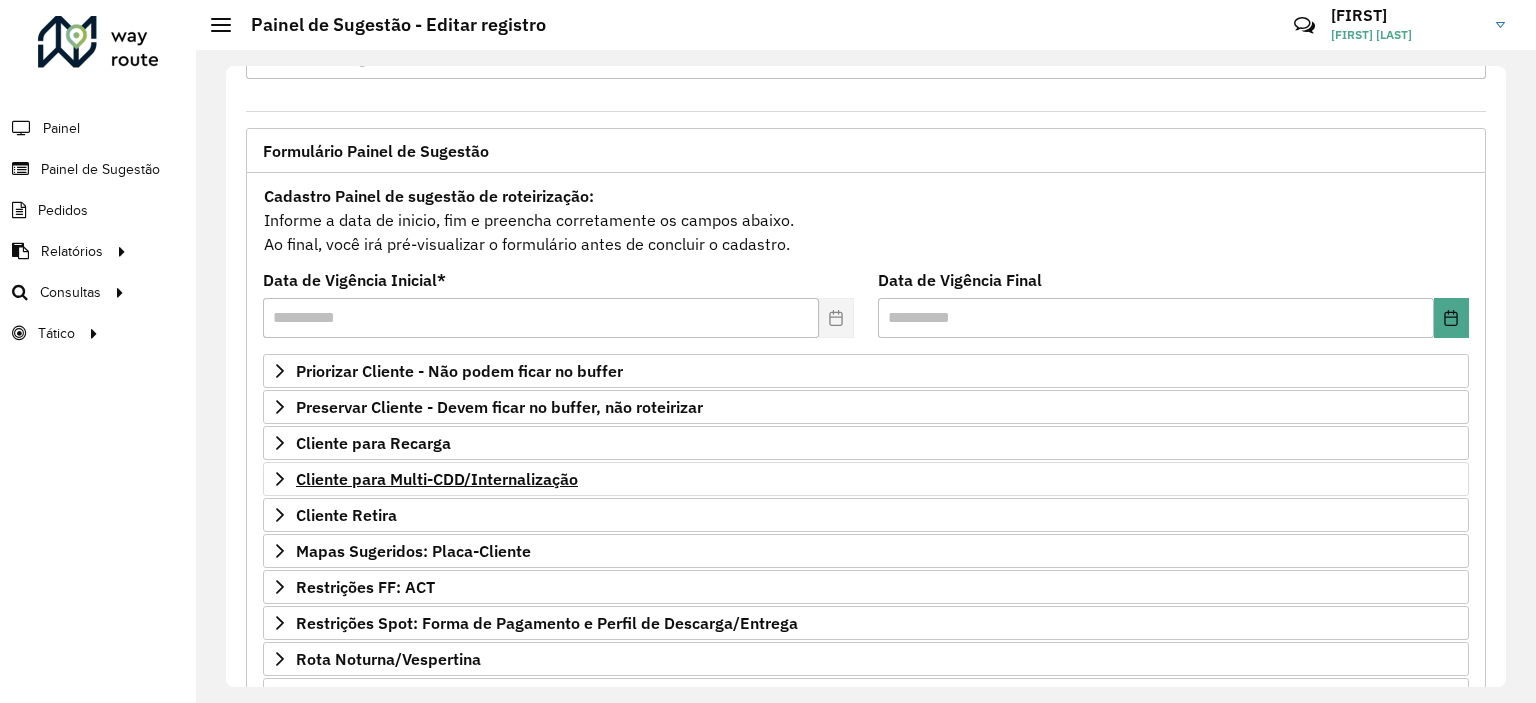 scroll, scrollTop: 200, scrollLeft: 0, axis: vertical 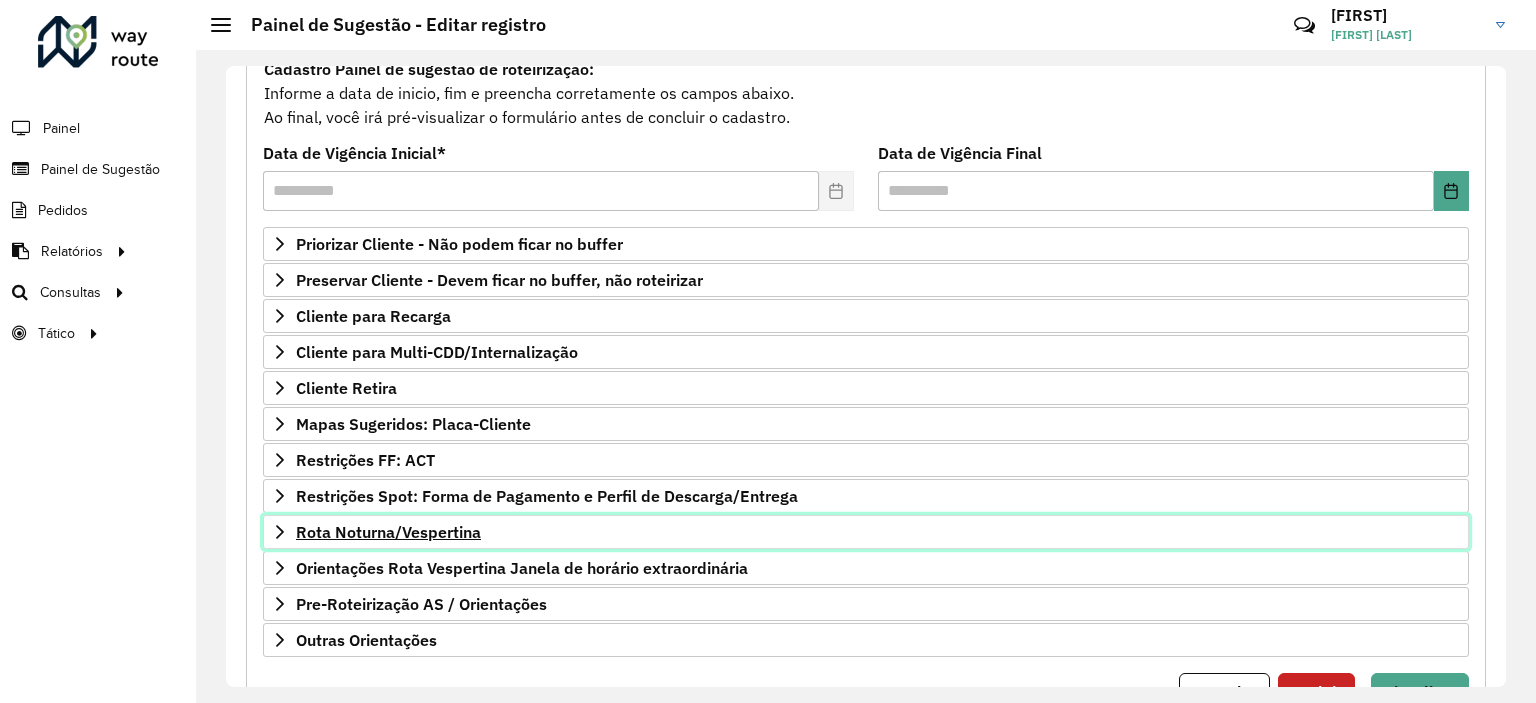 click on "Rota Noturna/Vespertina" at bounding box center (388, 532) 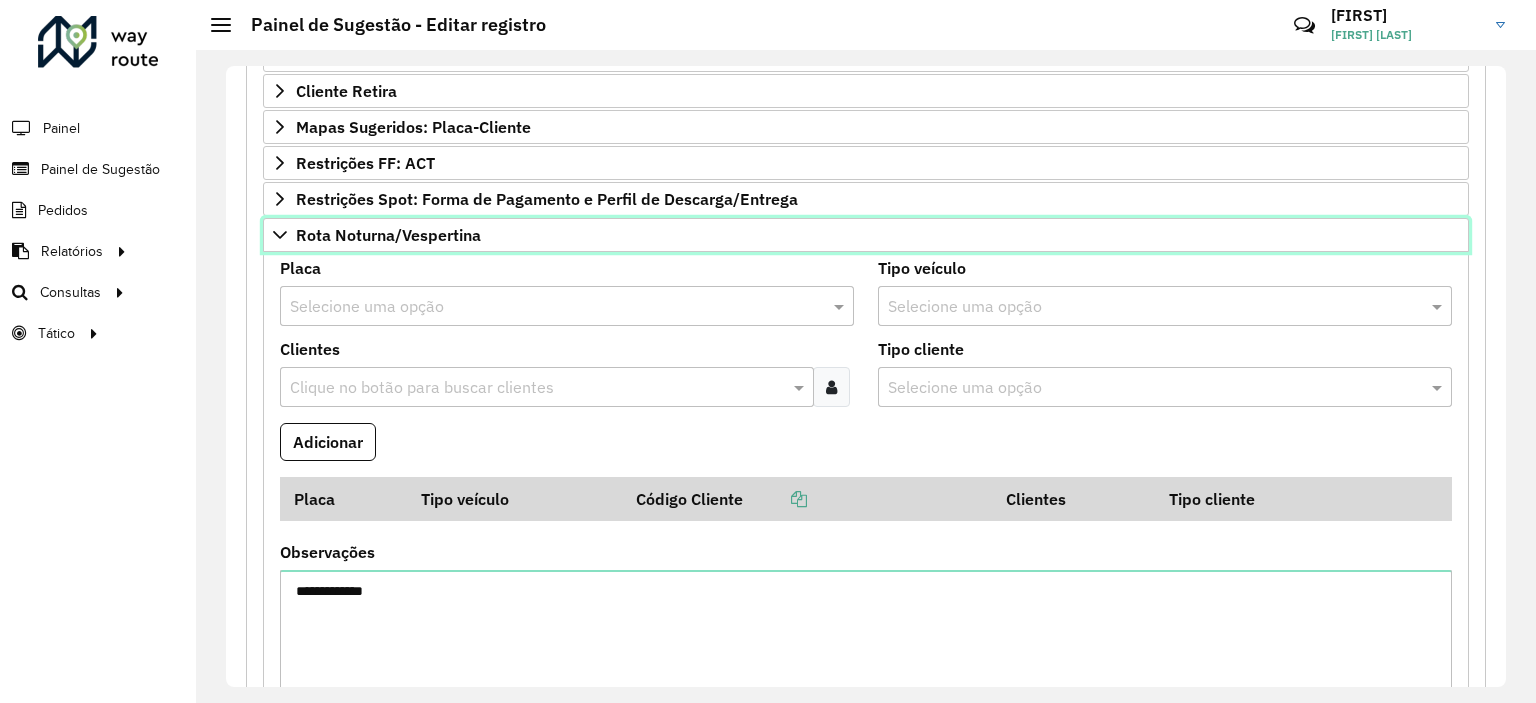 scroll, scrollTop: 500, scrollLeft: 0, axis: vertical 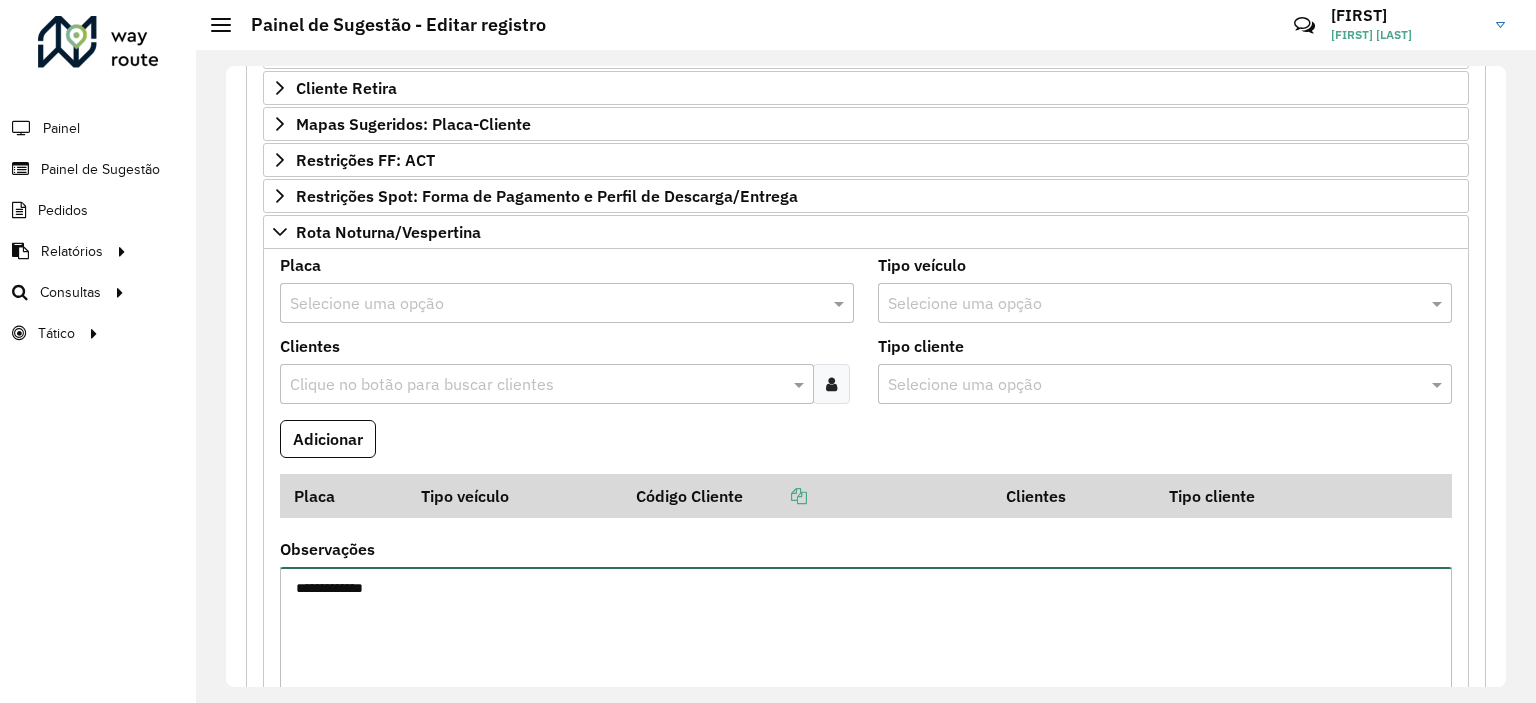click on "**********" at bounding box center [866, 651] 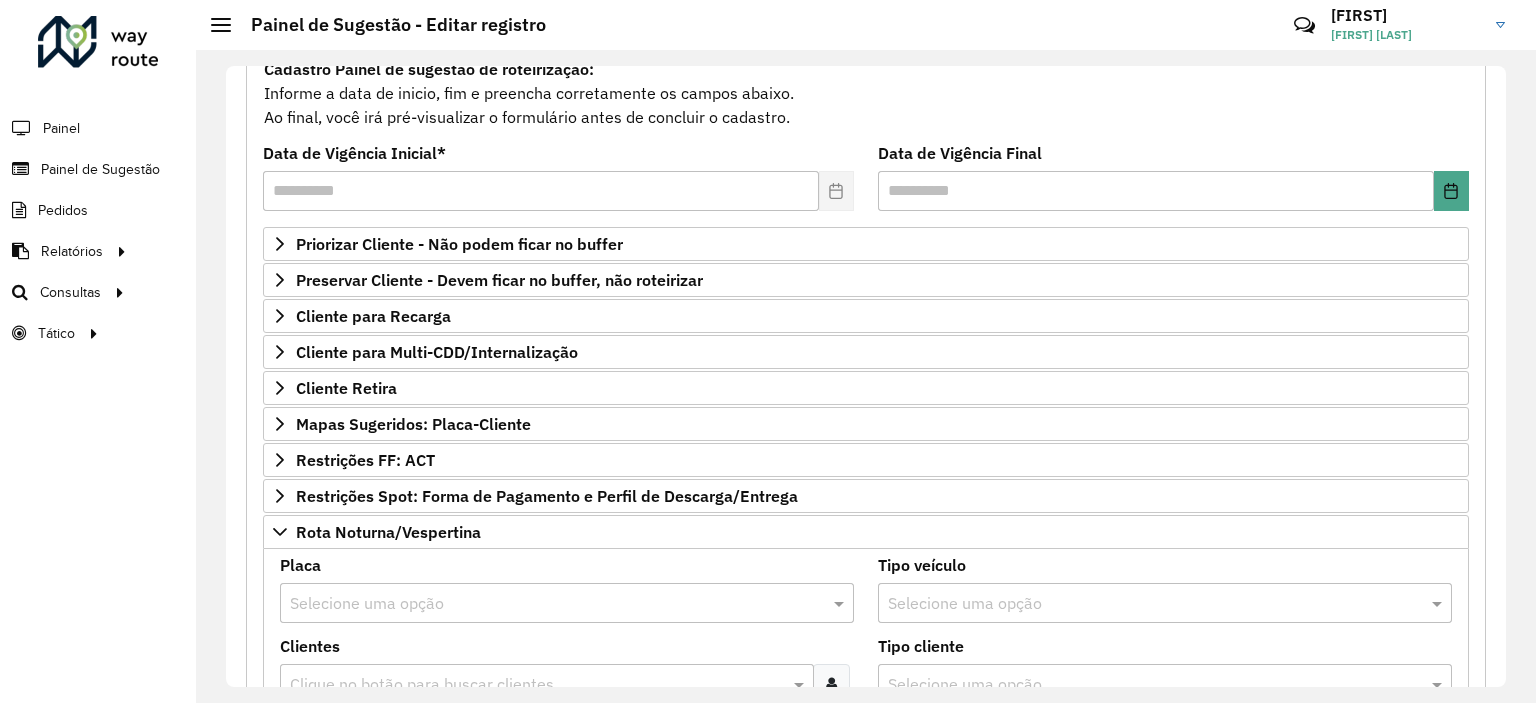 scroll, scrollTop: 100, scrollLeft: 0, axis: vertical 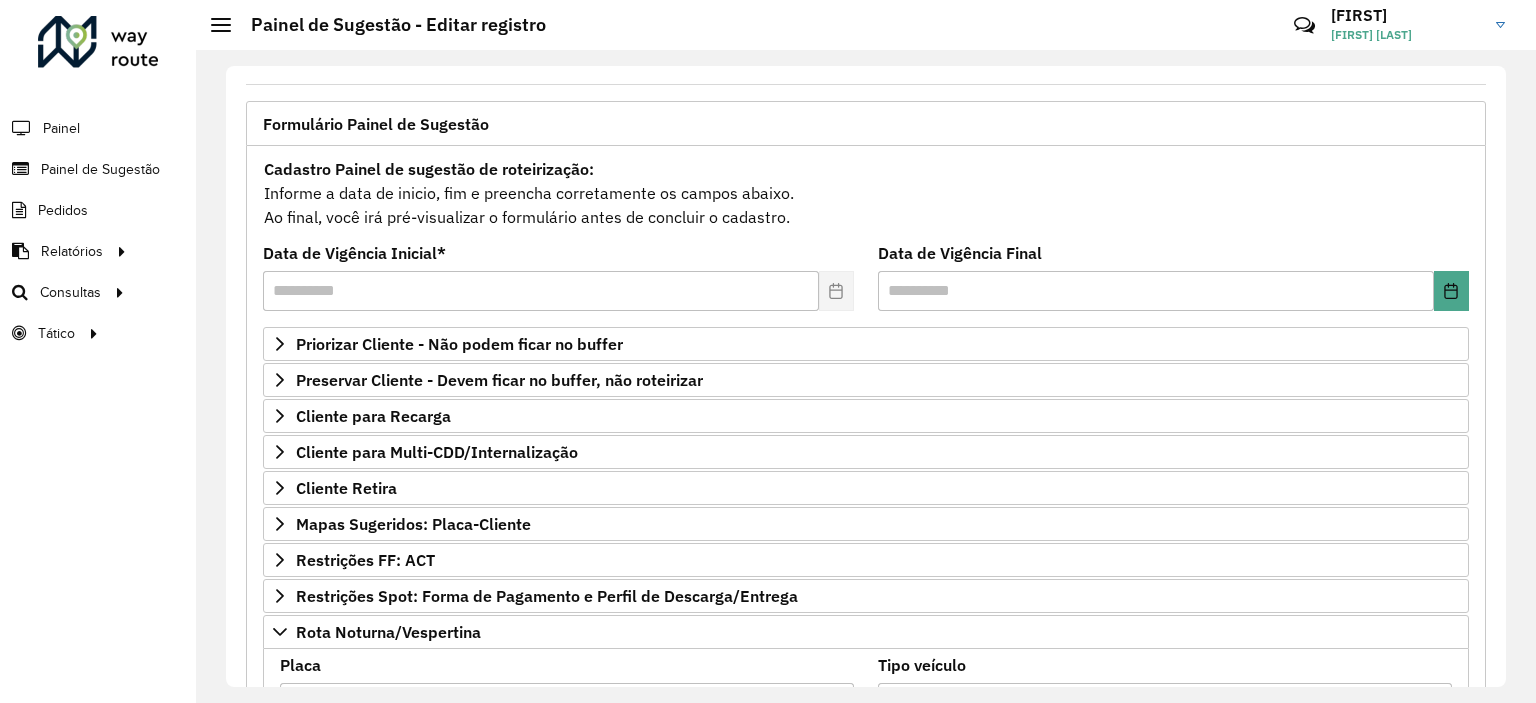 type on "**********" 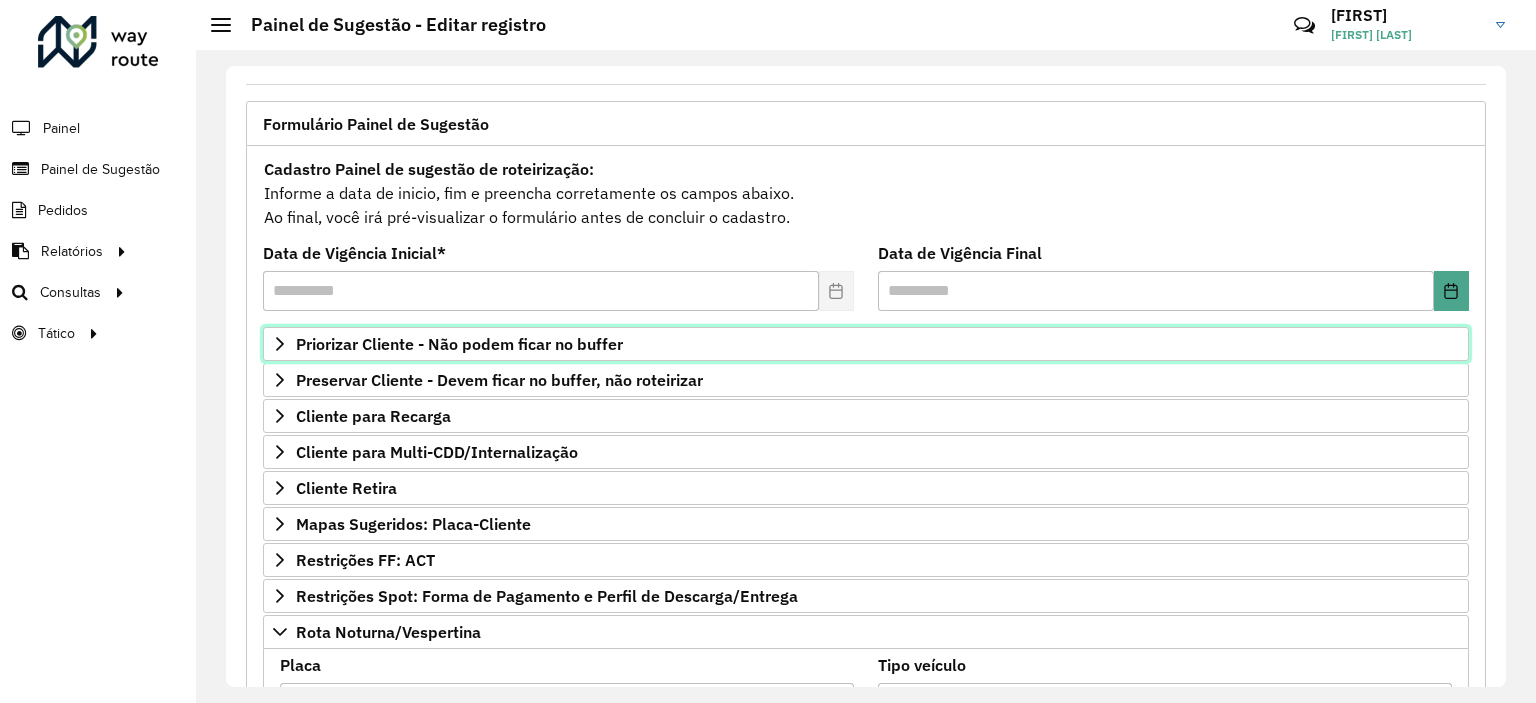click on "Priorizar Cliente - Não podem ficar no buffer" at bounding box center (459, 344) 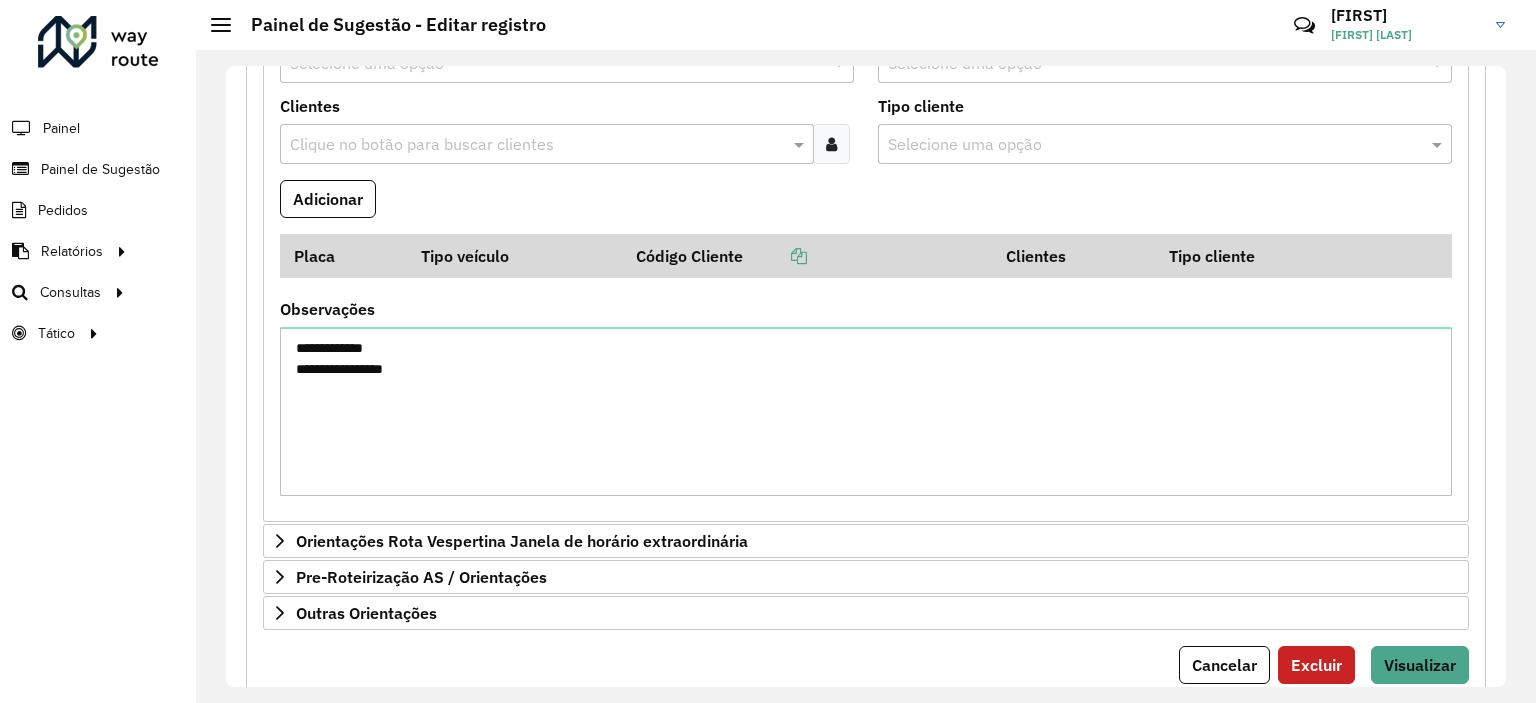 scroll, scrollTop: 1135, scrollLeft: 0, axis: vertical 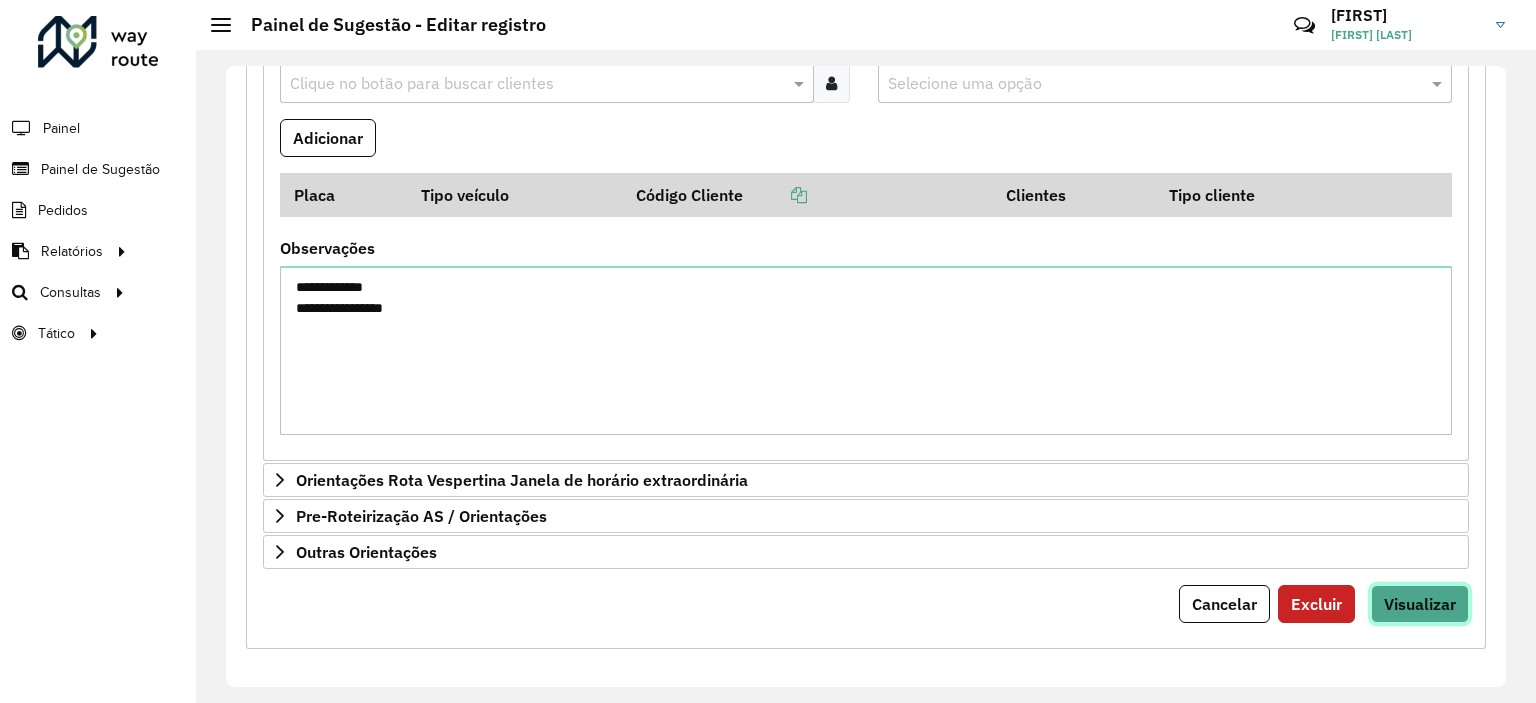 click on "Visualizar" at bounding box center [1420, 604] 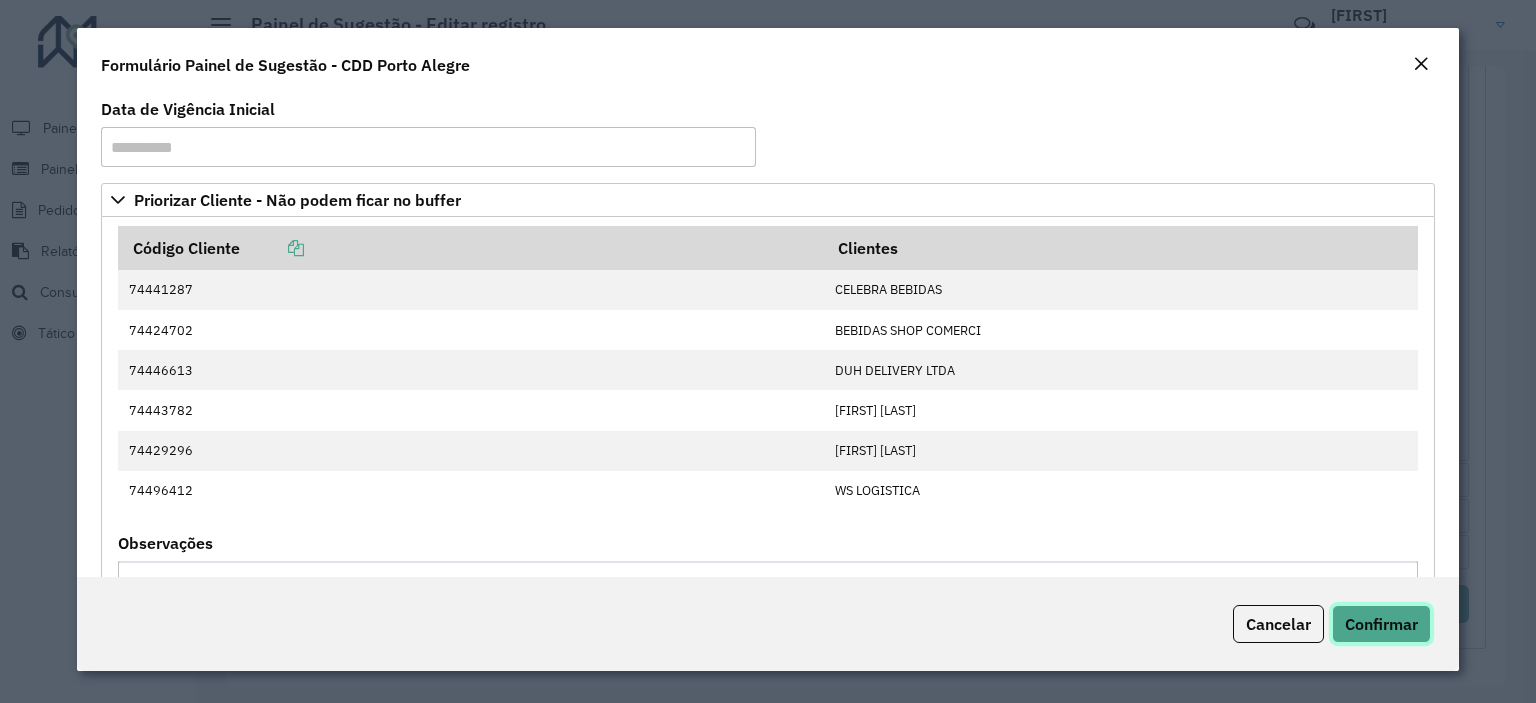 click on "Confirmar" 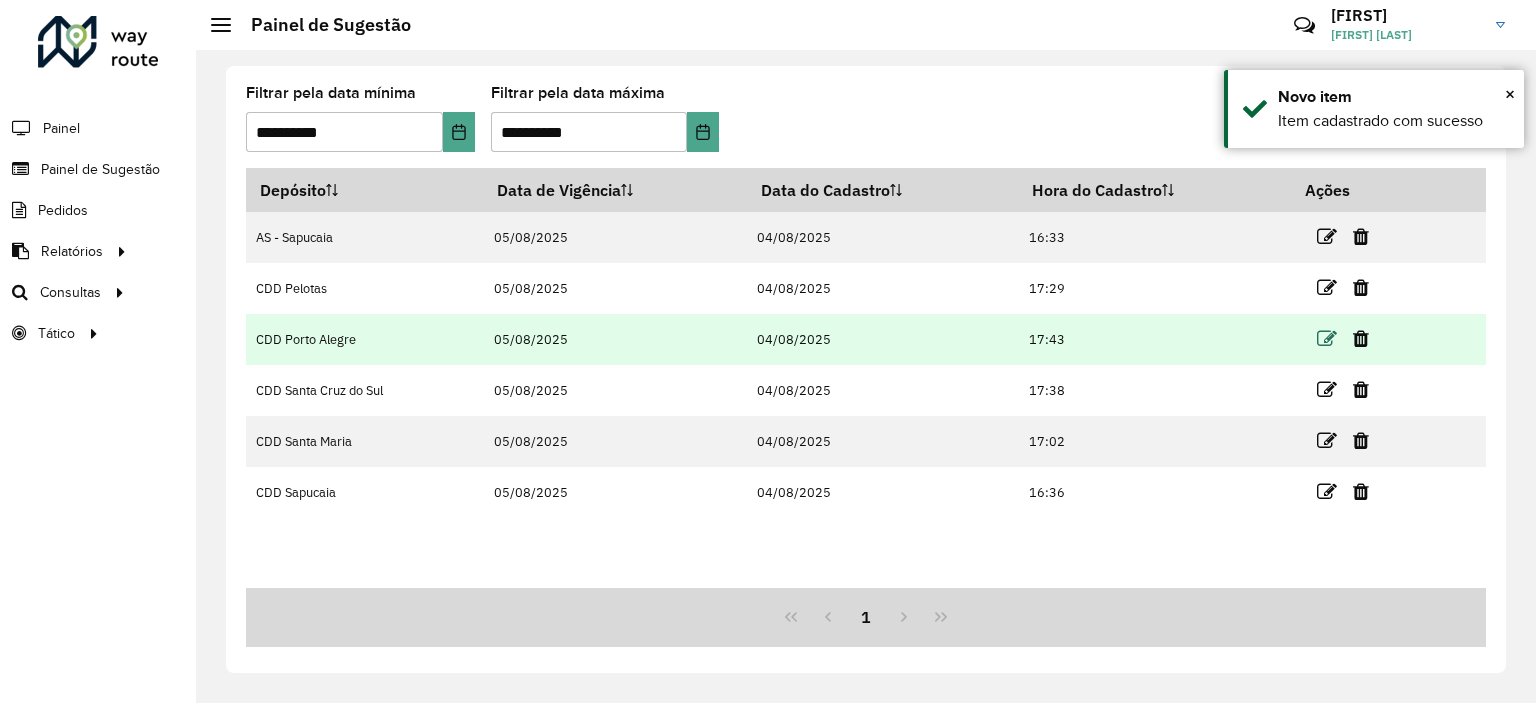 click at bounding box center [1327, 339] 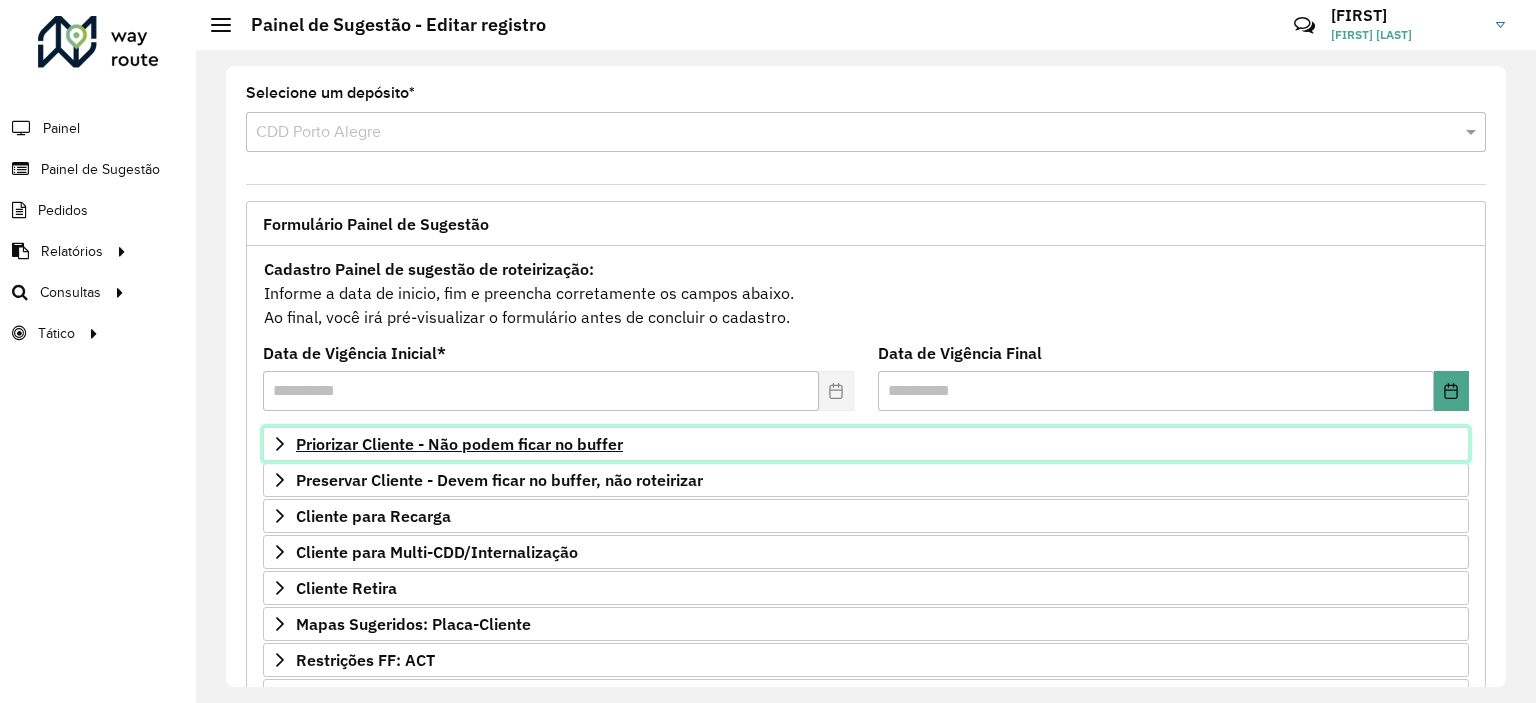 click on "Priorizar Cliente - Não podem ficar no buffer" at bounding box center (459, 444) 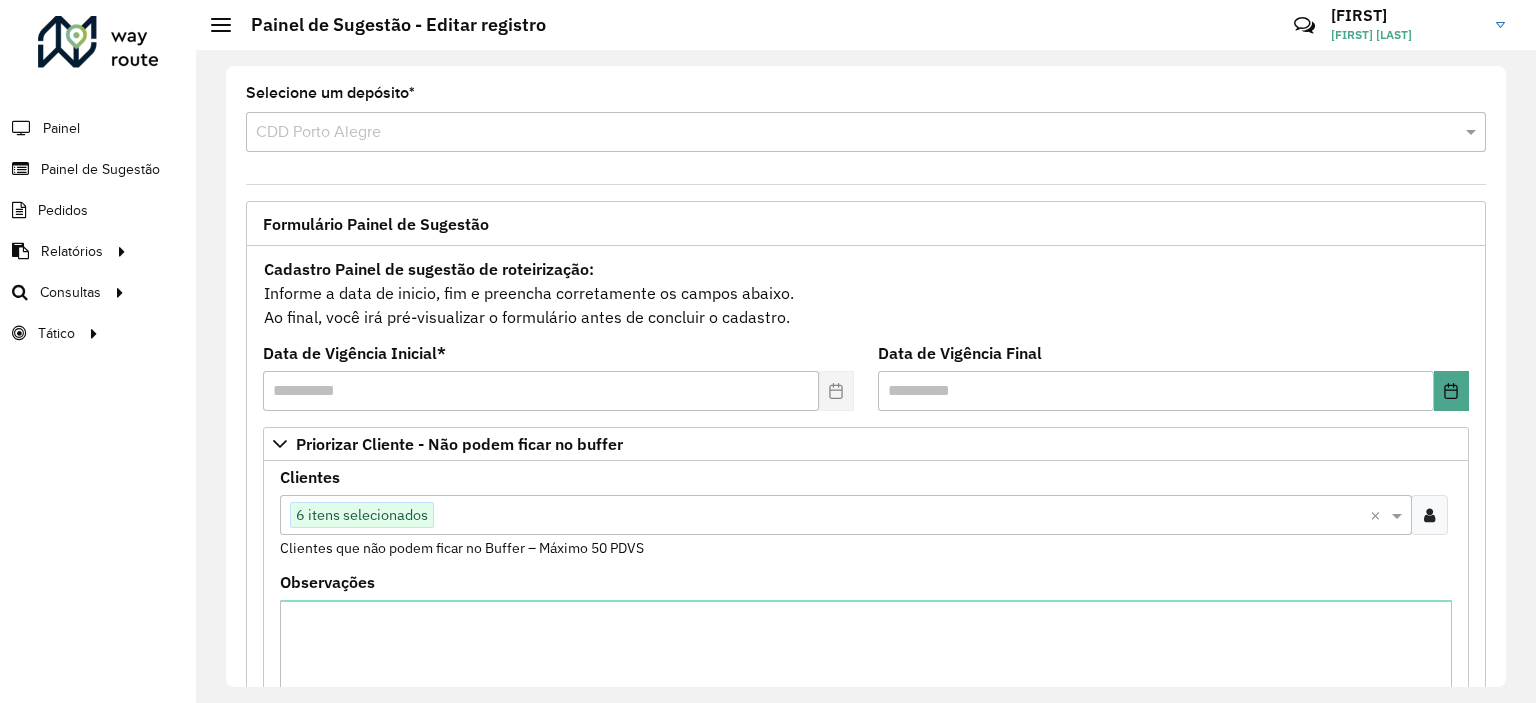 click at bounding box center [902, 516] 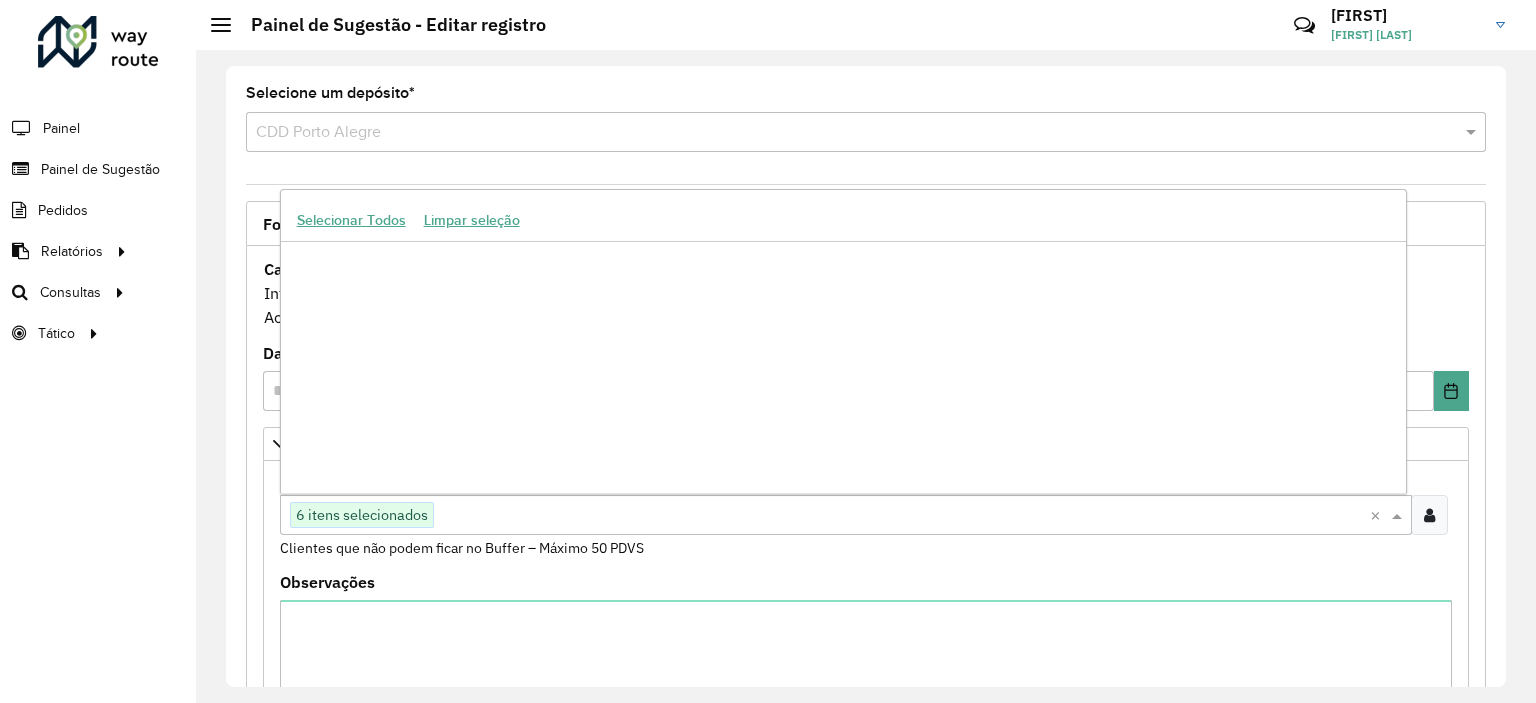 scroll, scrollTop: 1226924, scrollLeft: 0, axis: vertical 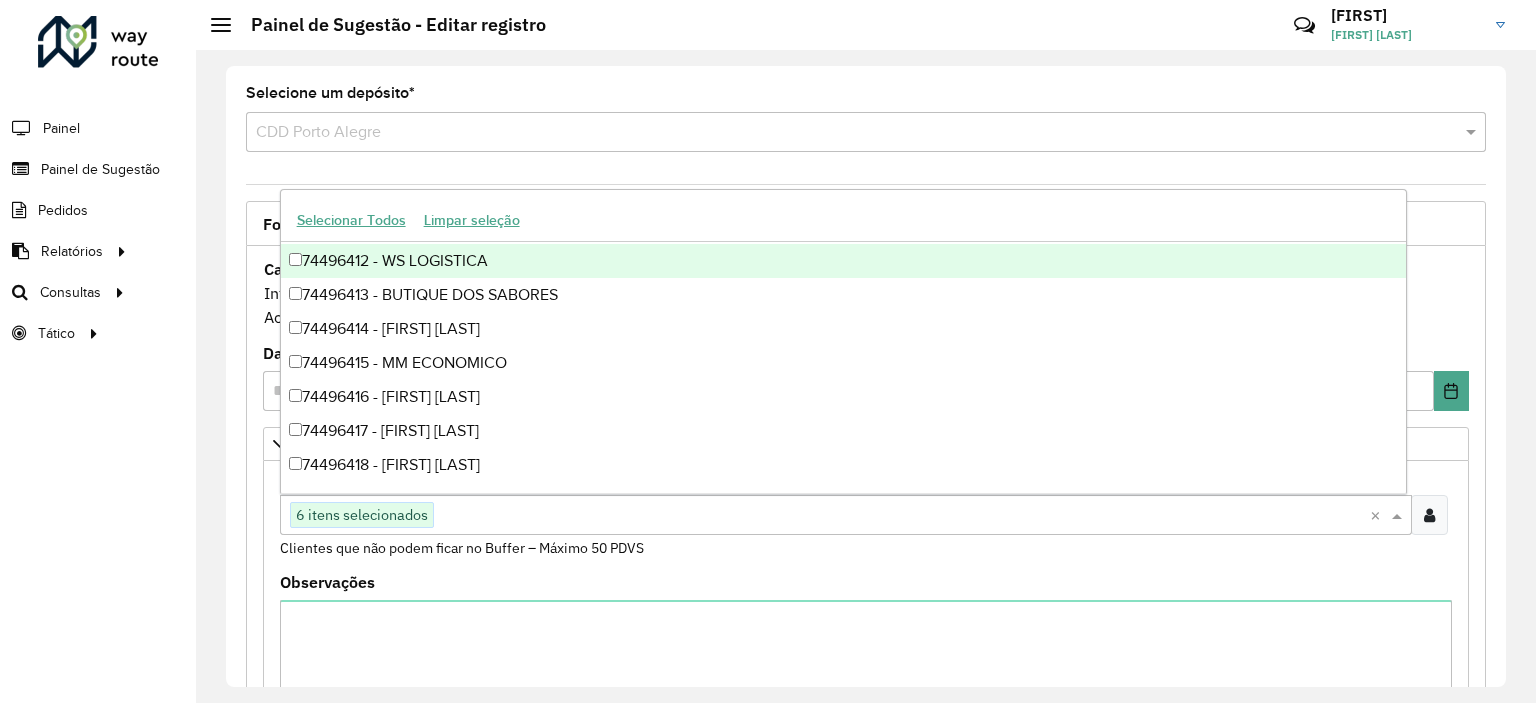 paste on "*****" 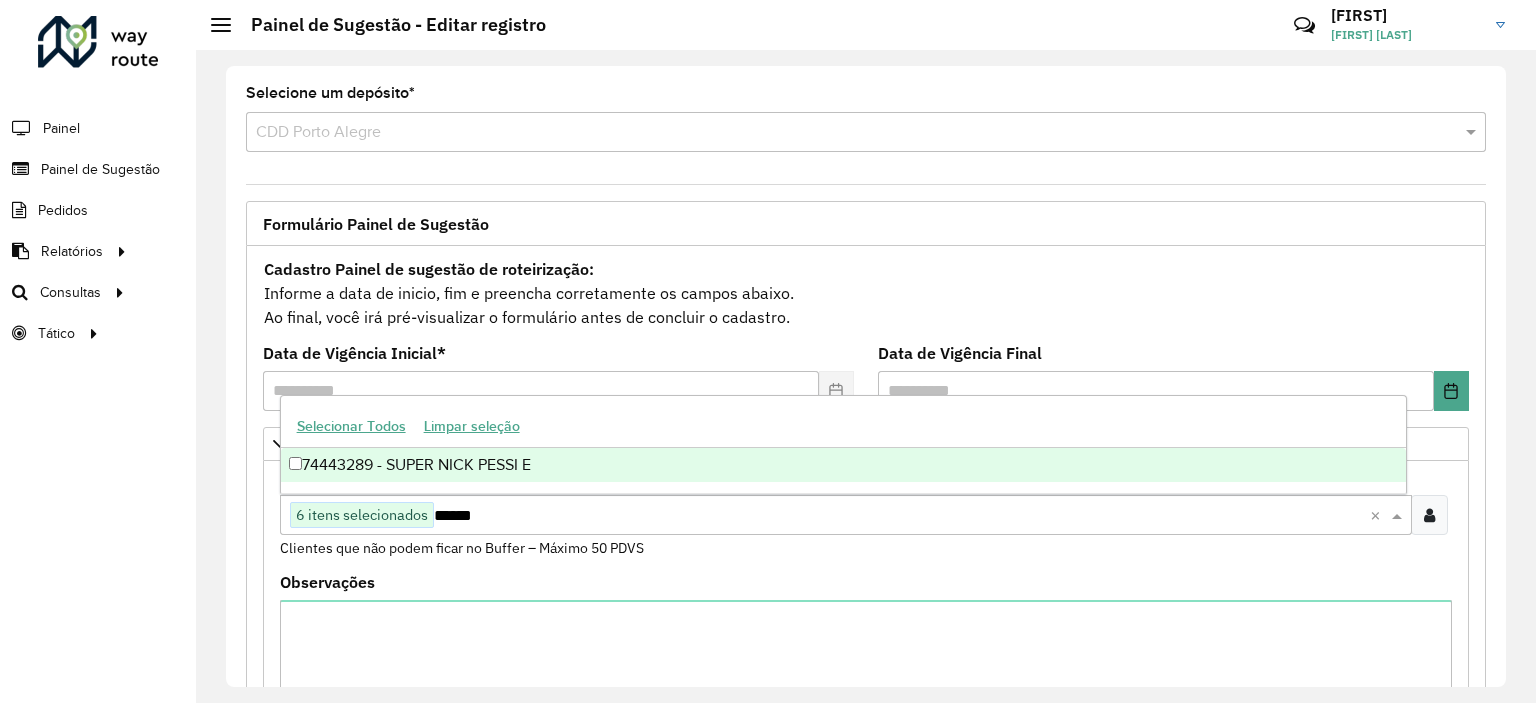scroll, scrollTop: 0, scrollLeft: 0, axis: both 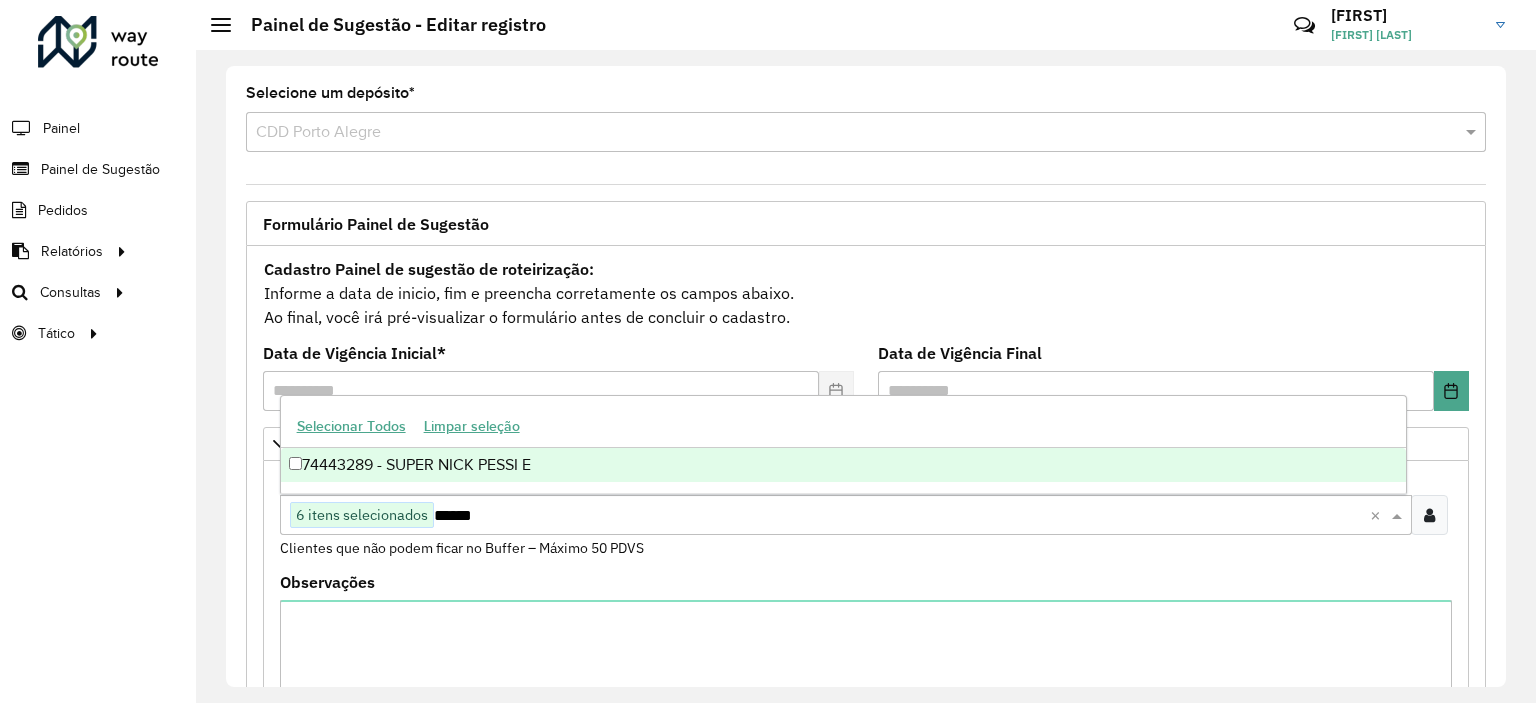 click on "74443289 - SUPER NICK  PESSI E" at bounding box center [843, 465] 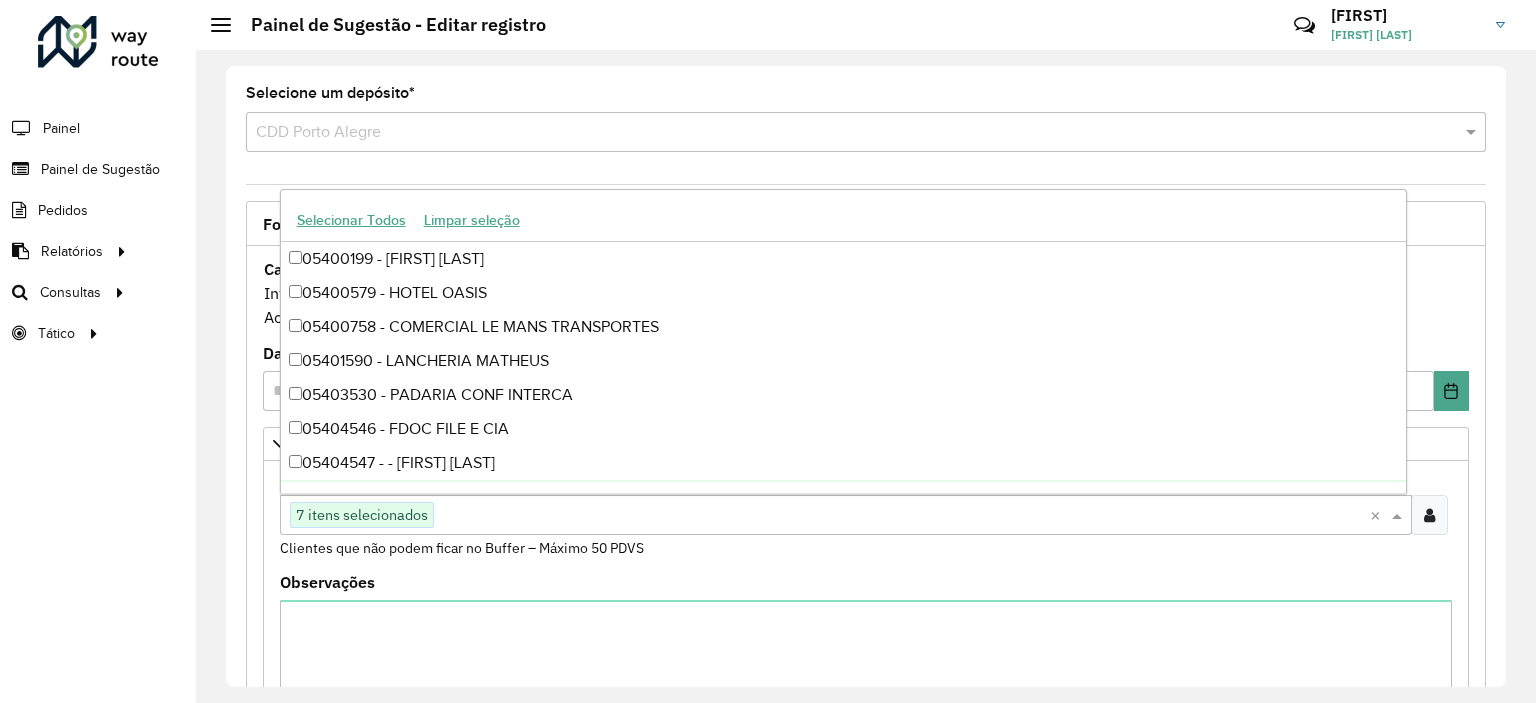 click on "Observações" at bounding box center (866, 672) 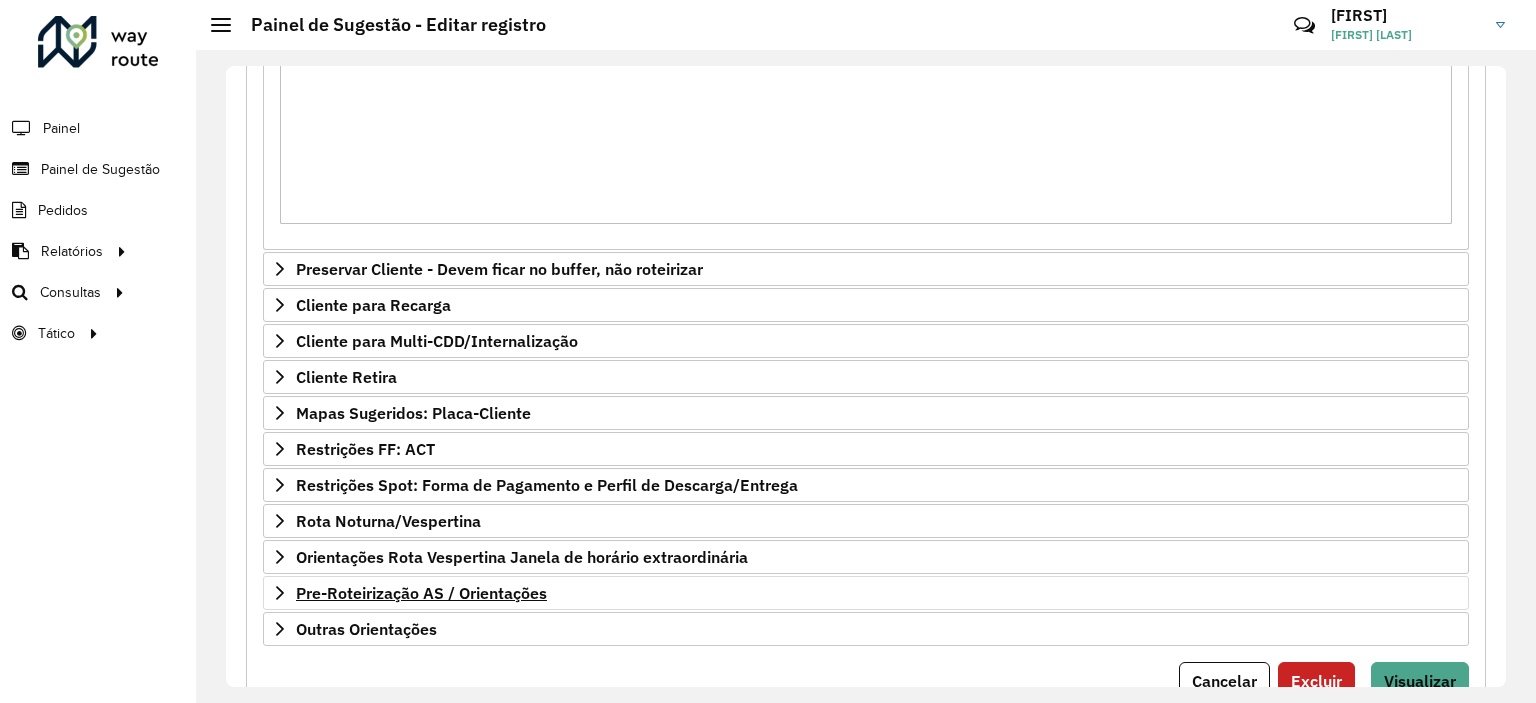 scroll, scrollTop: 621, scrollLeft: 0, axis: vertical 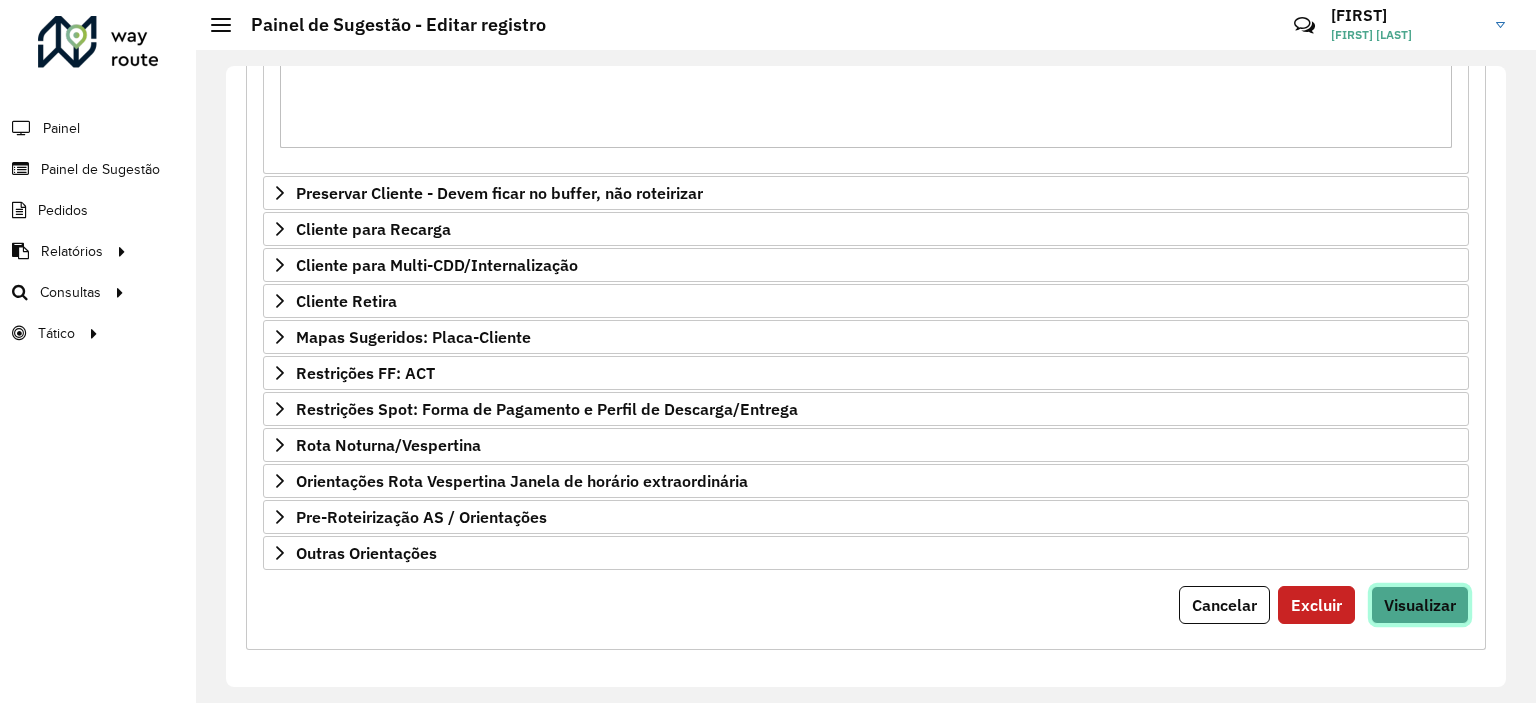 click on "Visualizar" at bounding box center [1420, 605] 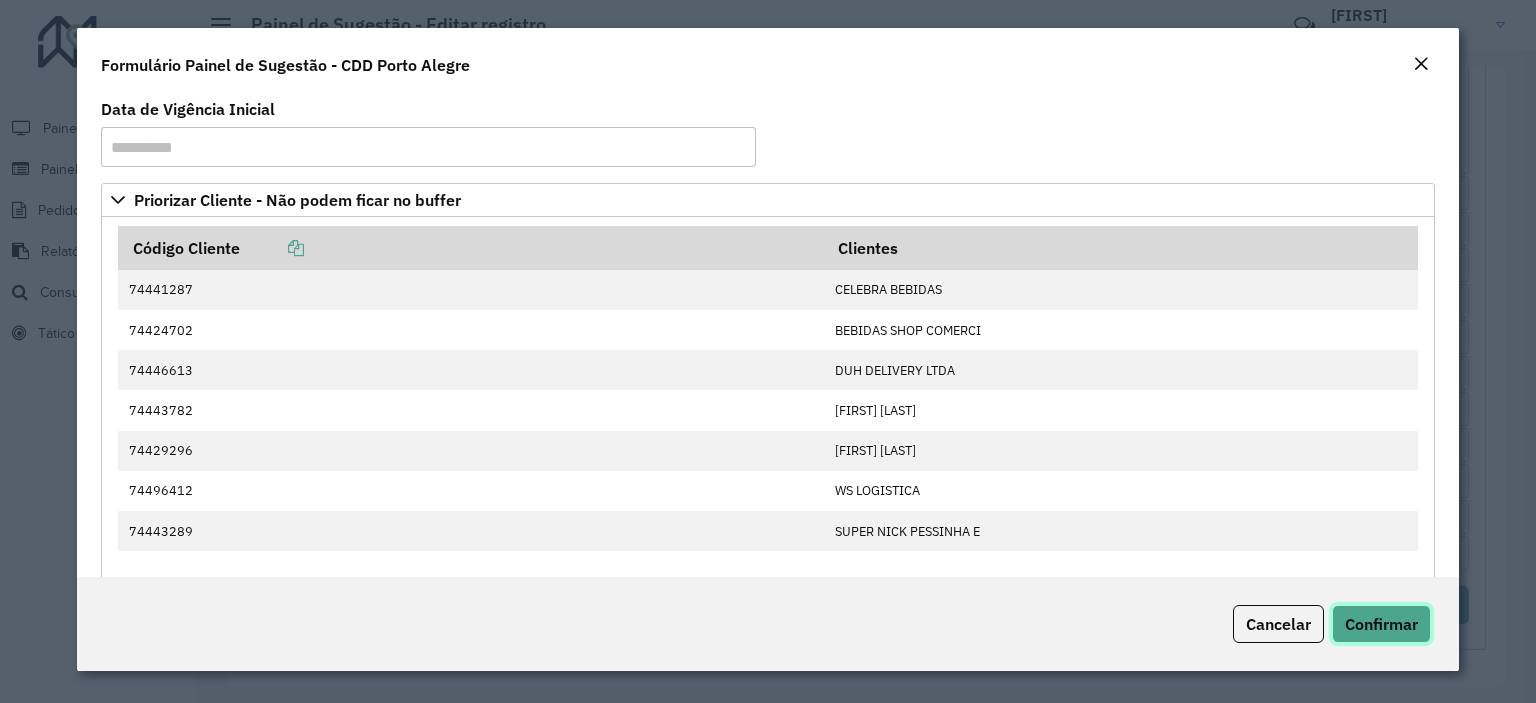 click on "Confirmar" 